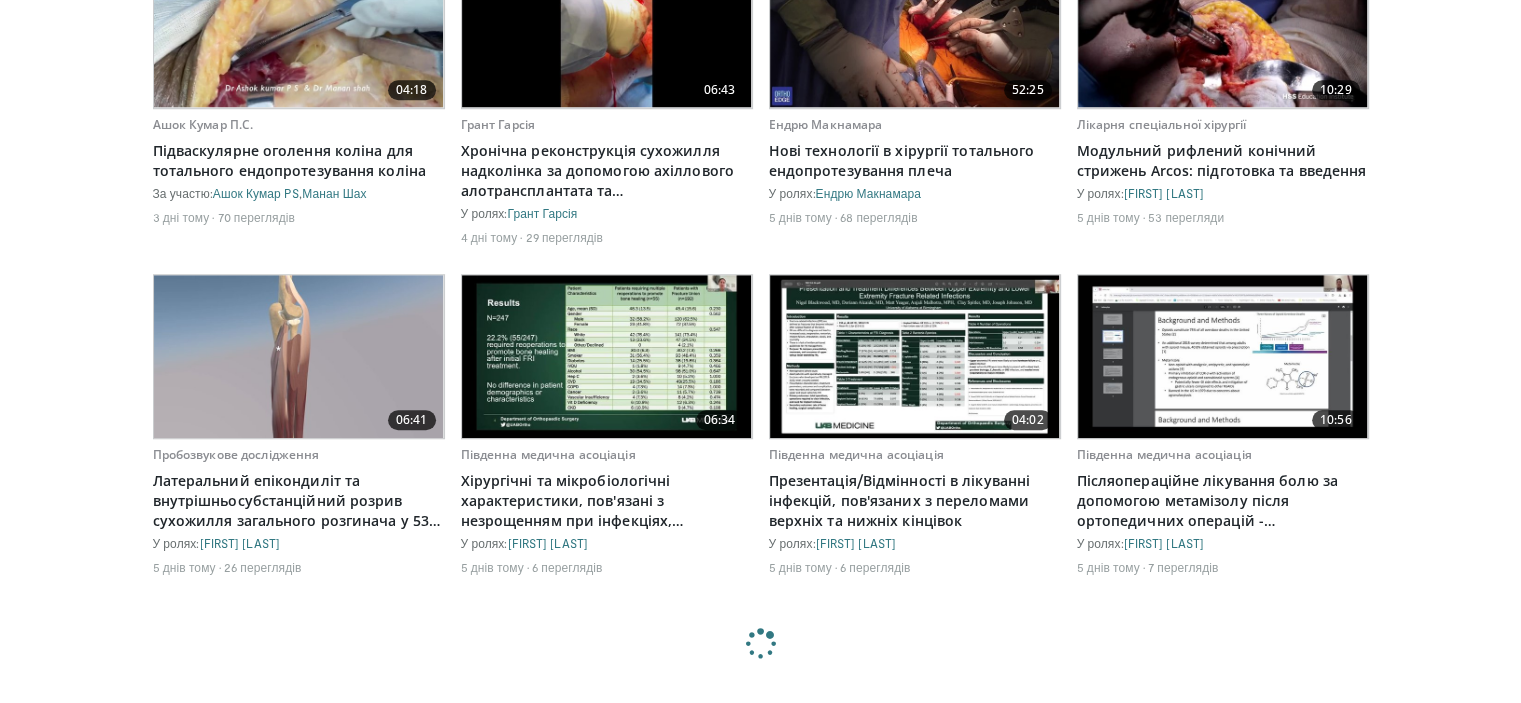 scroll, scrollTop: 1572, scrollLeft: 0, axis: vertical 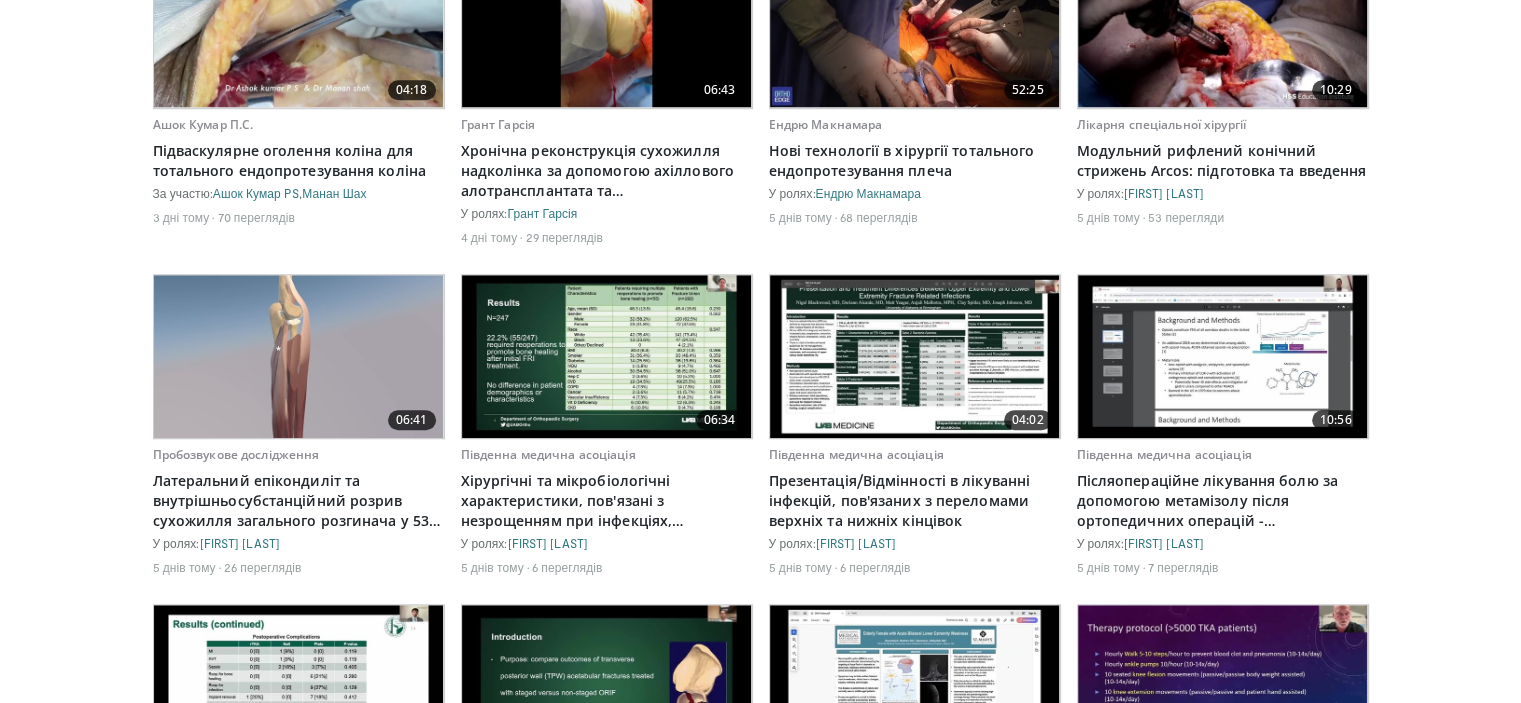click at bounding box center [299, 356] 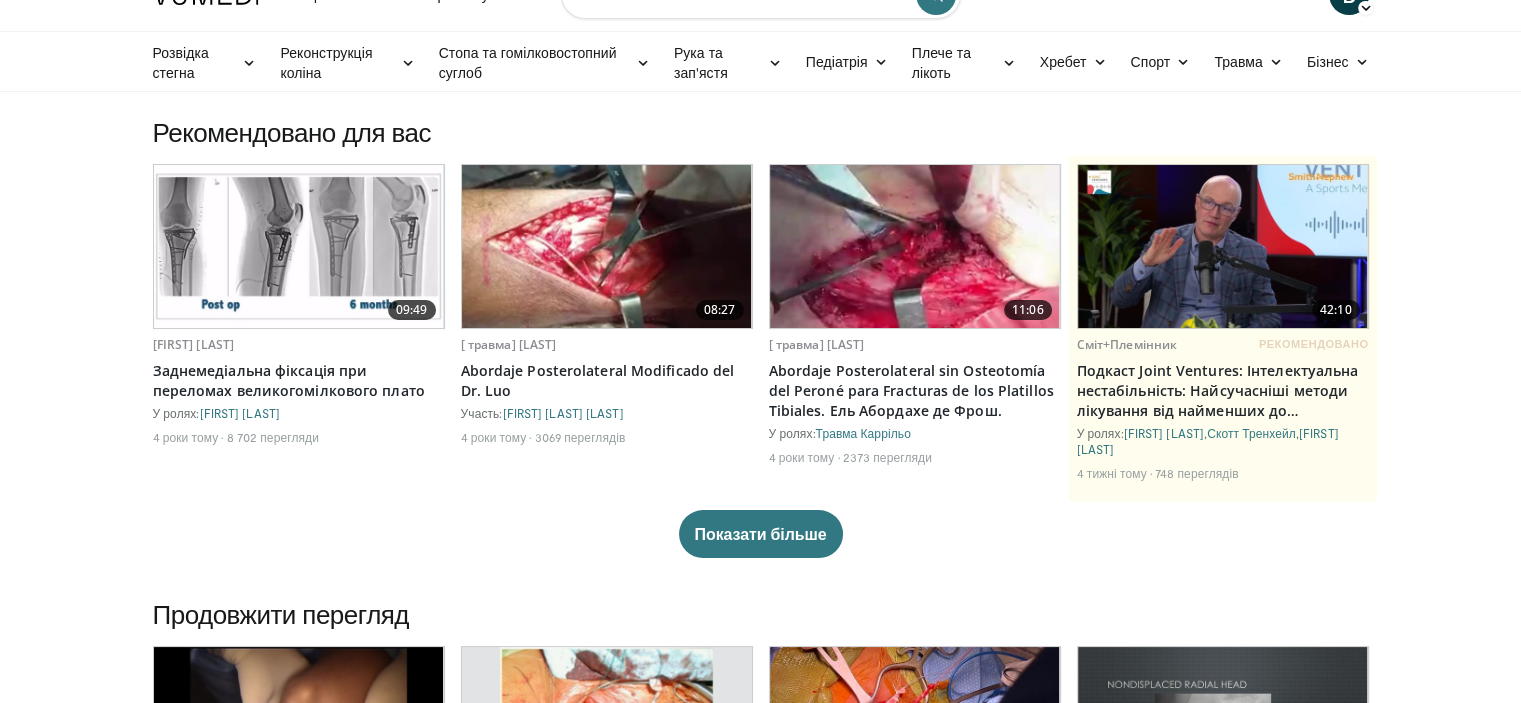 scroll, scrollTop: 0, scrollLeft: 0, axis: both 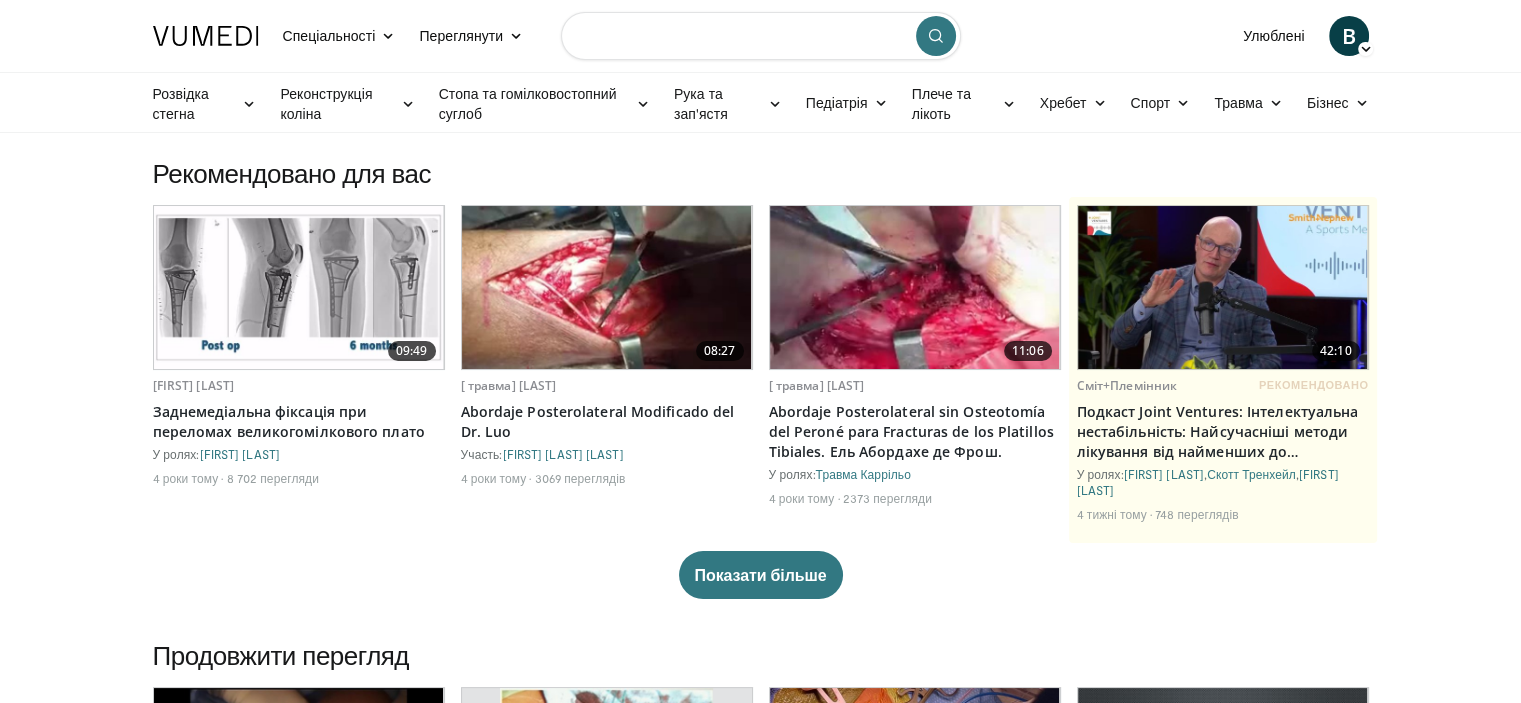 click at bounding box center (761, 36) 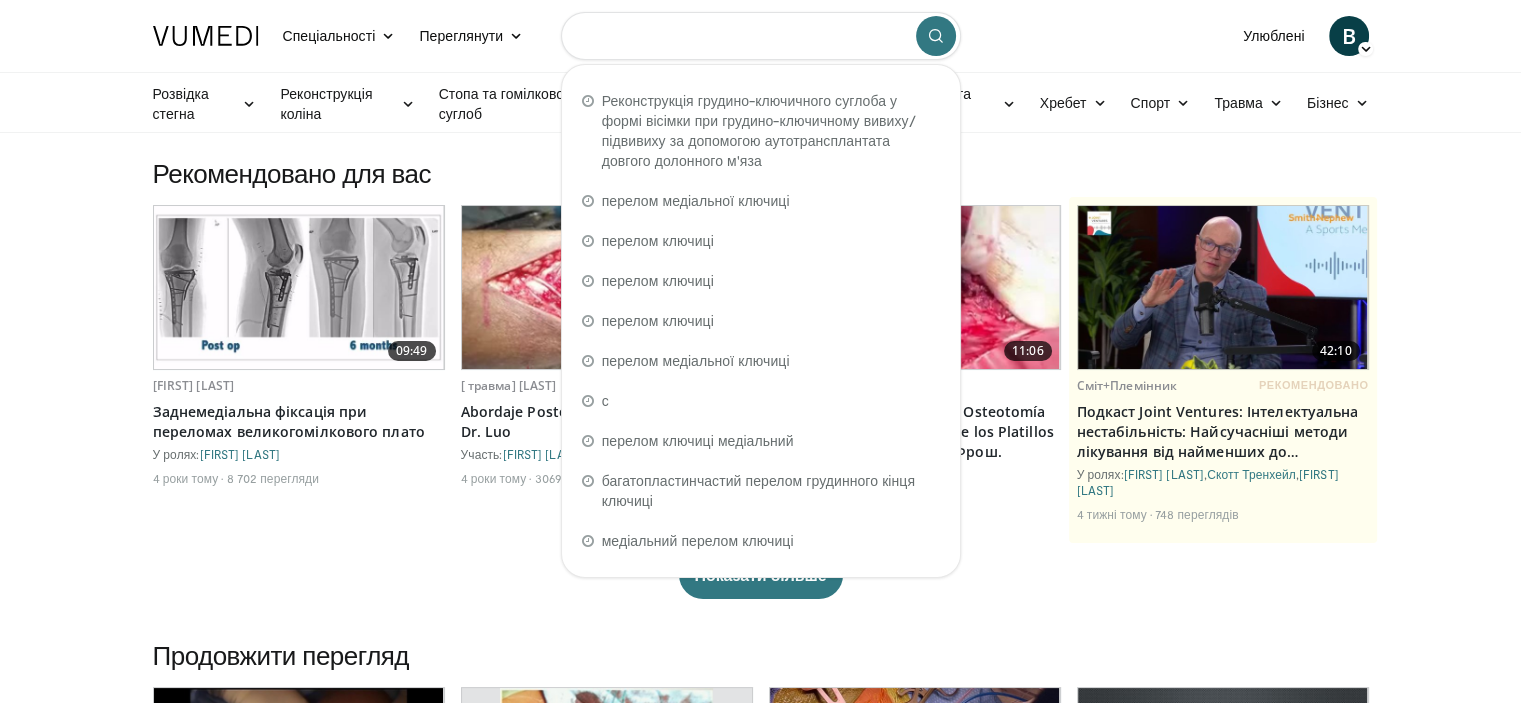 click at bounding box center (761, 36) 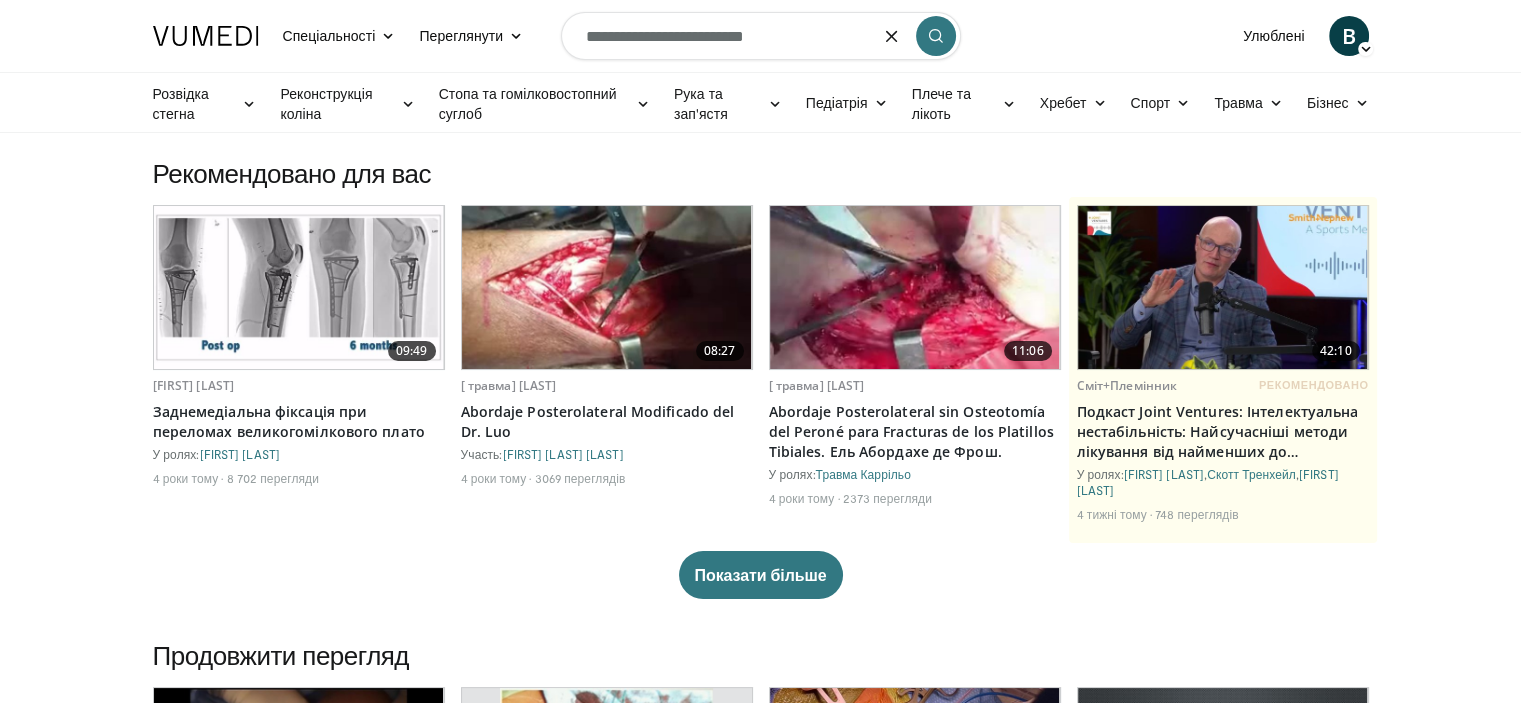 type on "**********" 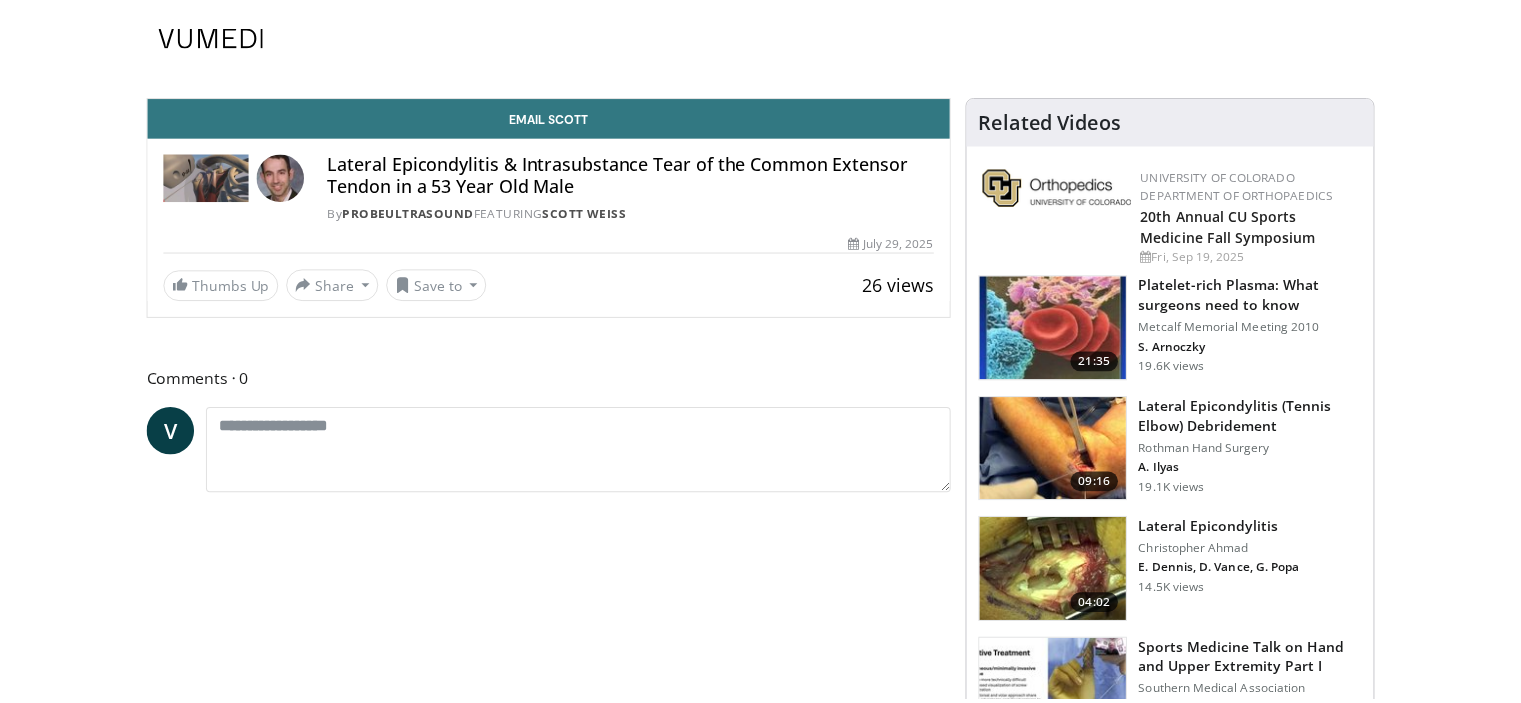 scroll, scrollTop: 0, scrollLeft: 0, axis: both 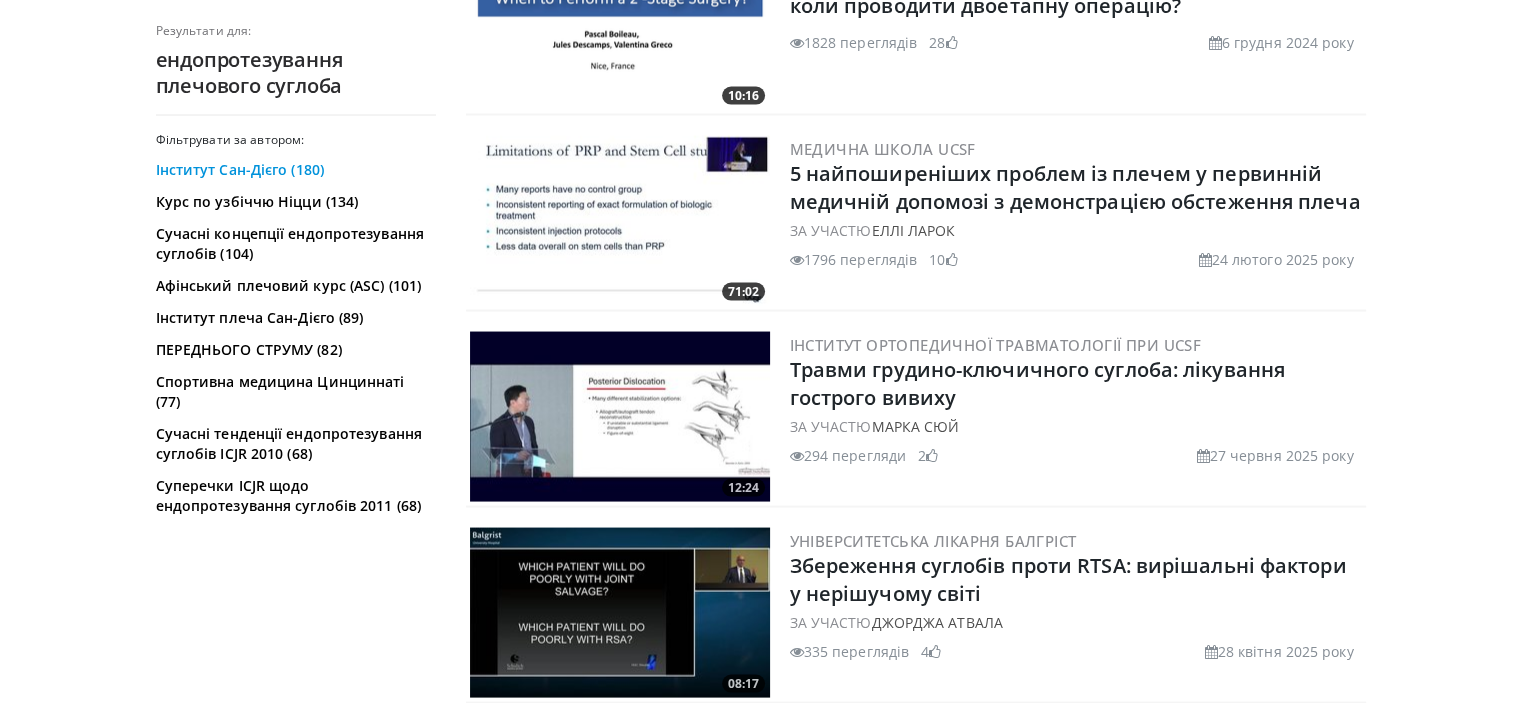 click on "Інститут Сан-Дієго (180)" at bounding box center [240, 169] 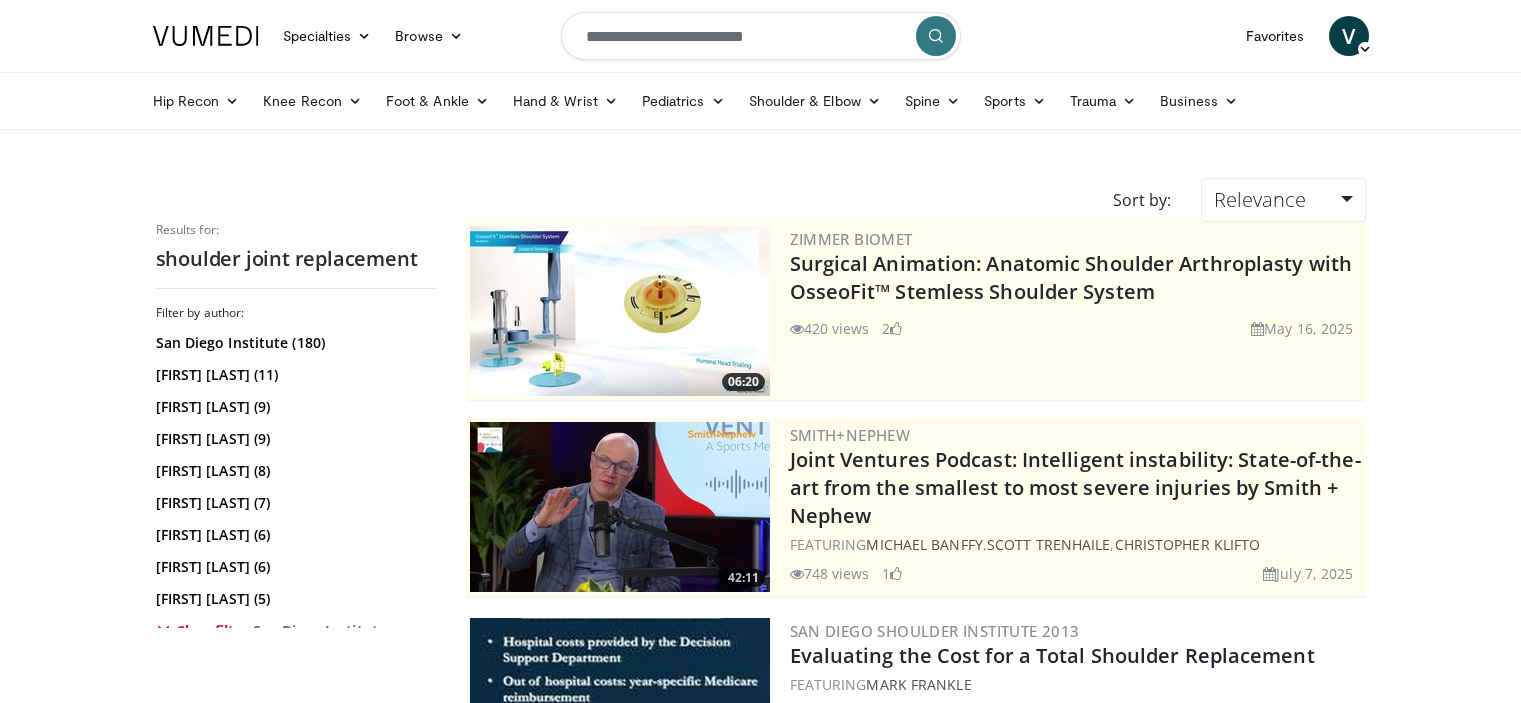 scroll, scrollTop: 0, scrollLeft: 0, axis: both 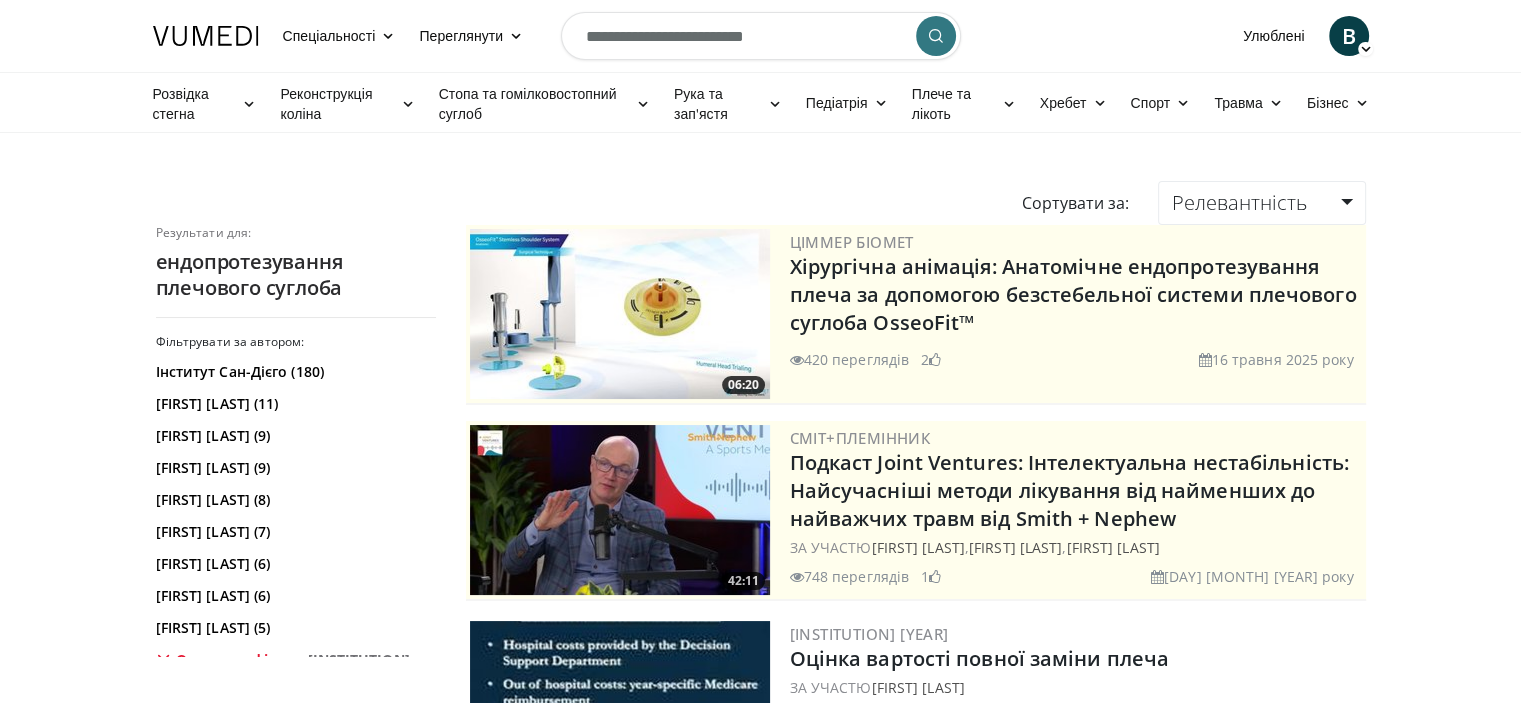 click at bounding box center (620, 314) 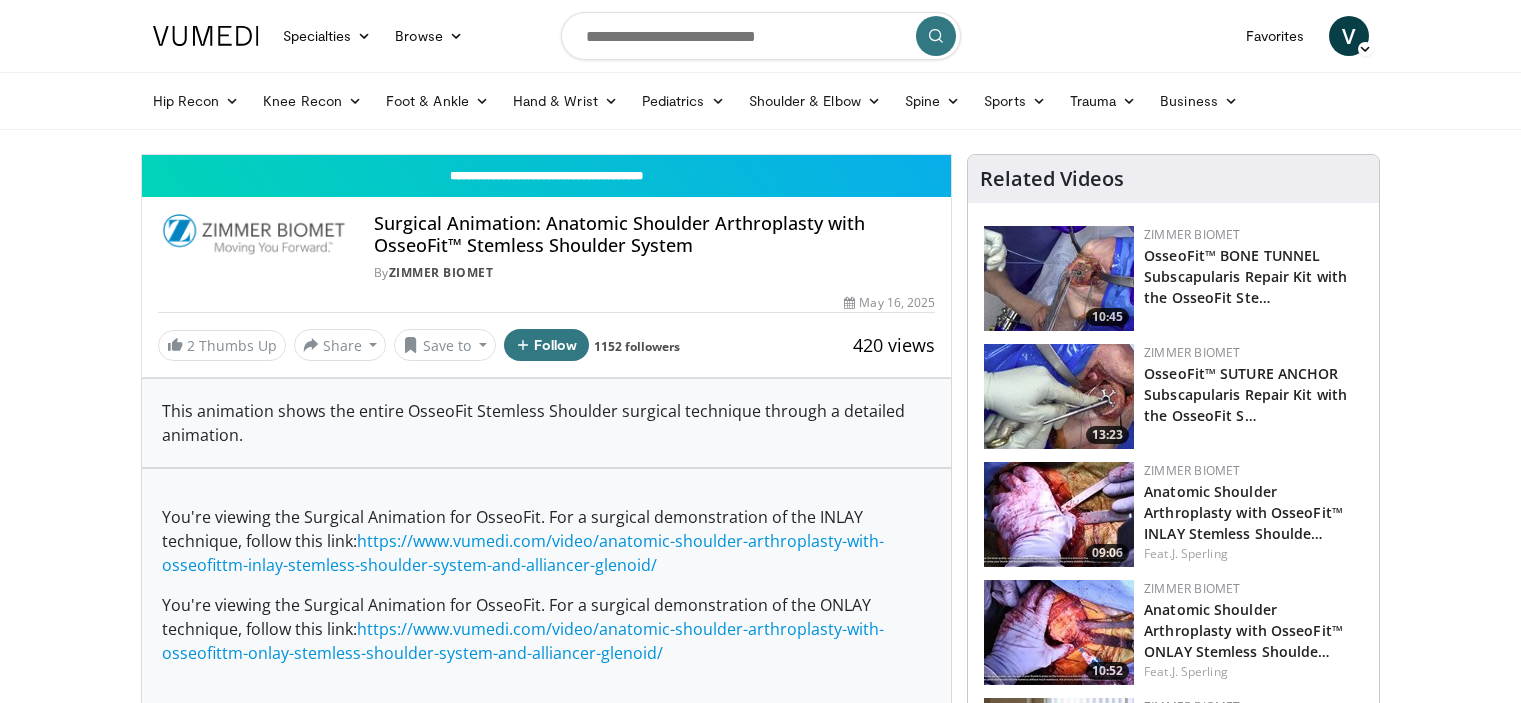 scroll, scrollTop: 0, scrollLeft: 0, axis: both 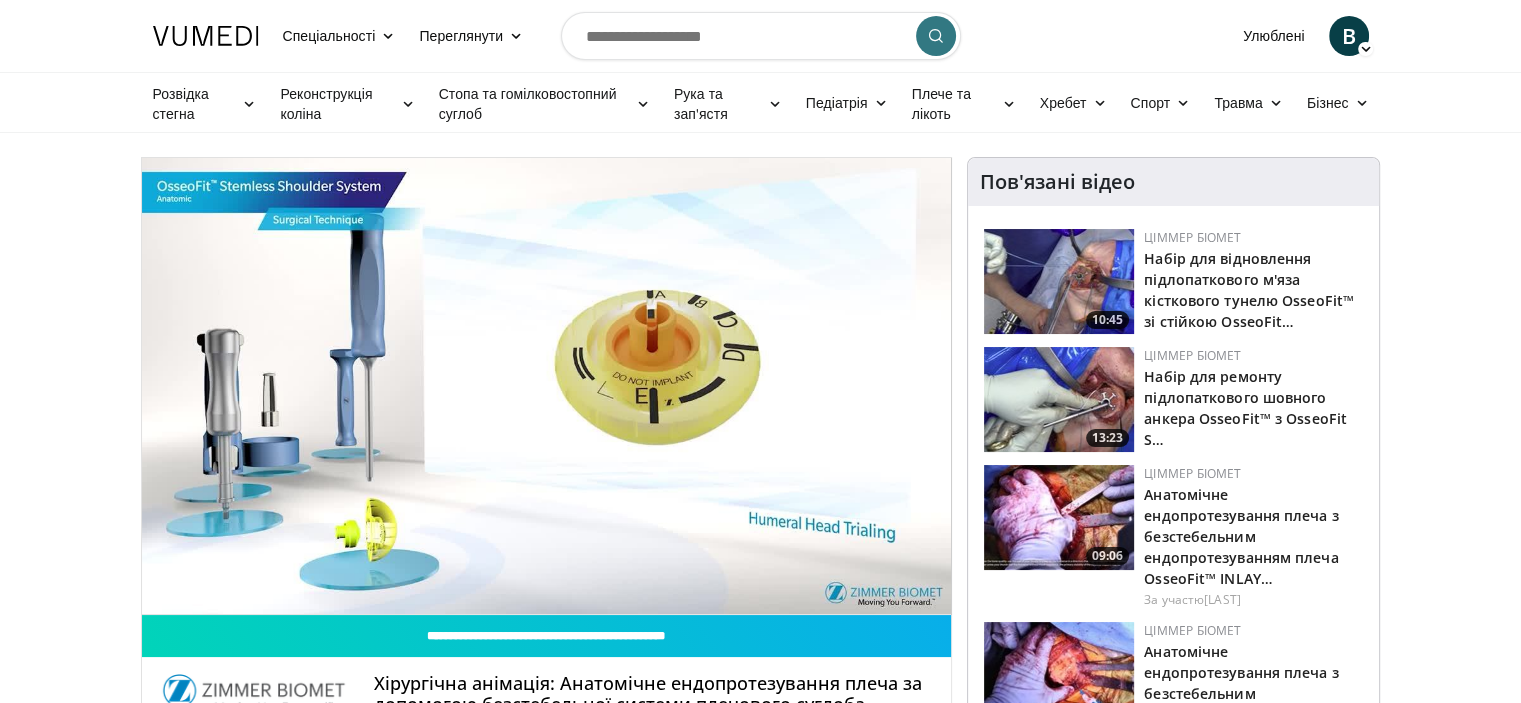 click on "10 seconds
Tap to unmute" at bounding box center [547, 386] 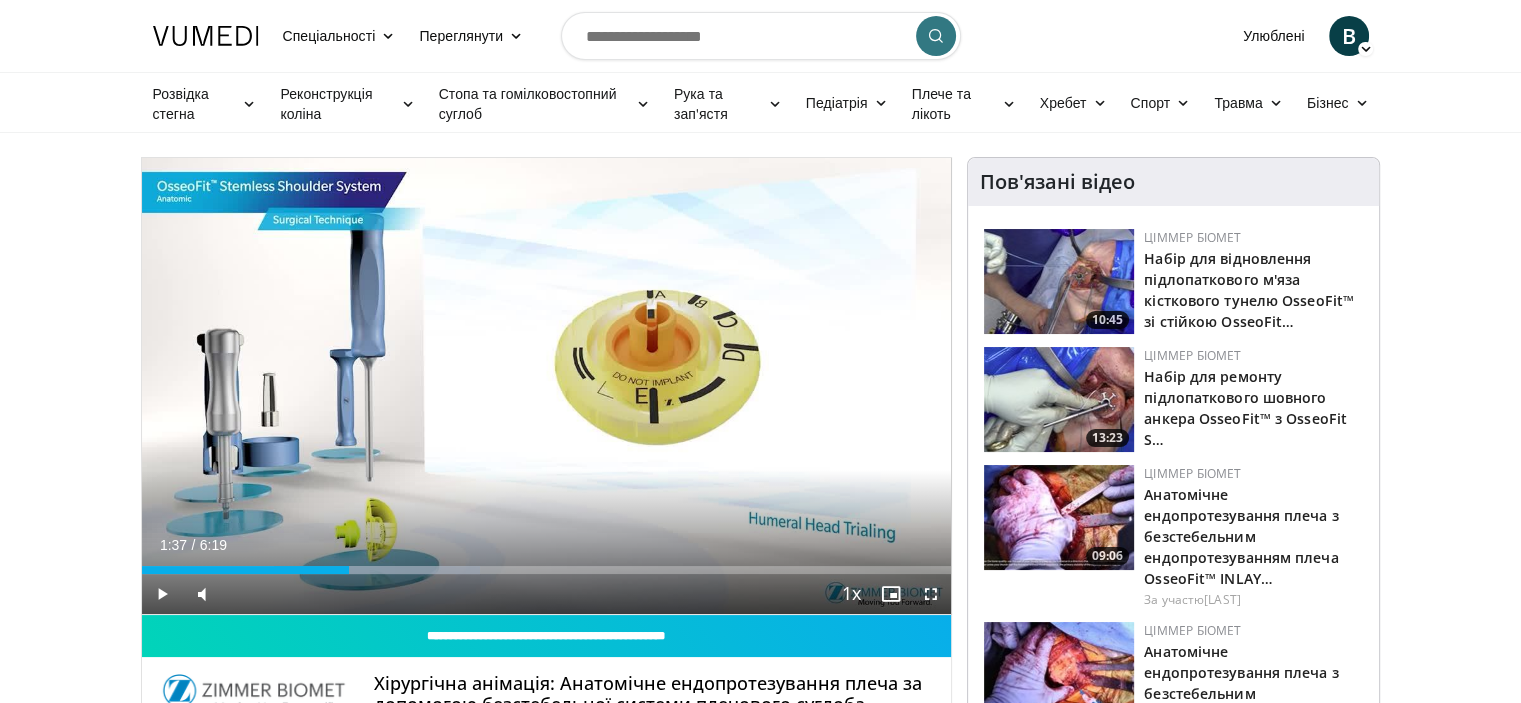 click on "10 seconds
Tap to unmute" at bounding box center (547, 386) 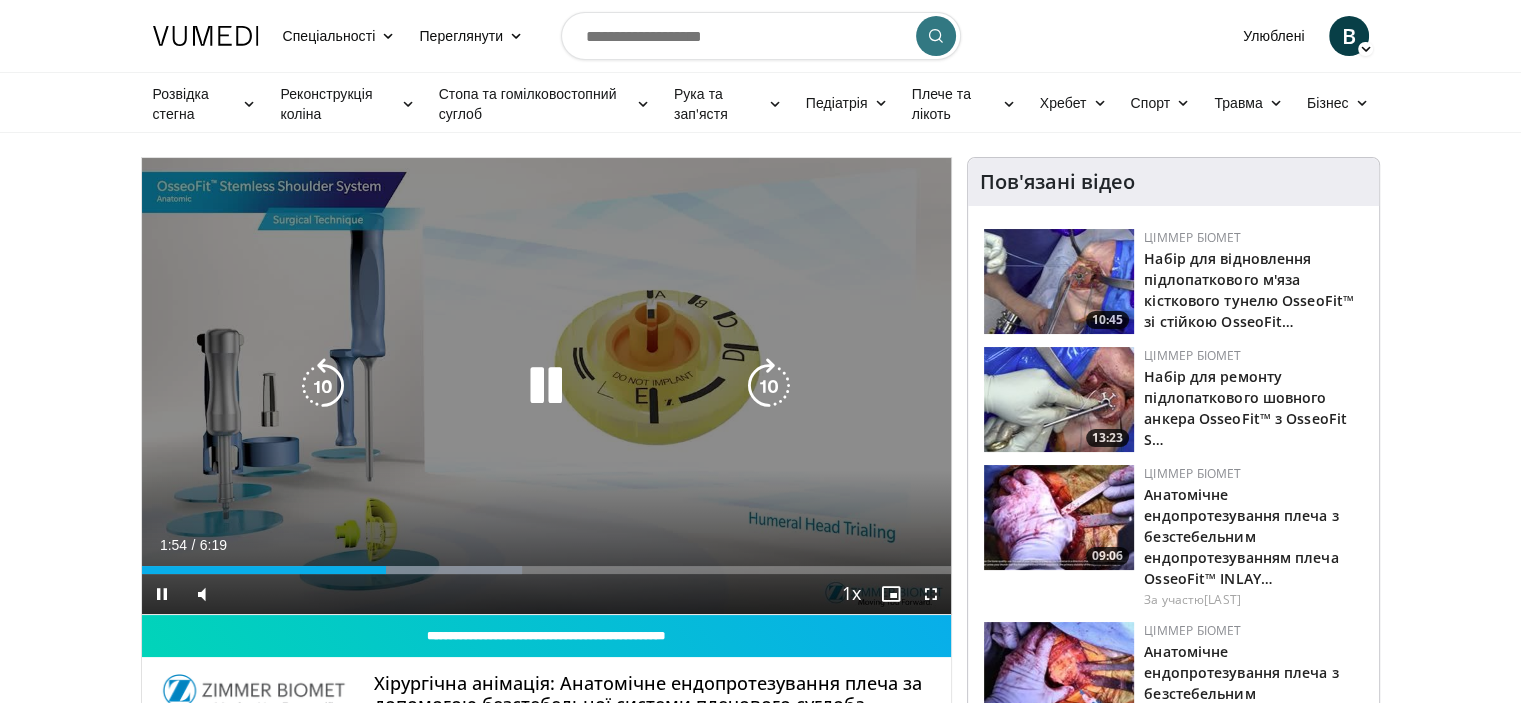 click at bounding box center [323, 386] 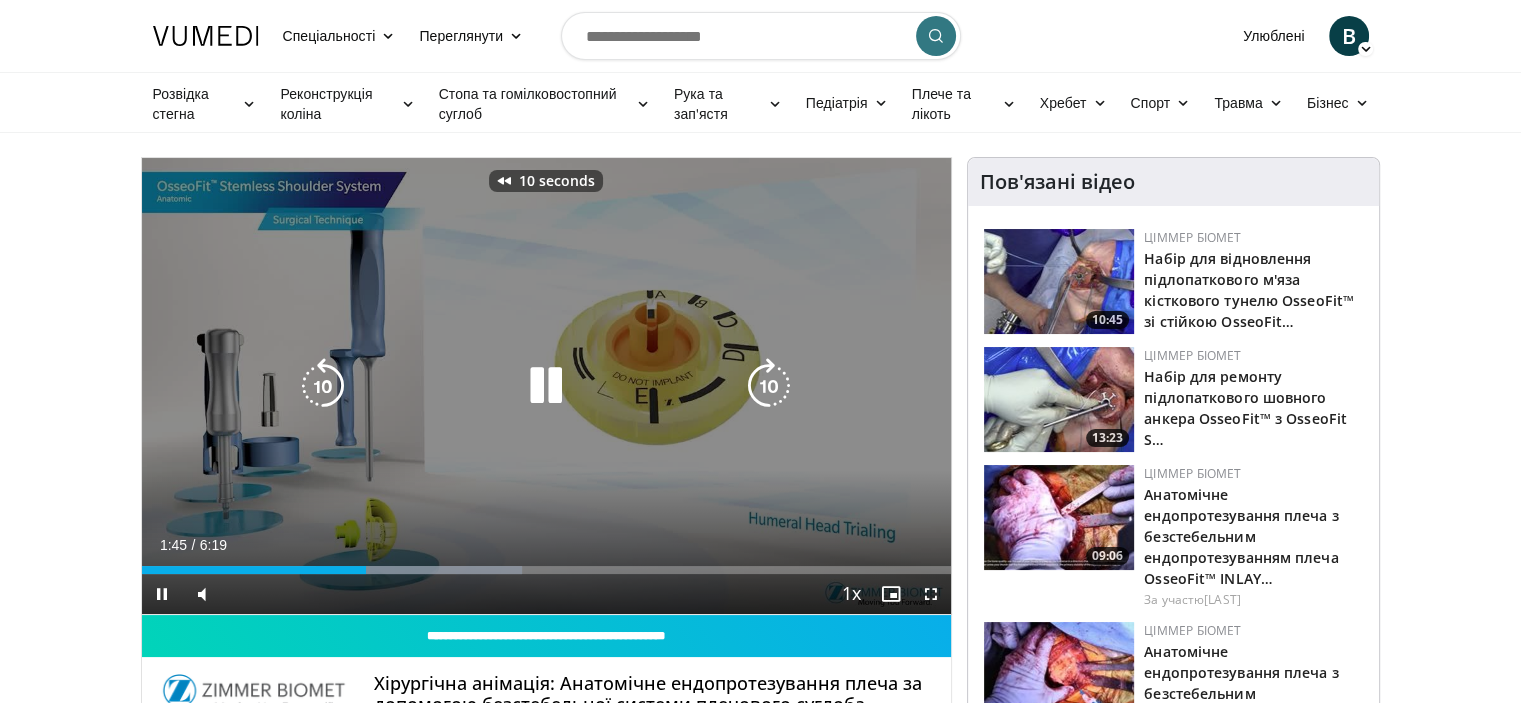 click at bounding box center (323, 386) 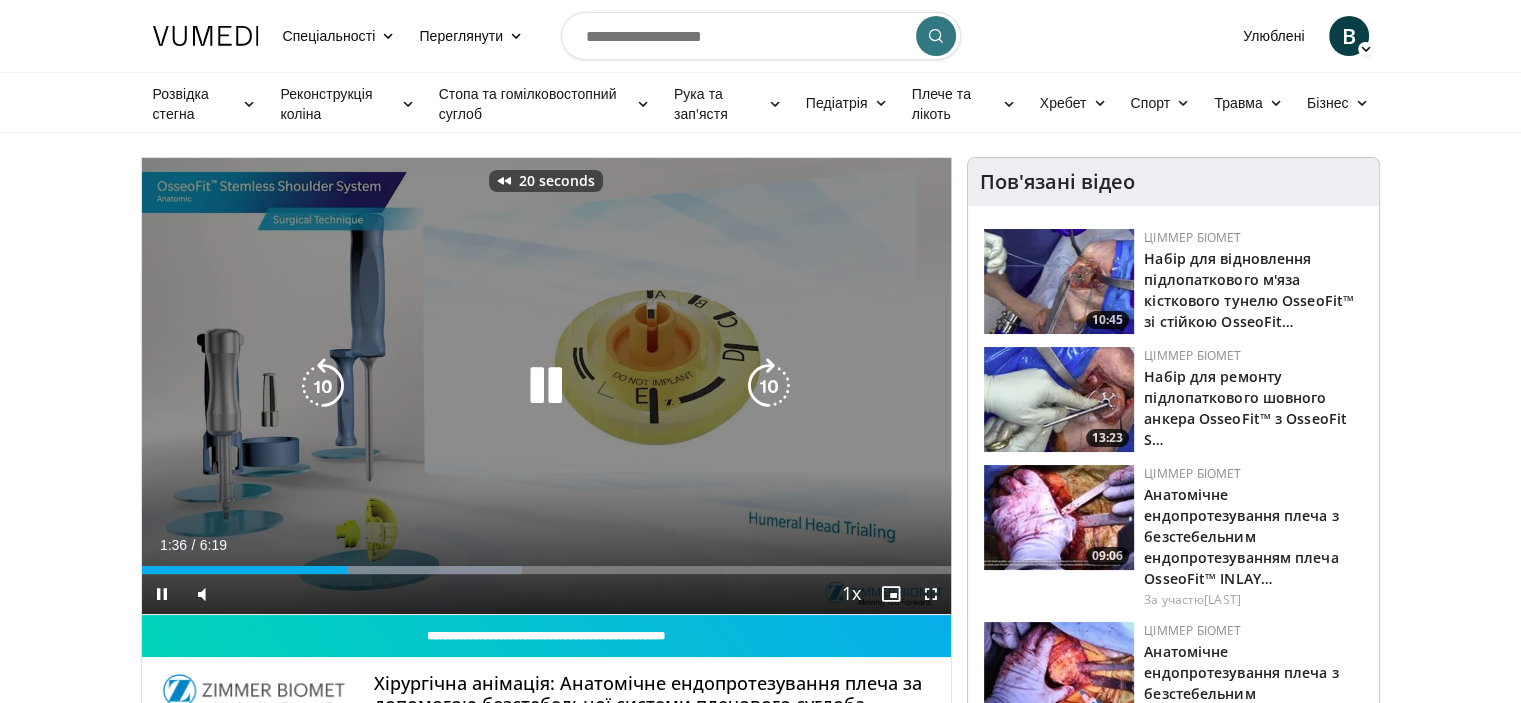 click at bounding box center [323, 386] 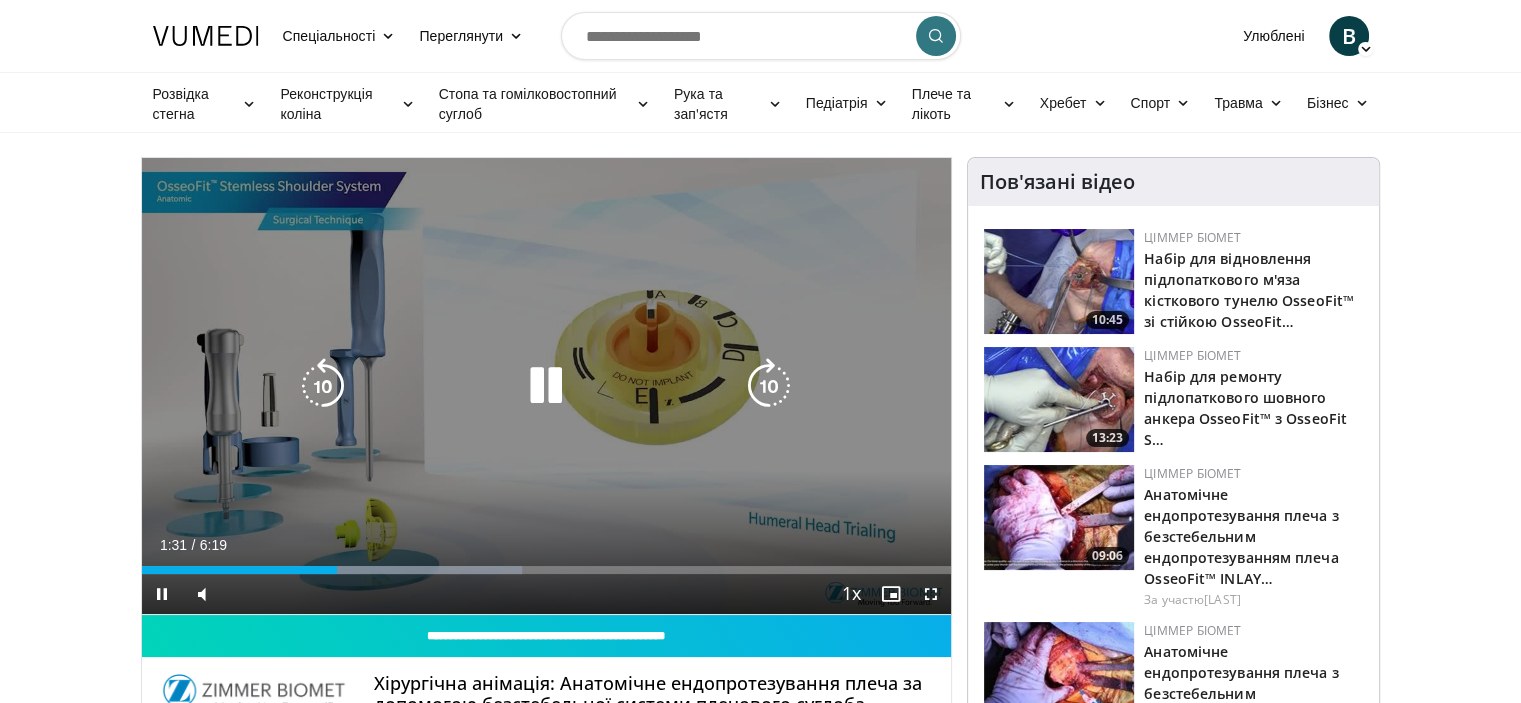 click on "30 seconds
Tap to unmute" at bounding box center [547, 386] 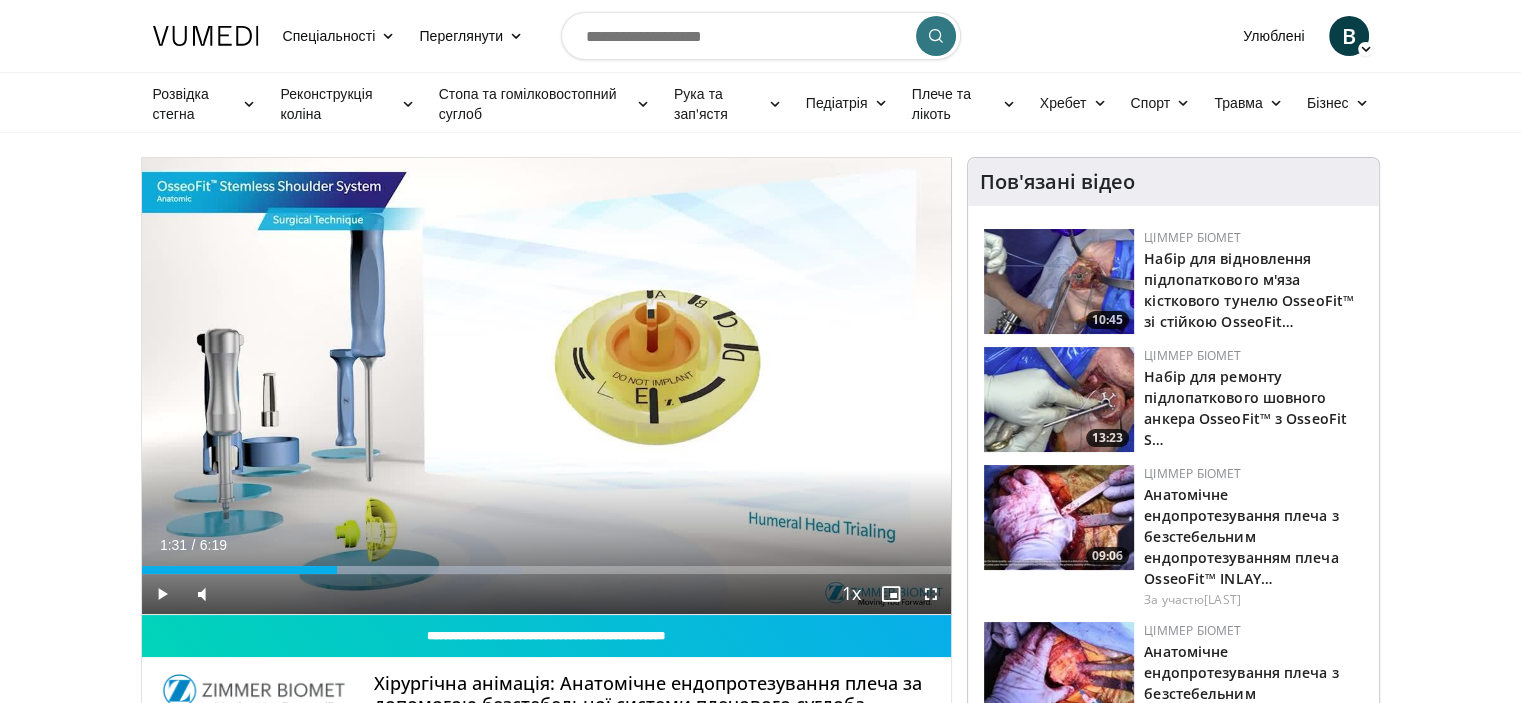 click on "30 seconds
Tap to unmute" at bounding box center (547, 386) 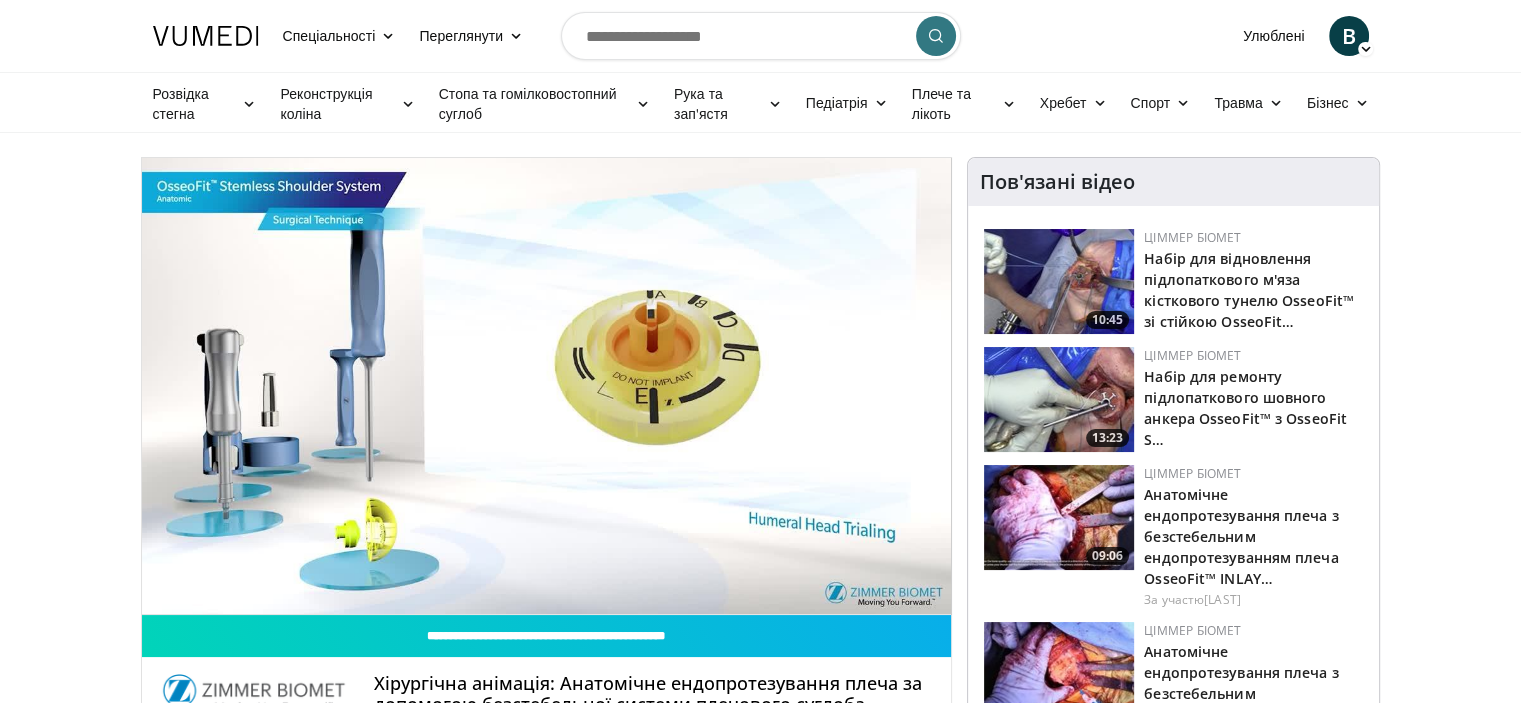 click on "30 seconds
Tap to unmute" at bounding box center [547, 386] 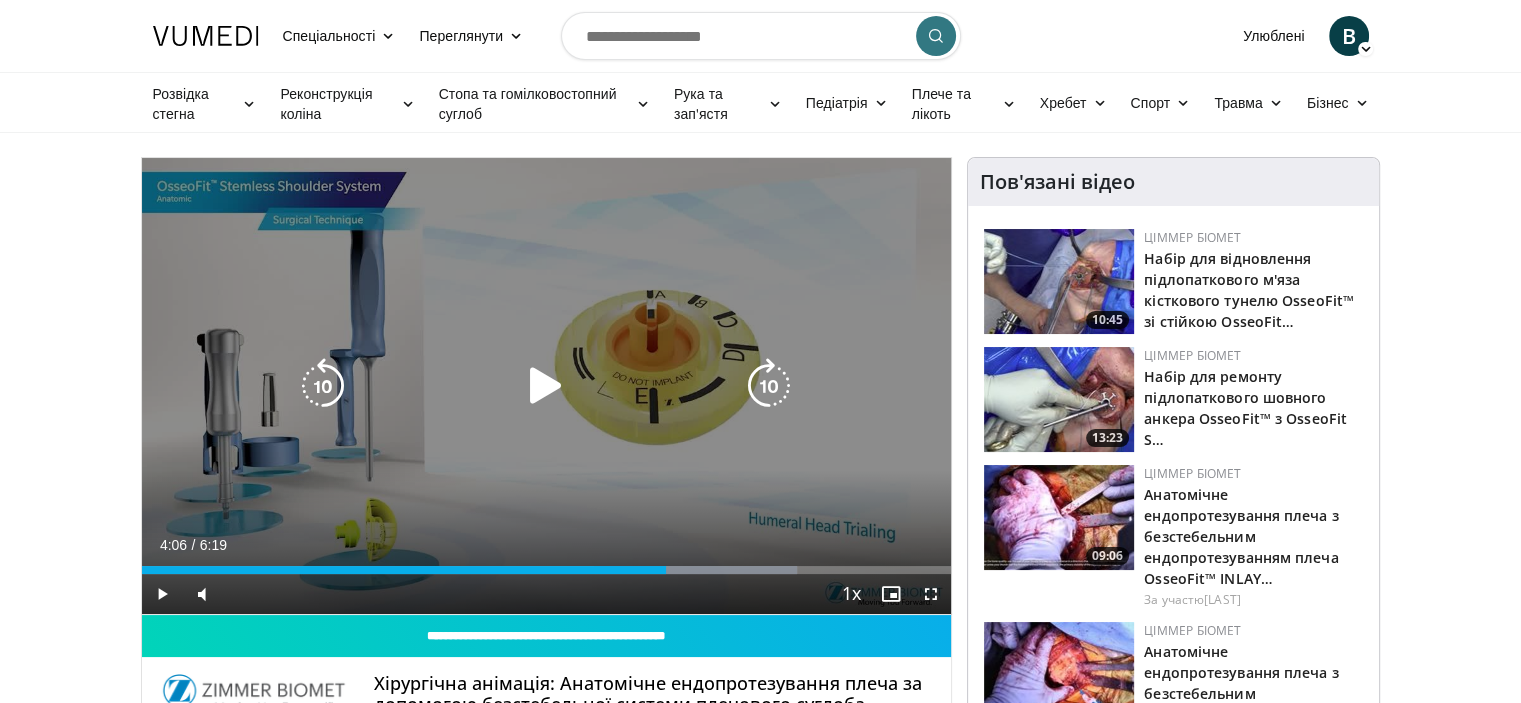 click on "30 seconds
Tap to unmute" at bounding box center [547, 386] 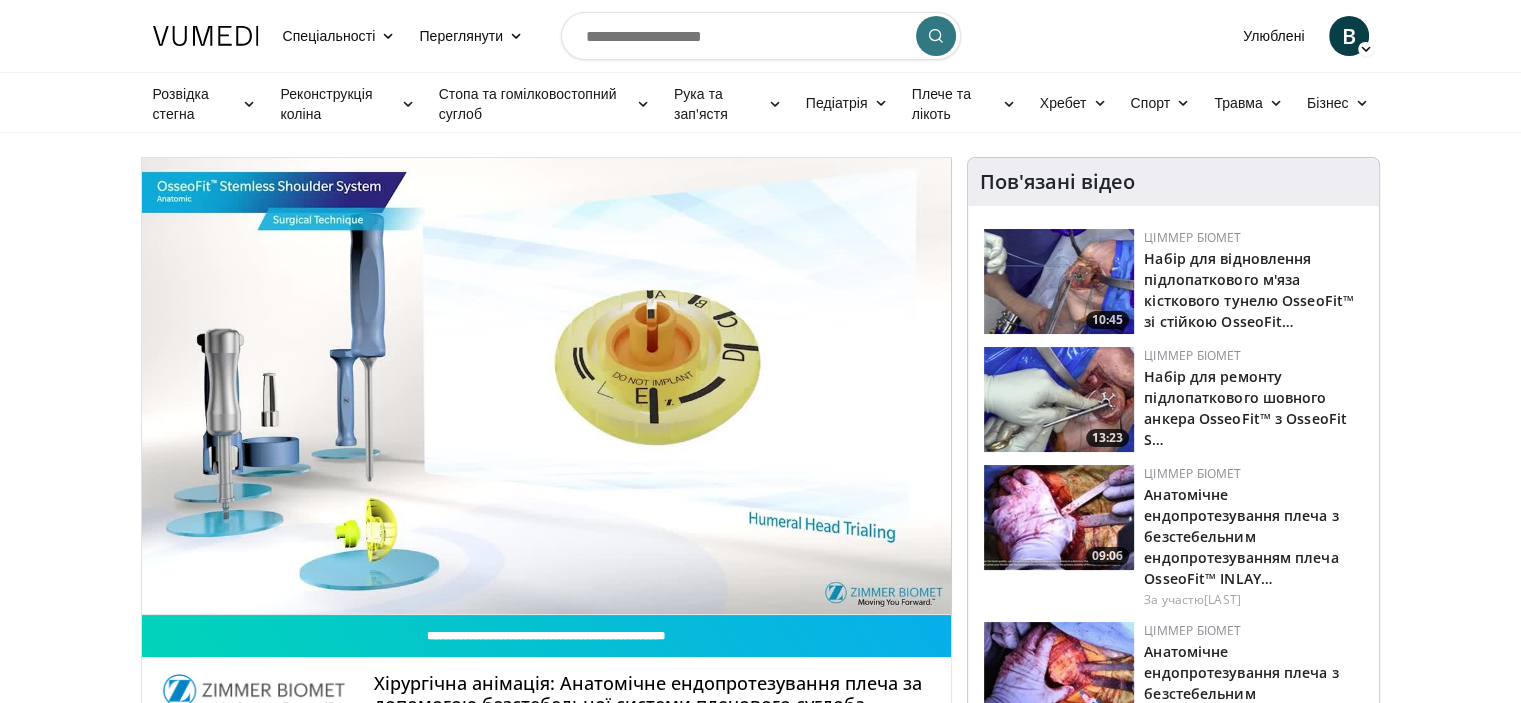 click on "30 seconds
Tap to unmute" at bounding box center (547, 386) 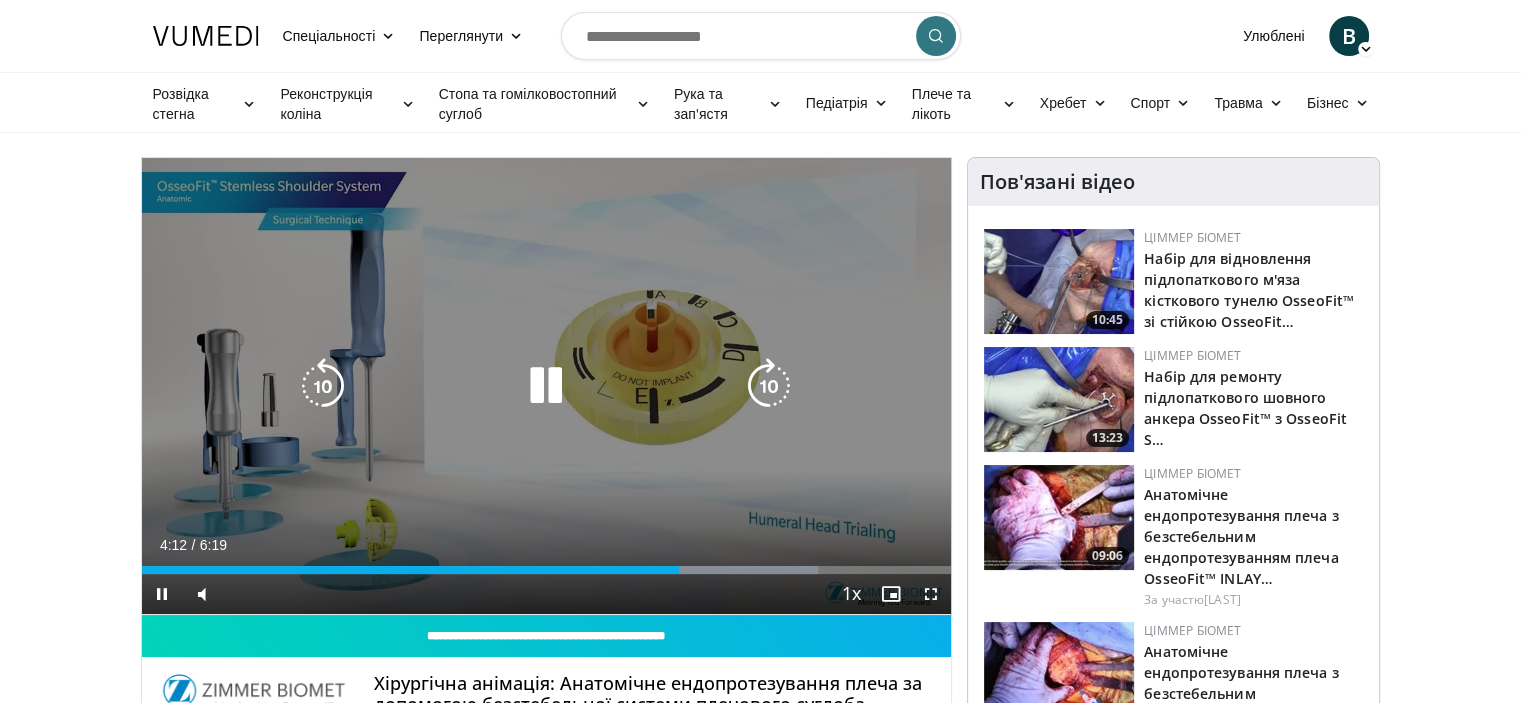 click on "30 seconds
Tap to unmute" at bounding box center (547, 386) 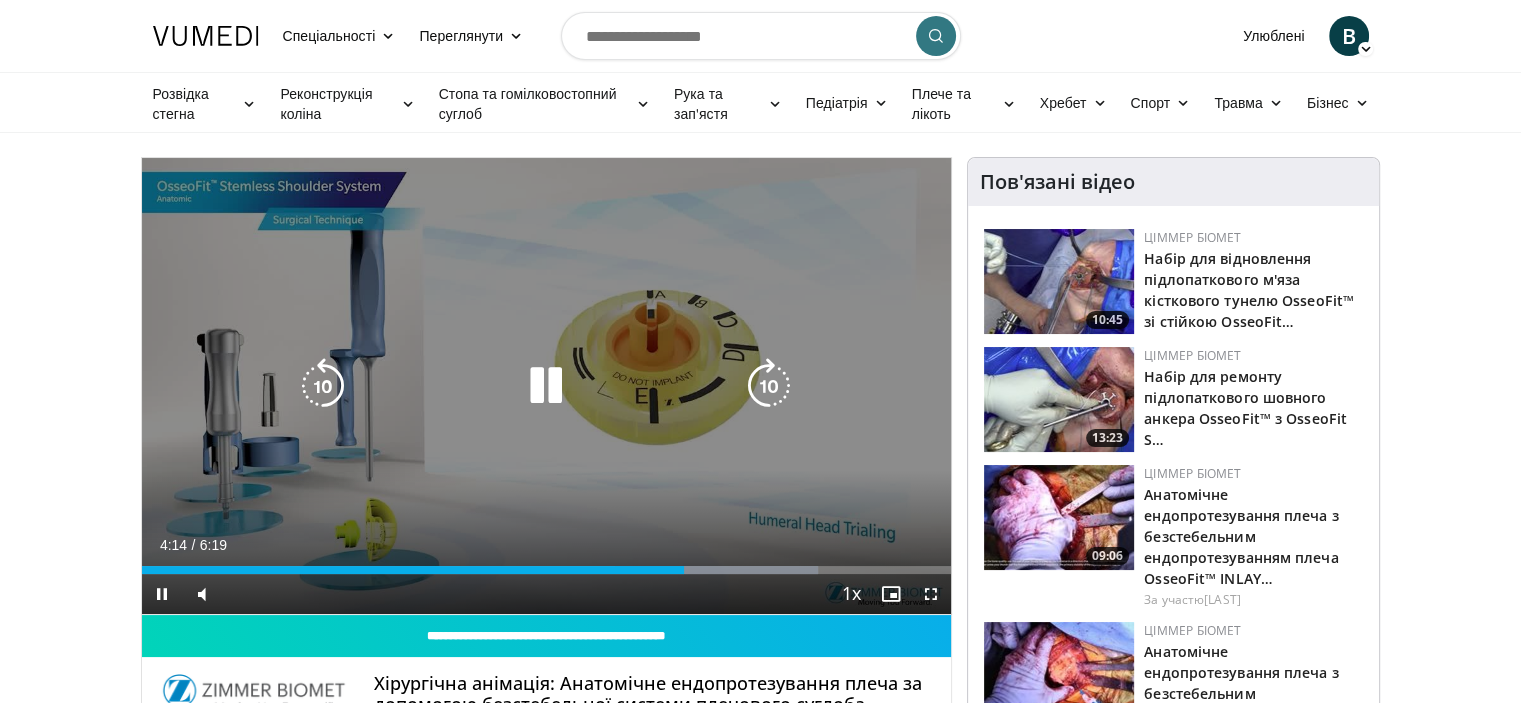 click at bounding box center (323, 386) 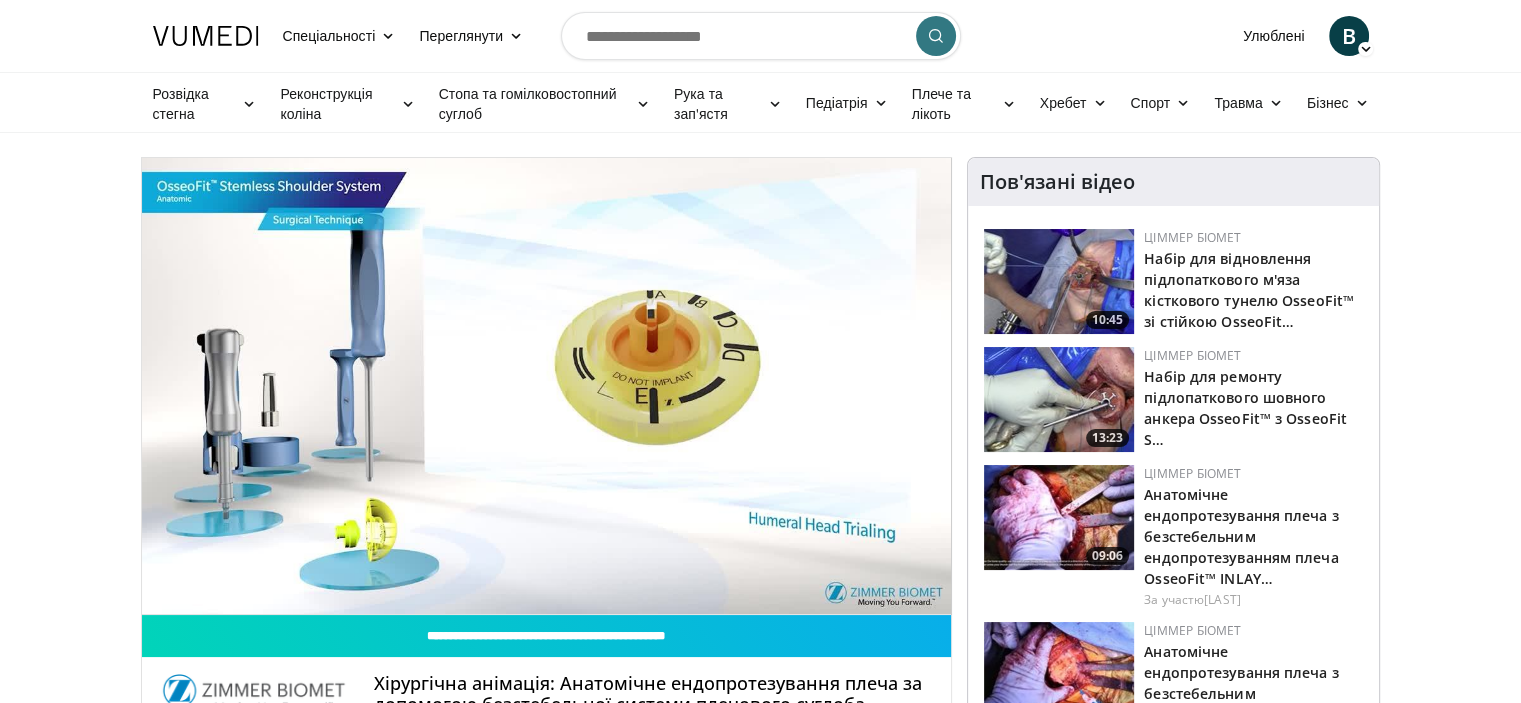 click on "10 seconds
Tap to unmute" at bounding box center (547, 386) 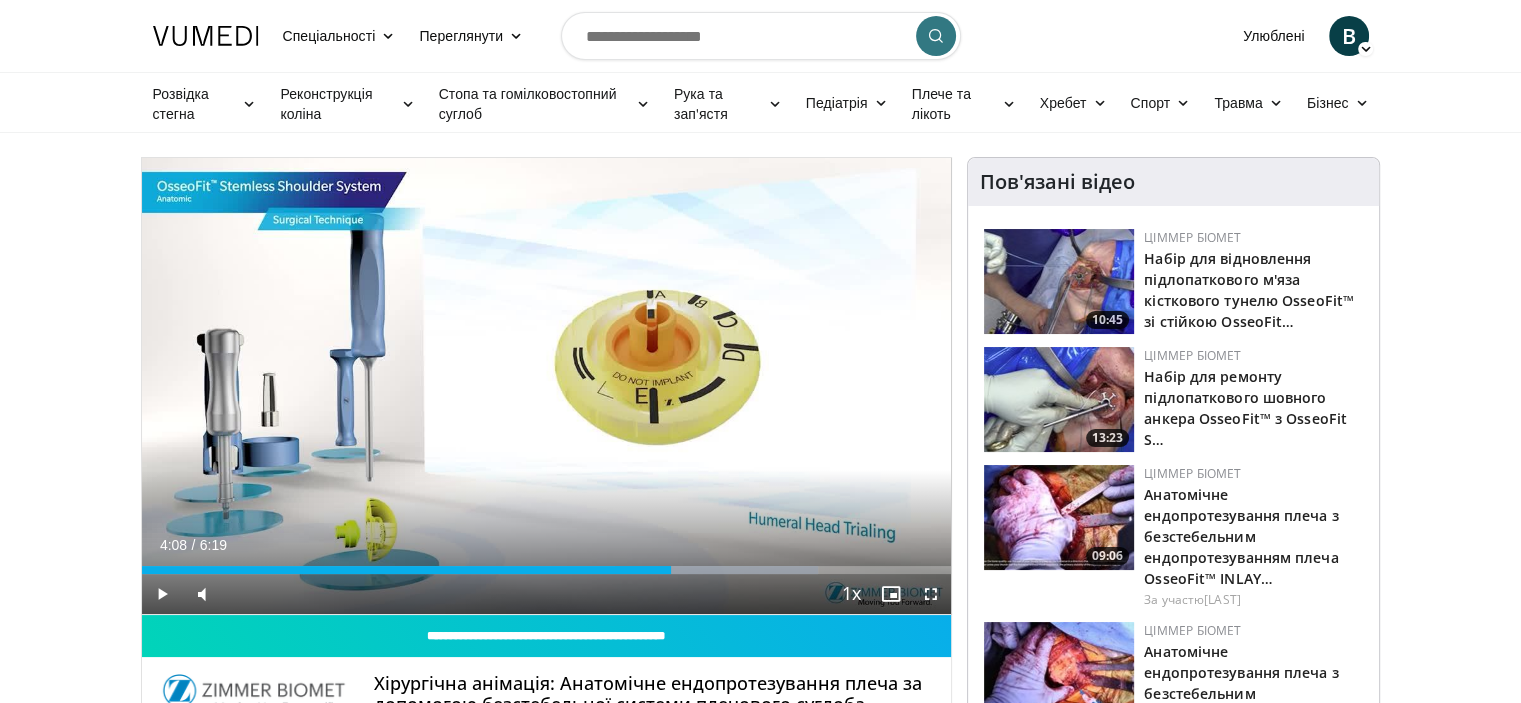 click on "10 seconds
Tap to unmute" at bounding box center (547, 386) 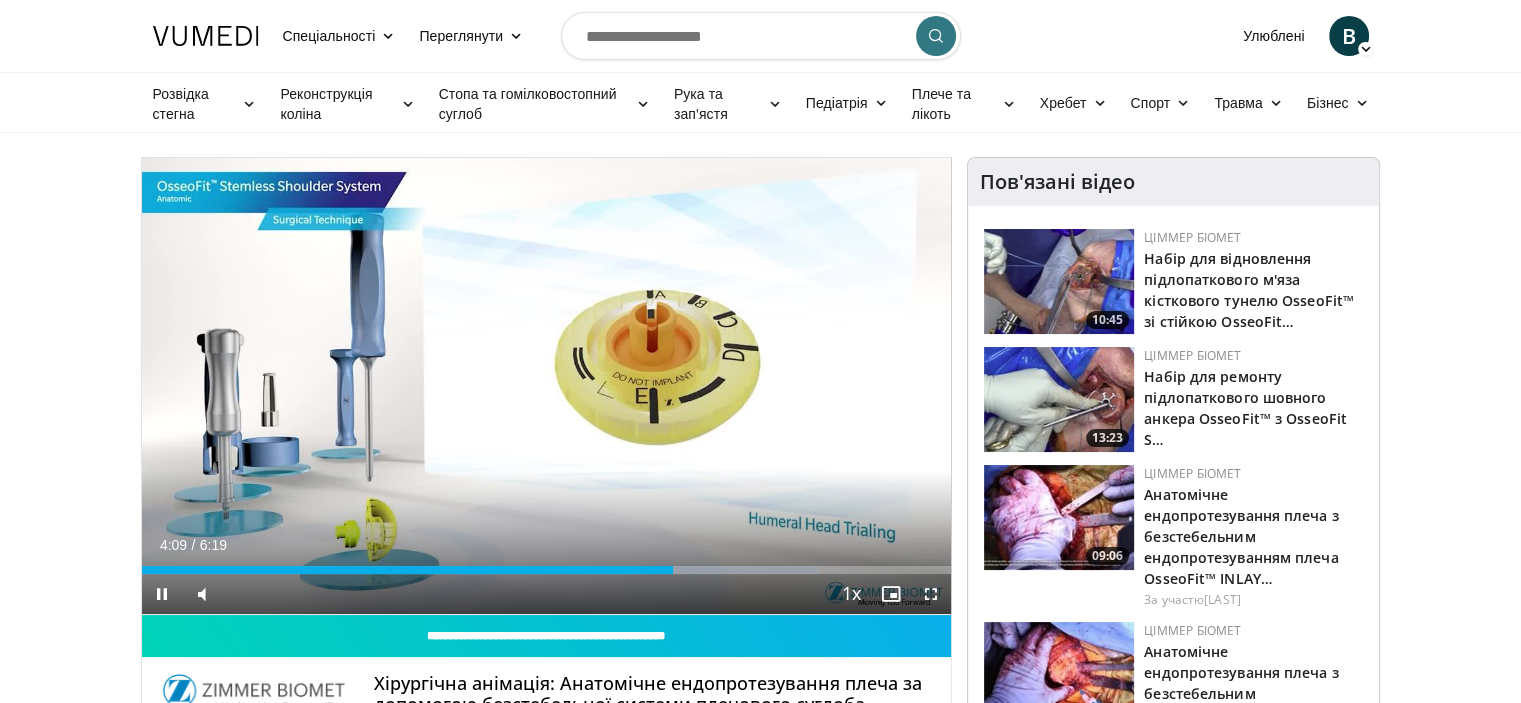 click on "10 seconds
Tap to unmute" at bounding box center (547, 386) 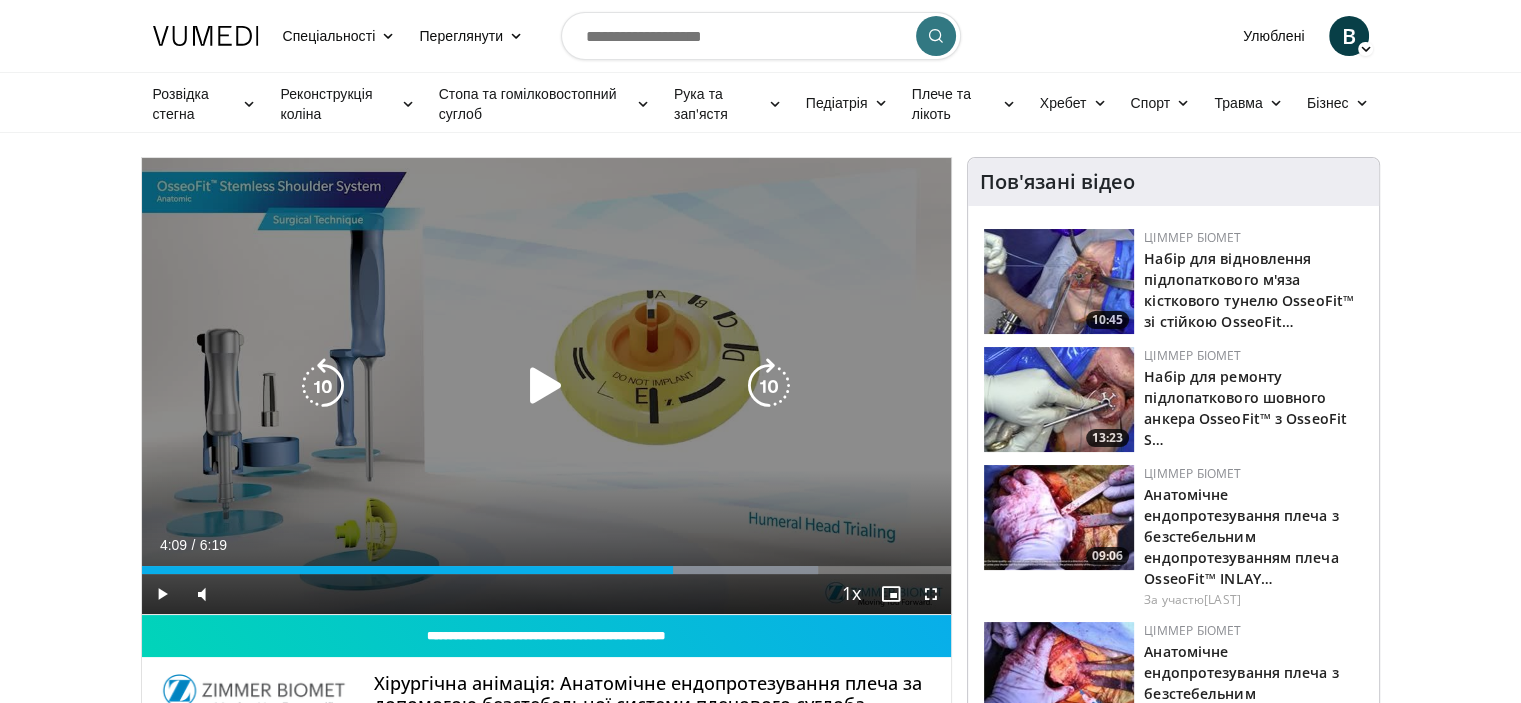 click on "10 seconds
Tap to unmute" at bounding box center (547, 386) 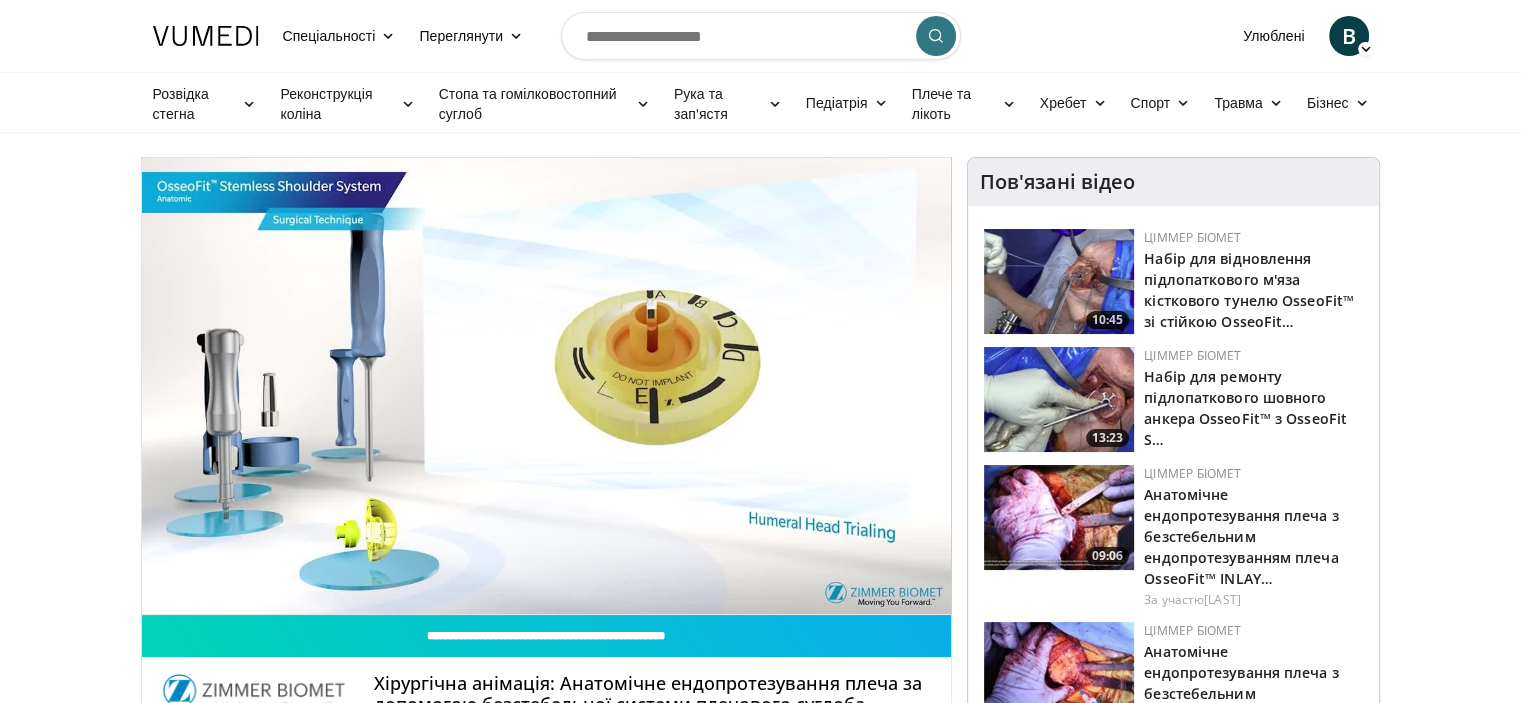 click at bounding box center [1059, 517] 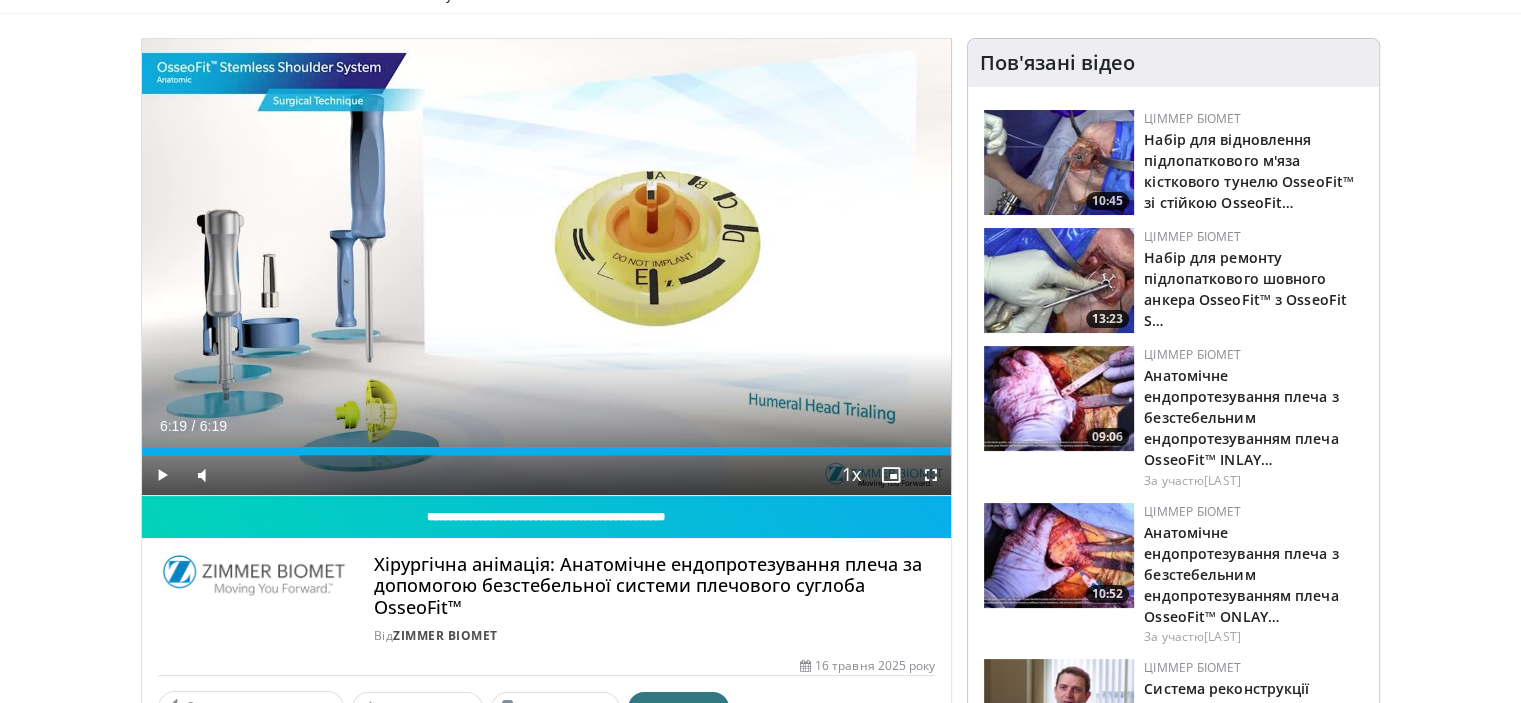 scroll, scrollTop: 120, scrollLeft: 0, axis: vertical 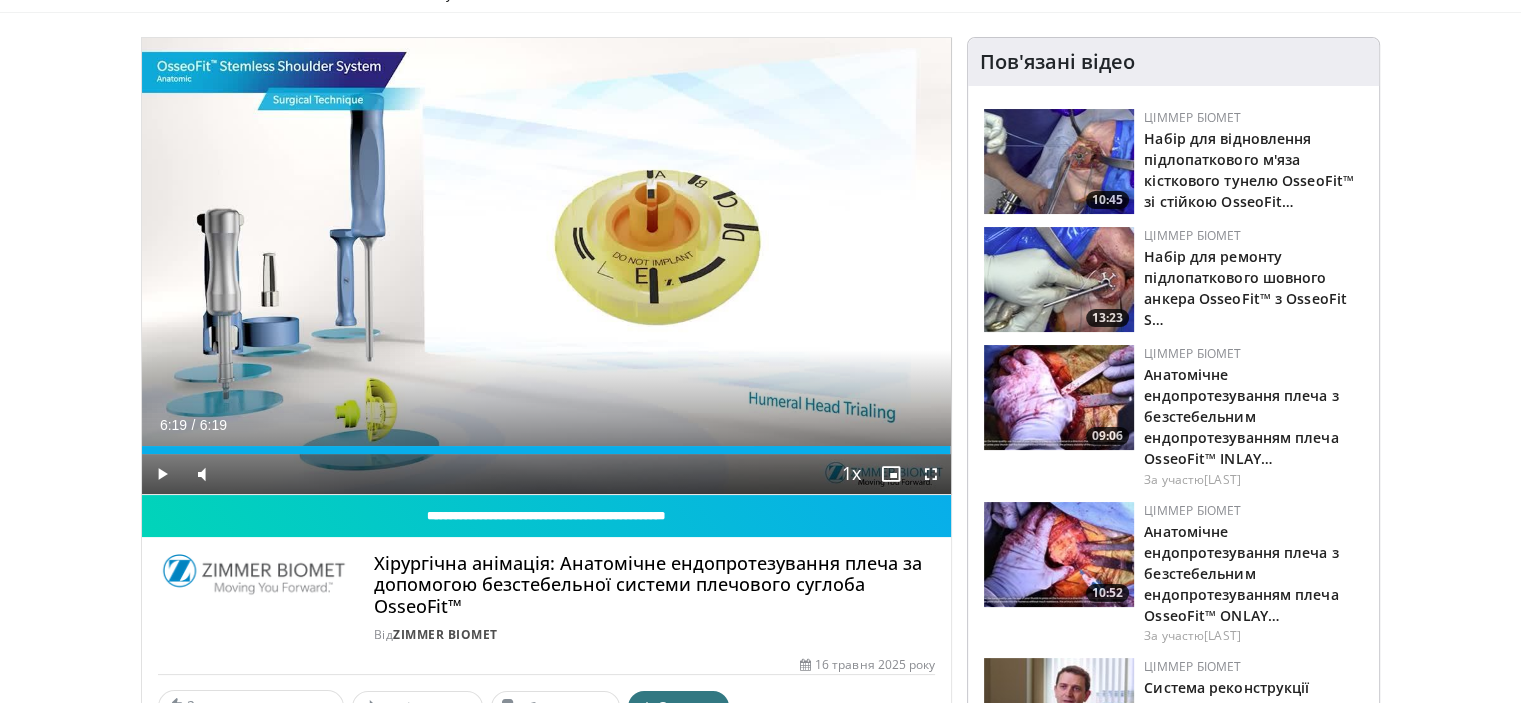 click at bounding box center (1059, 554) 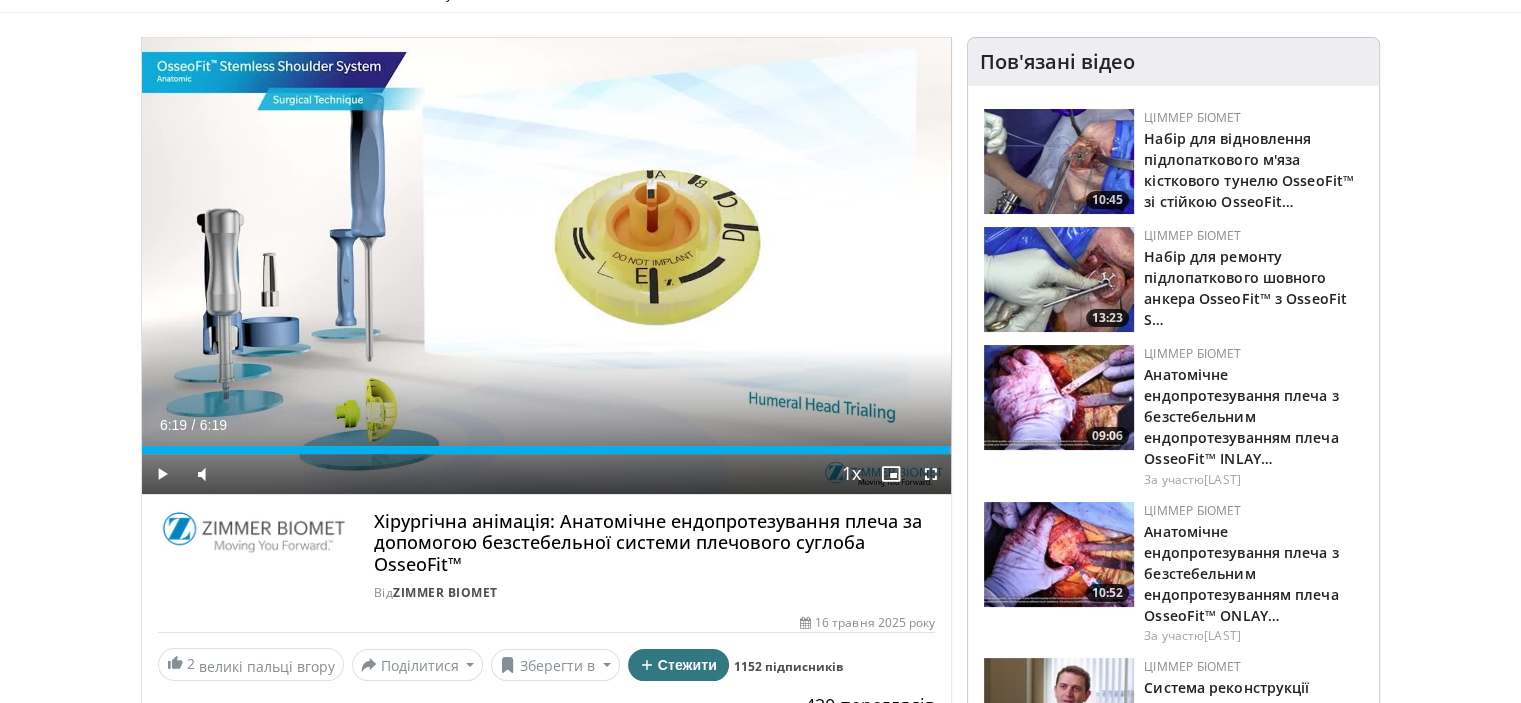click at bounding box center [1059, 397] 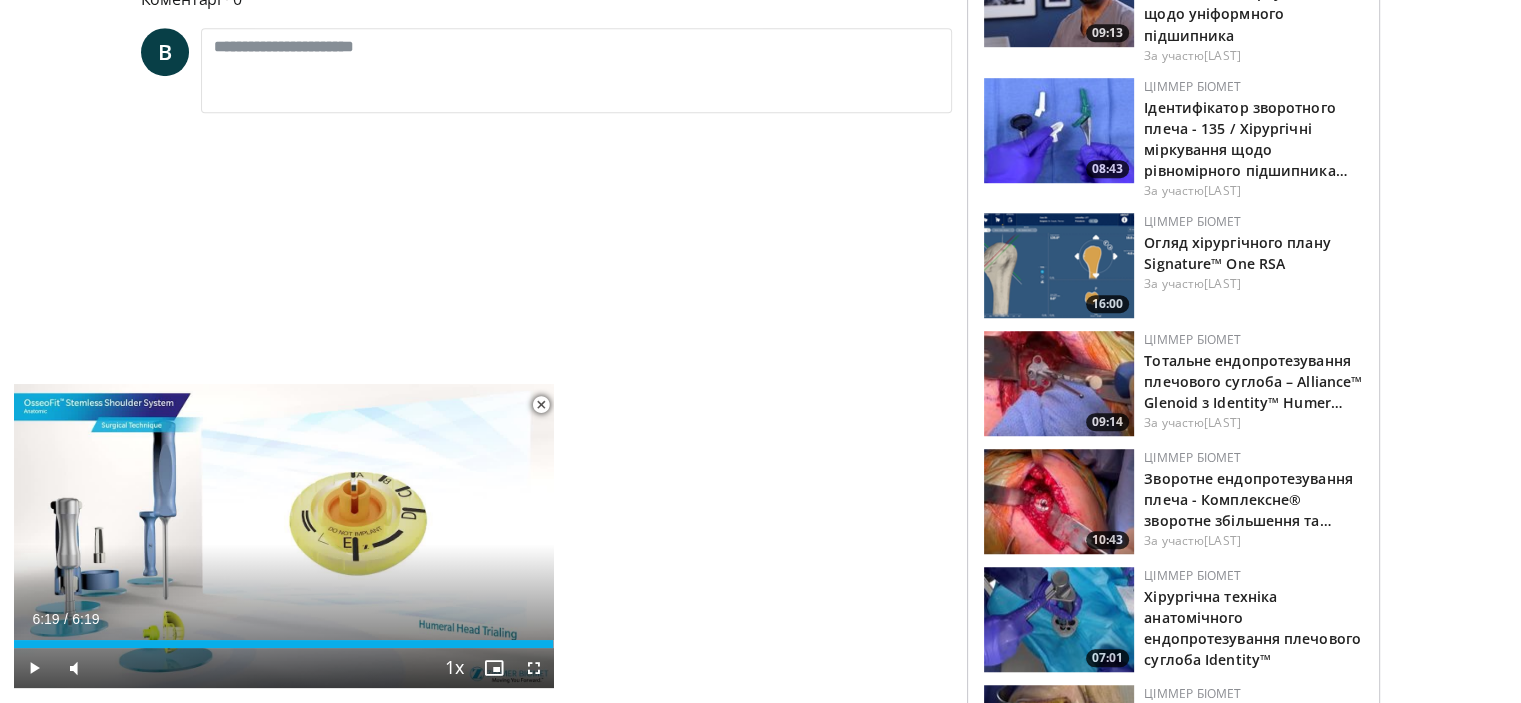scroll, scrollTop: 1376, scrollLeft: 0, axis: vertical 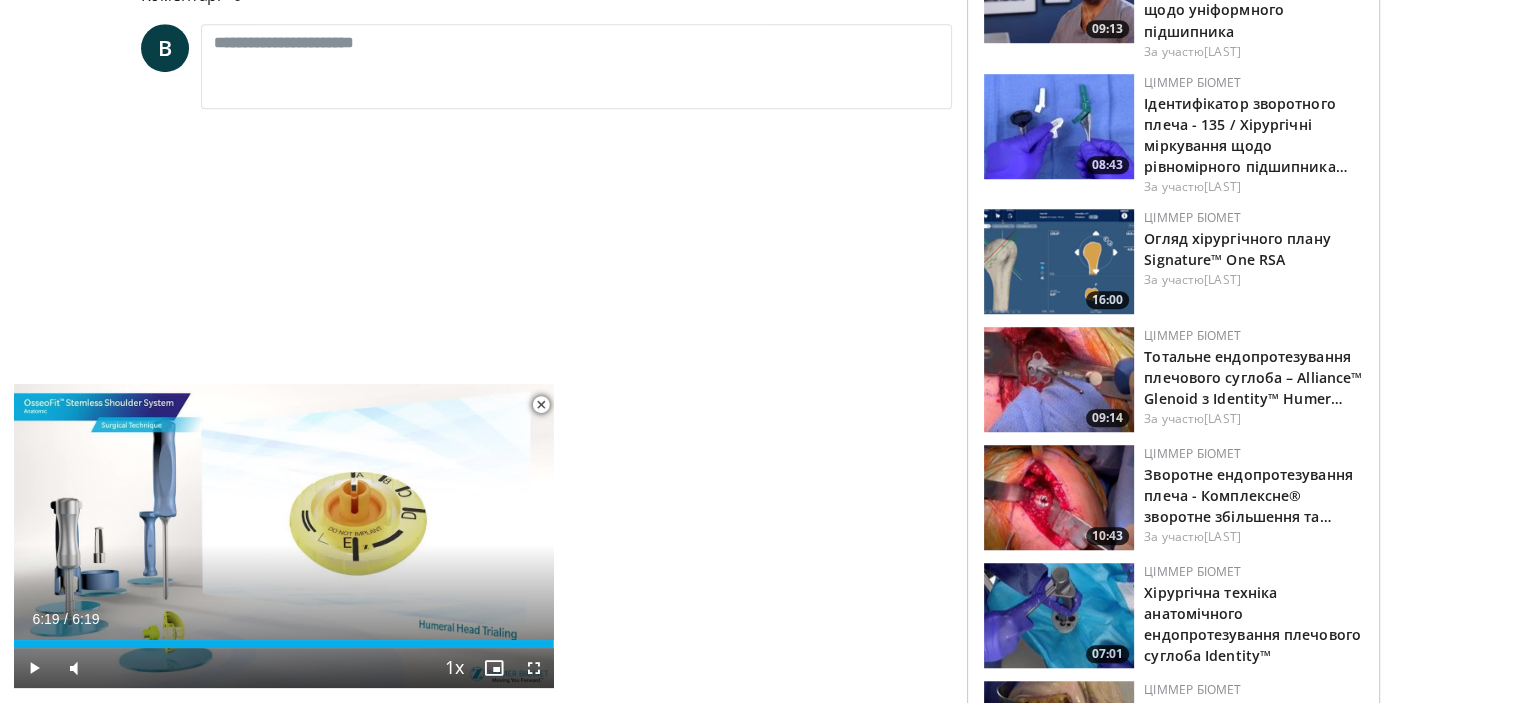 click at bounding box center (1059, 379) 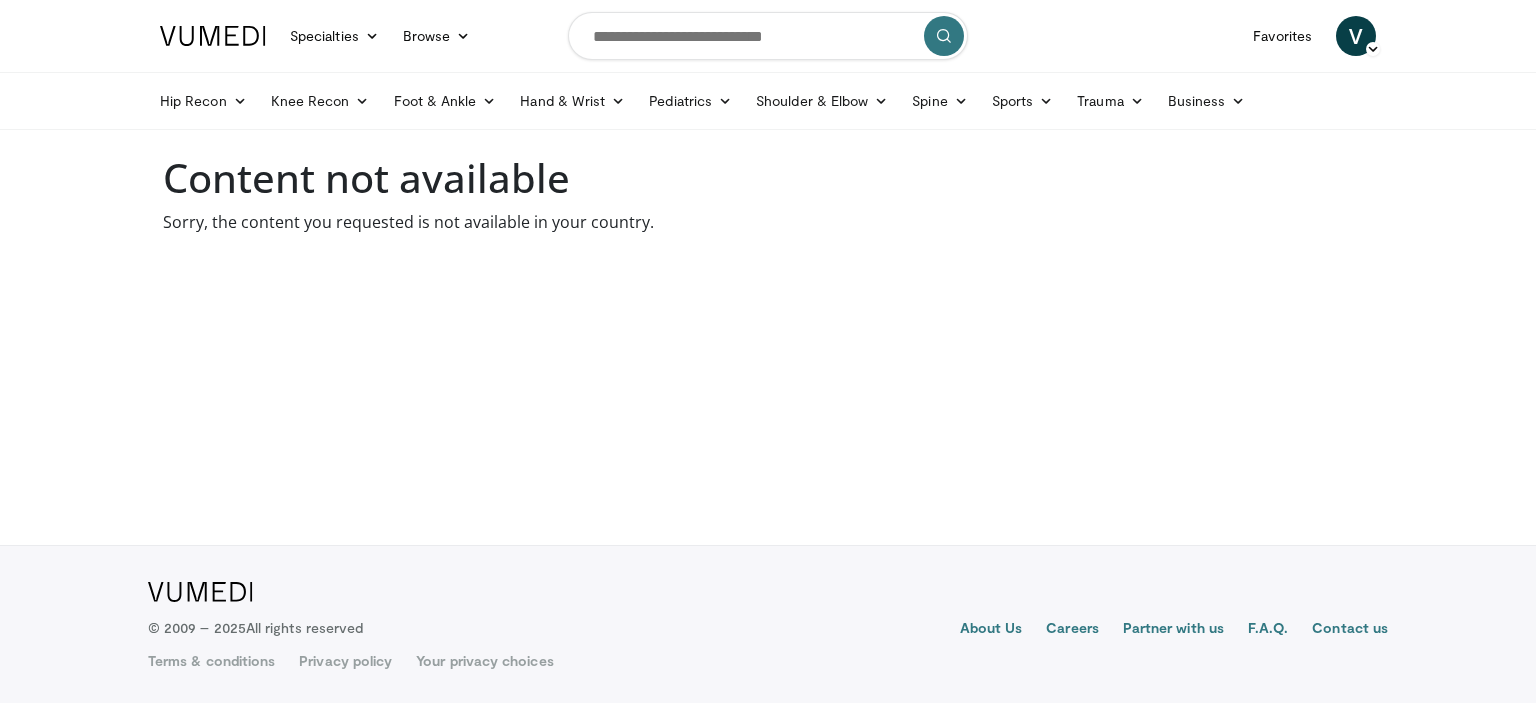 scroll, scrollTop: 0, scrollLeft: 0, axis: both 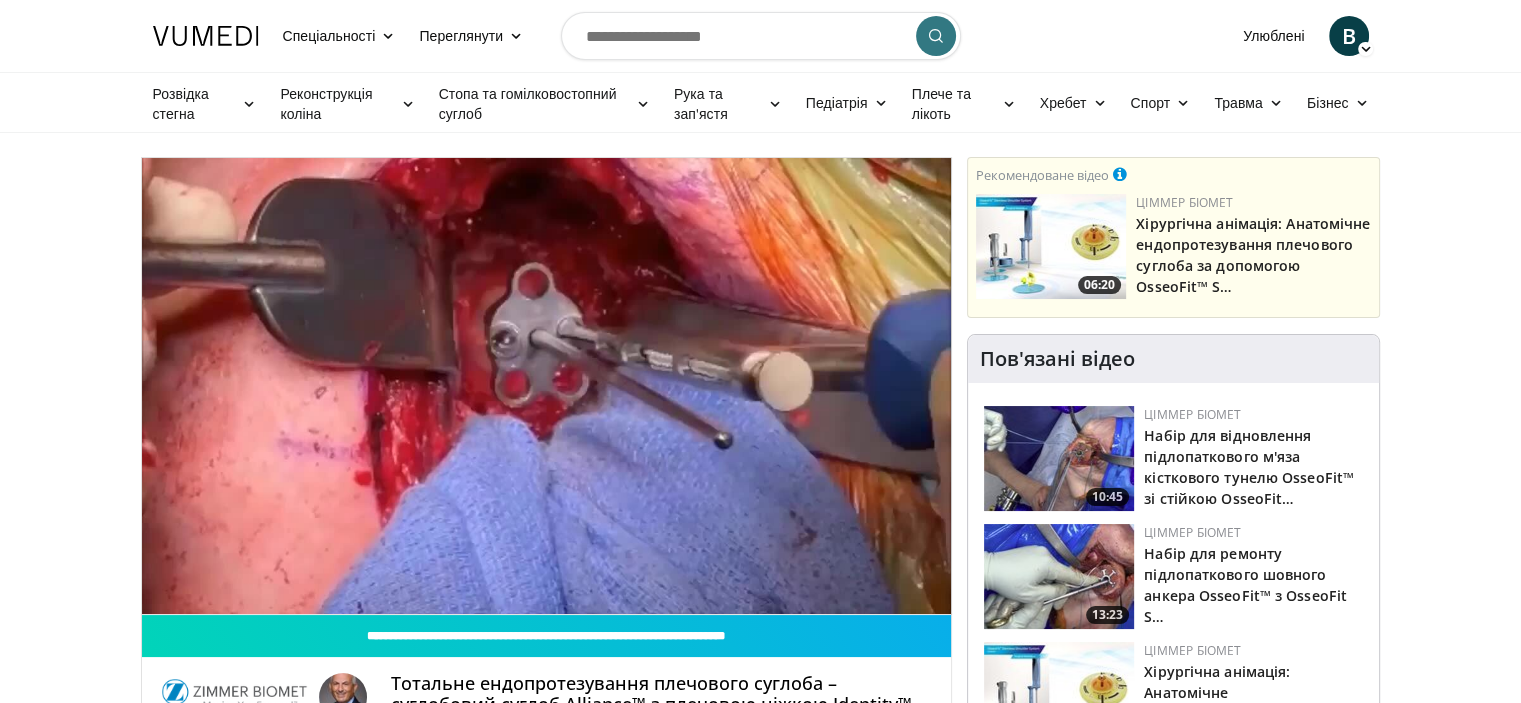 click on "10 seconds
Tap to unmute" at bounding box center [547, 386] 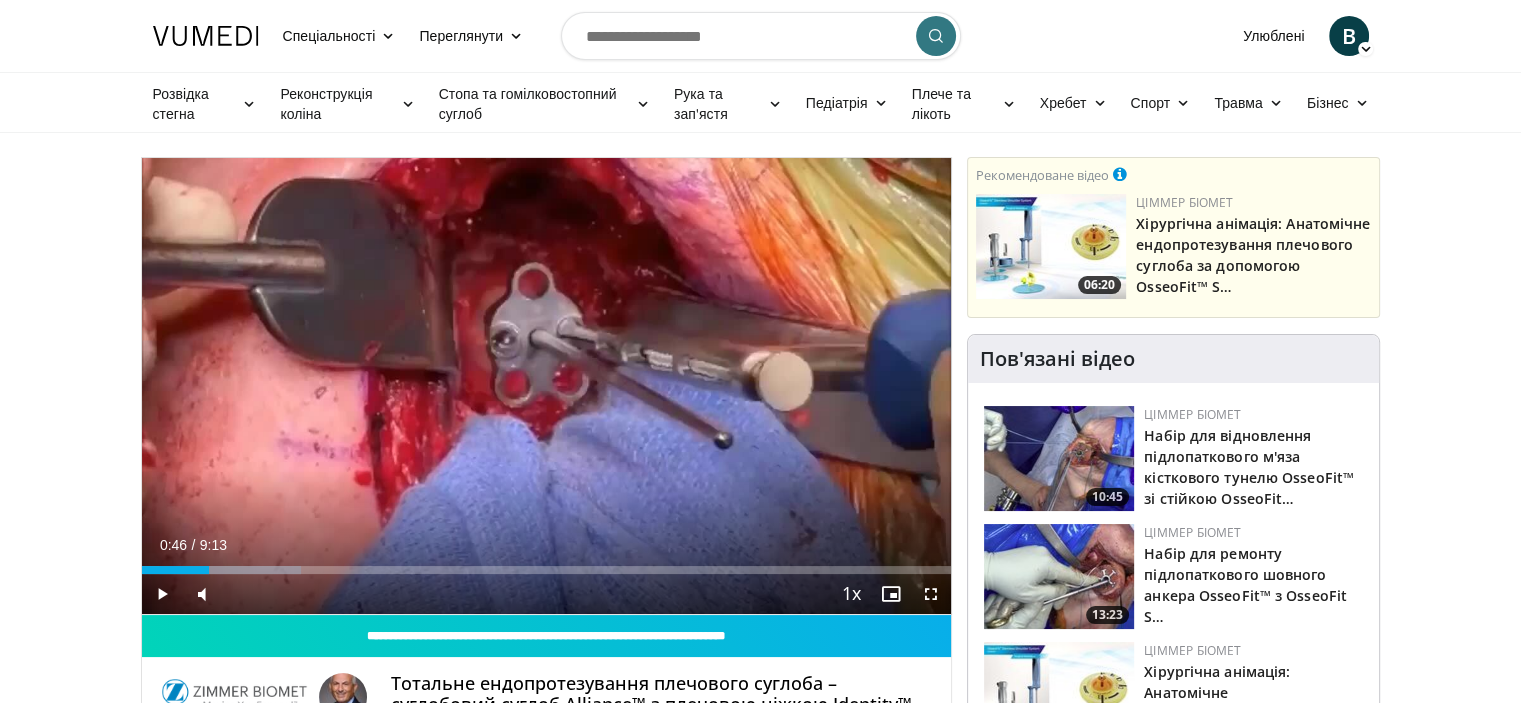click on "10 seconds
Tap to unmute" at bounding box center [547, 386] 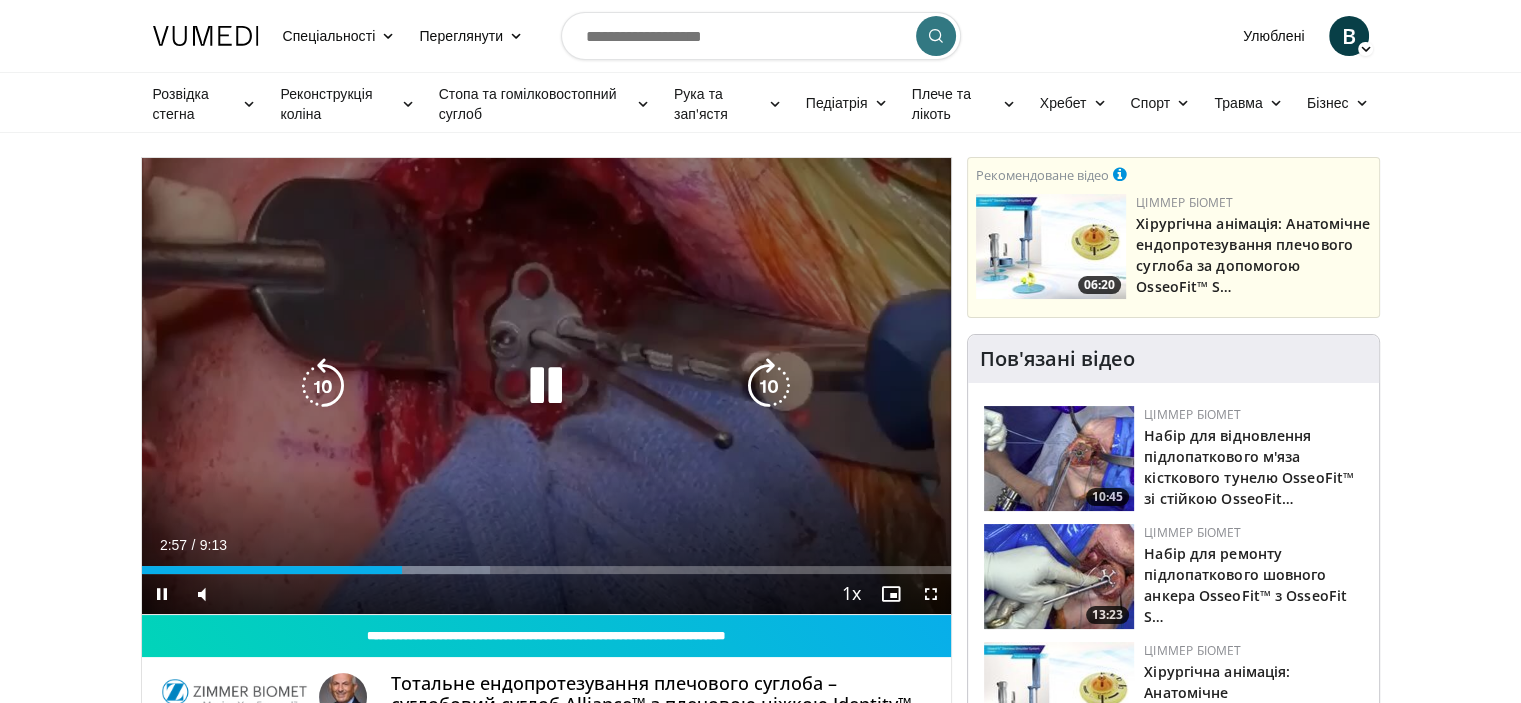 click on "10 seconds
Tap to unmute" at bounding box center (547, 386) 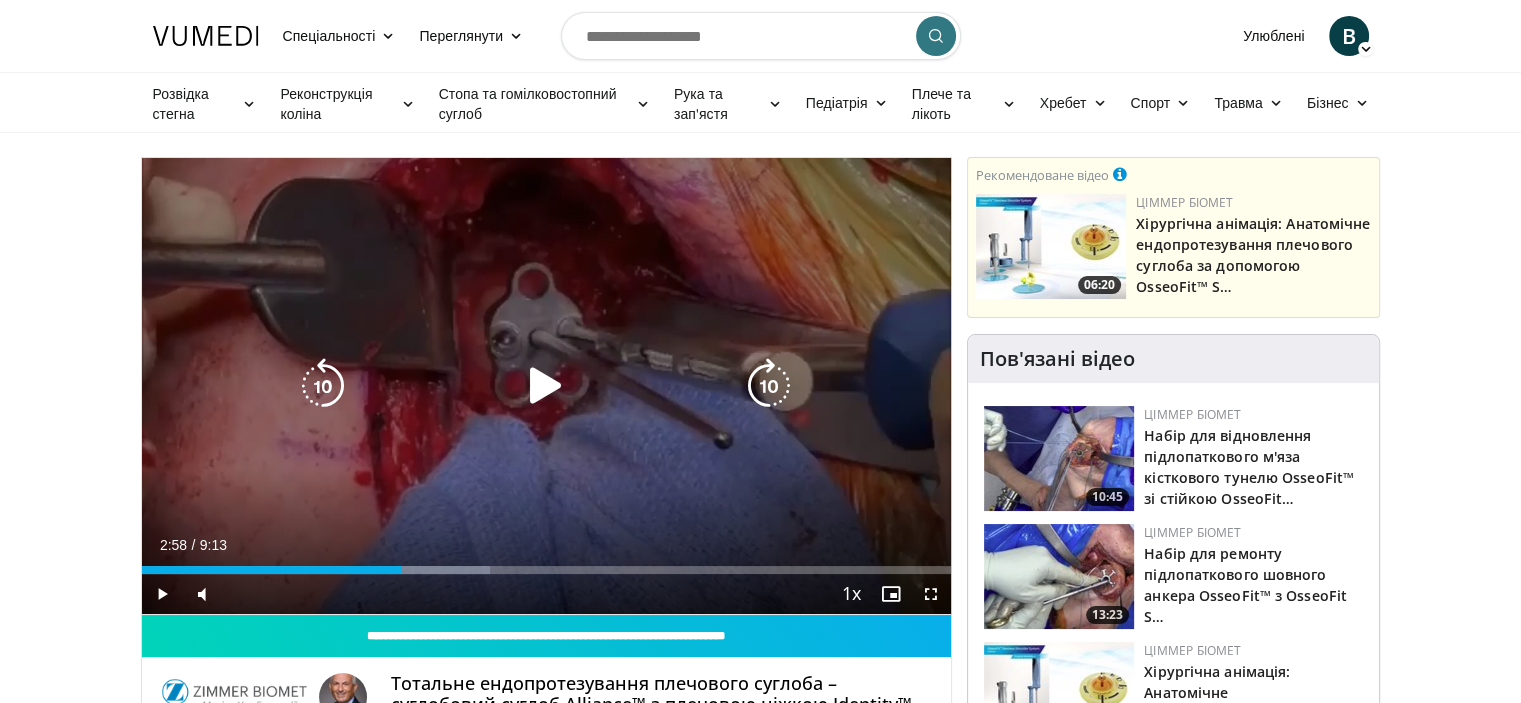 click on "10 seconds
Tap to unmute" at bounding box center [547, 386] 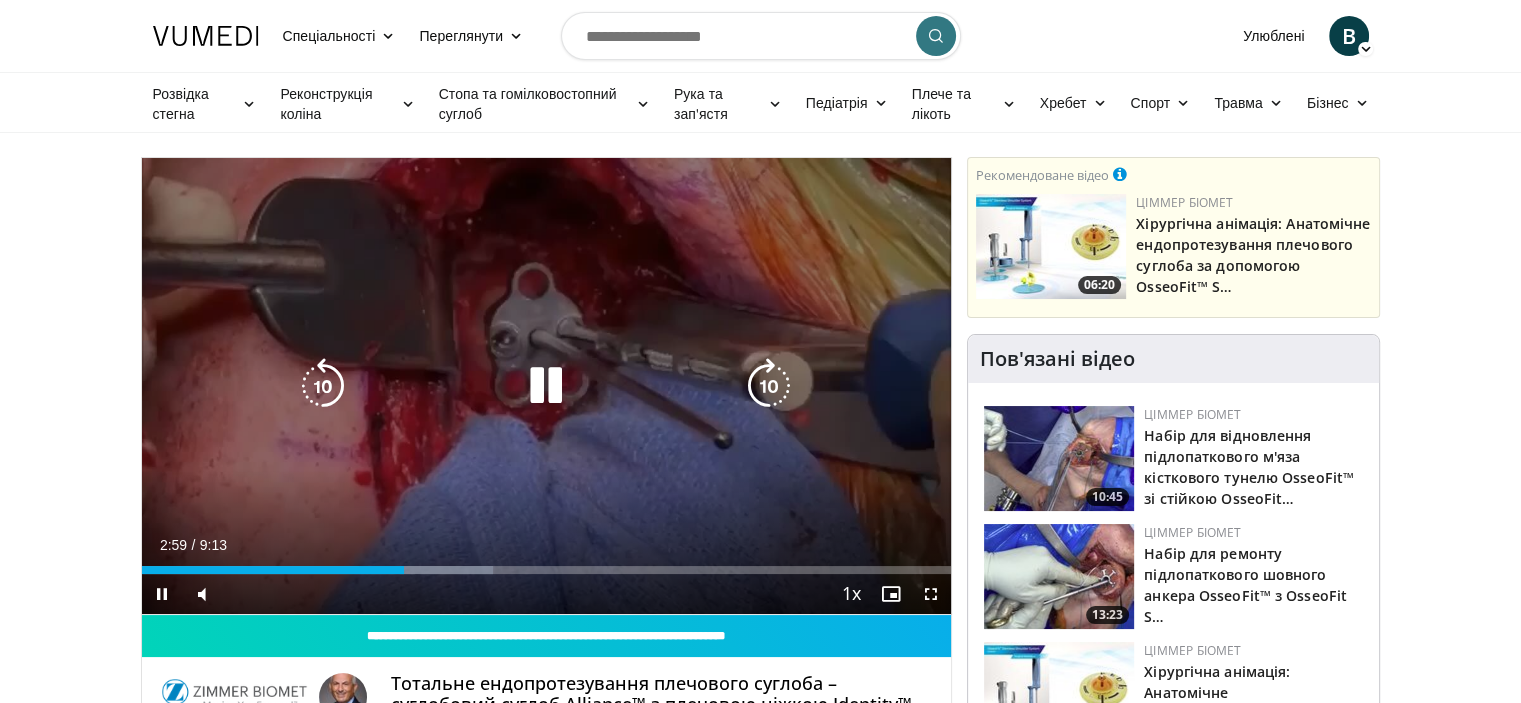 click at bounding box center (323, 386) 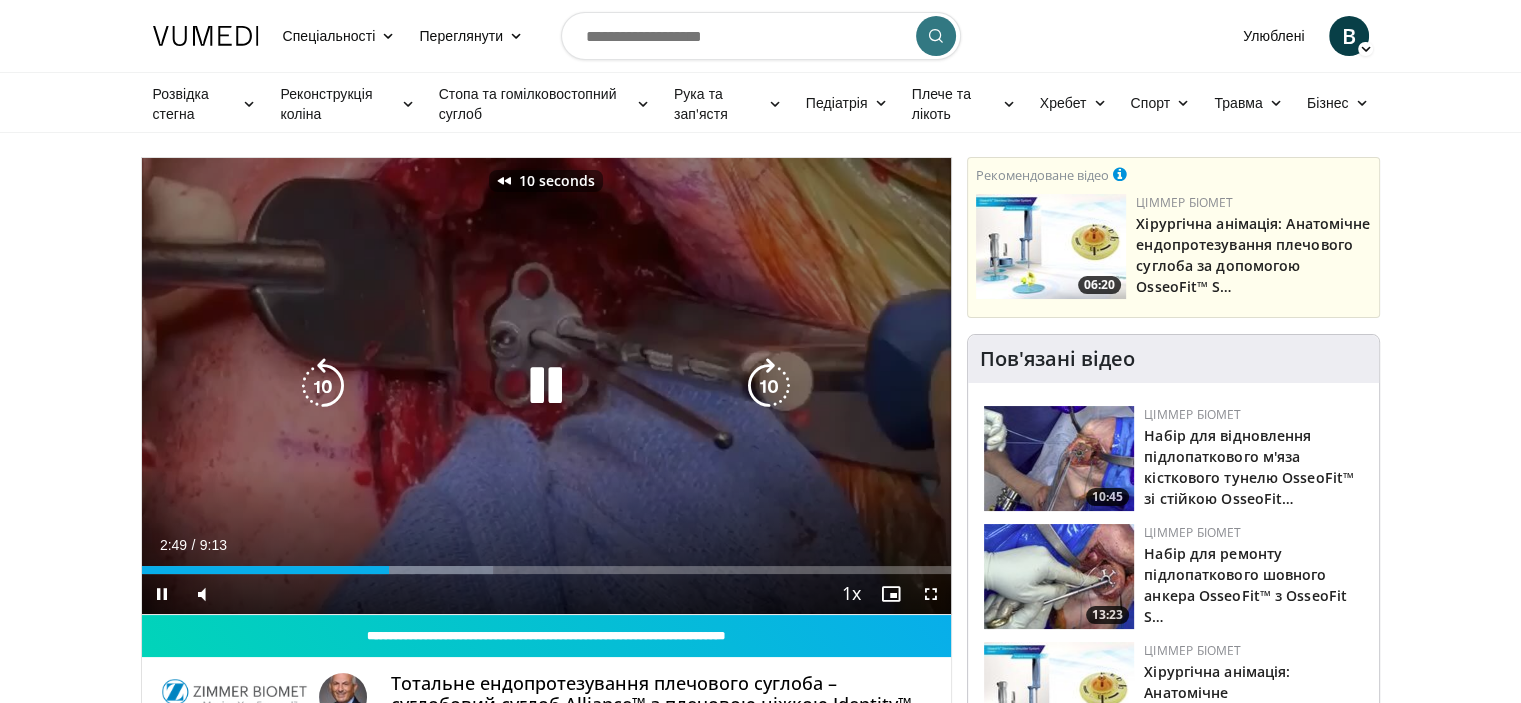 click at bounding box center [323, 386] 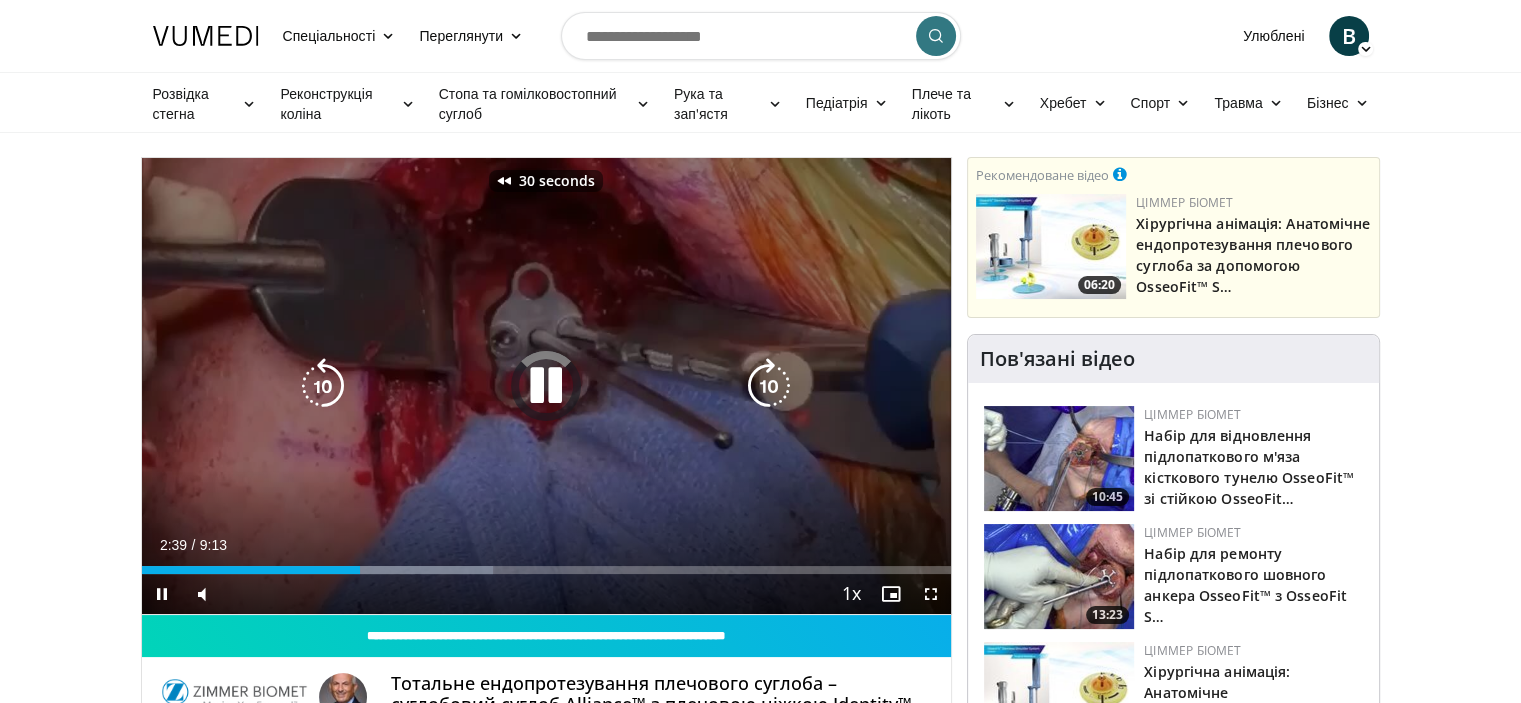 click at bounding box center (323, 386) 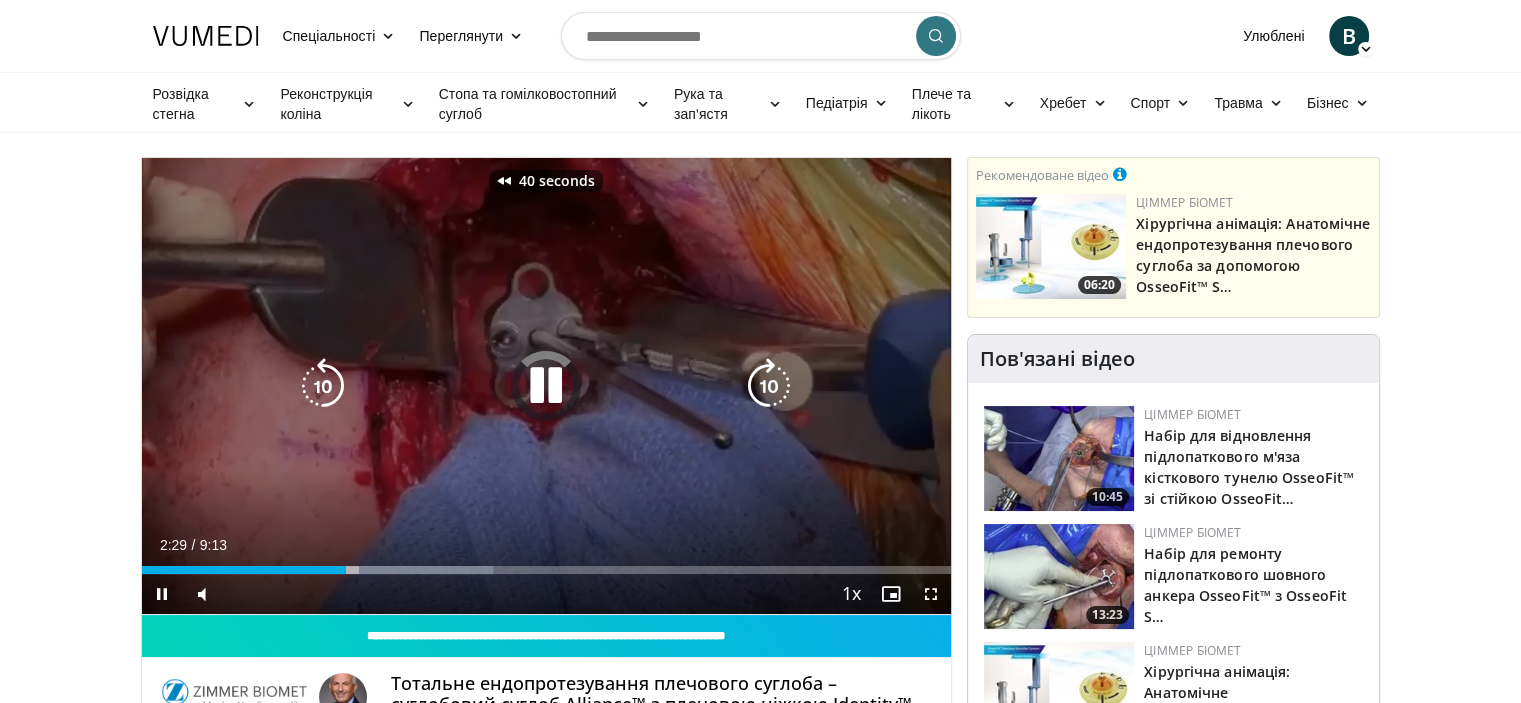 click at bounding box center [323, 386] 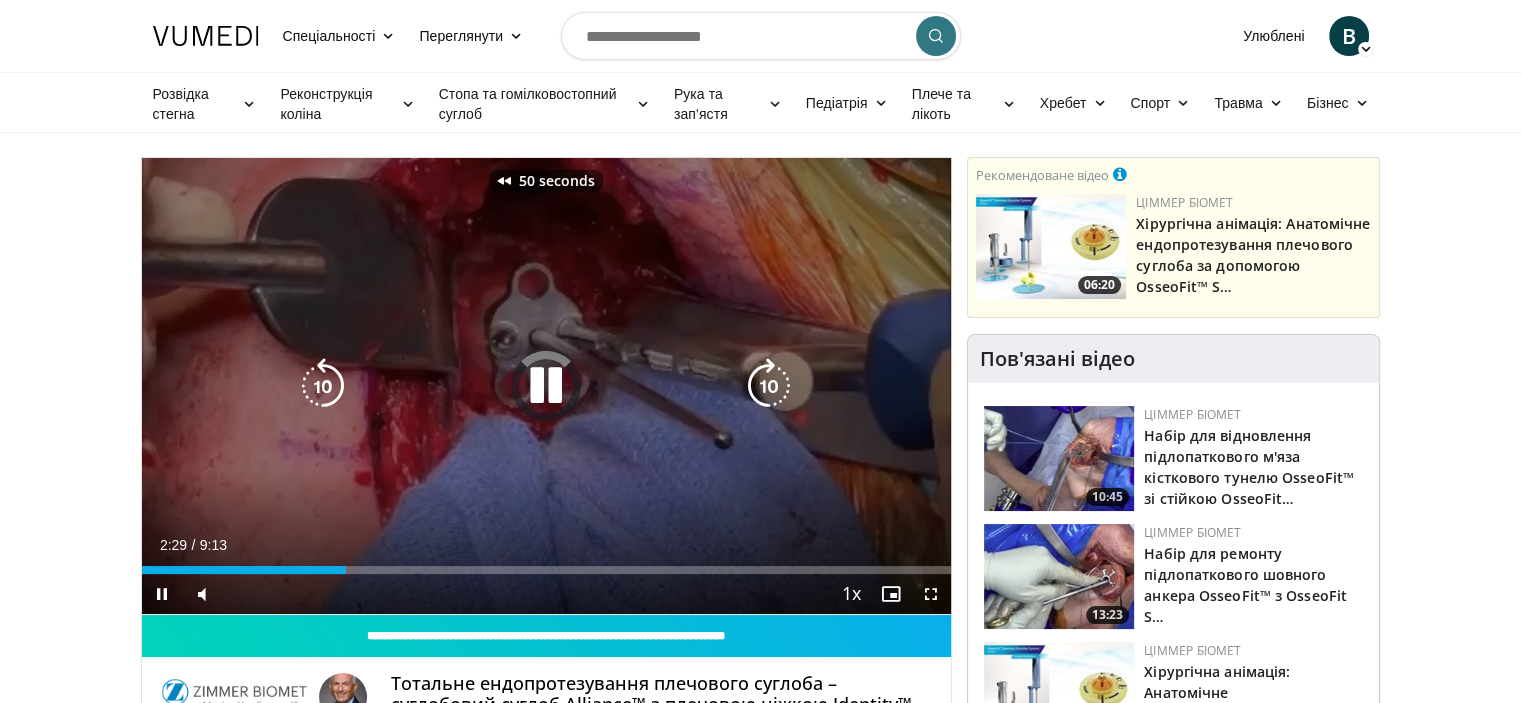 click at bounding box center [323, 386] 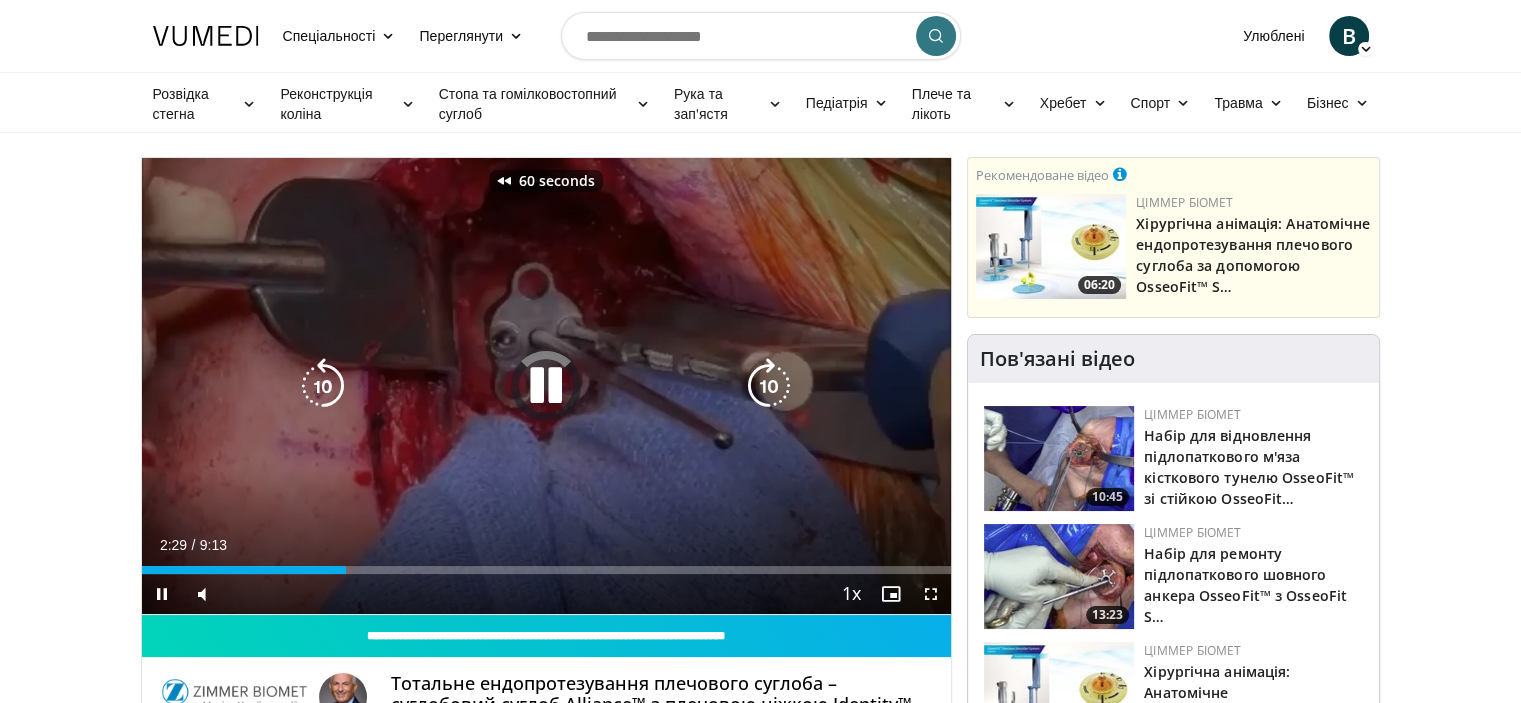 click at bounding box center (323, 386) 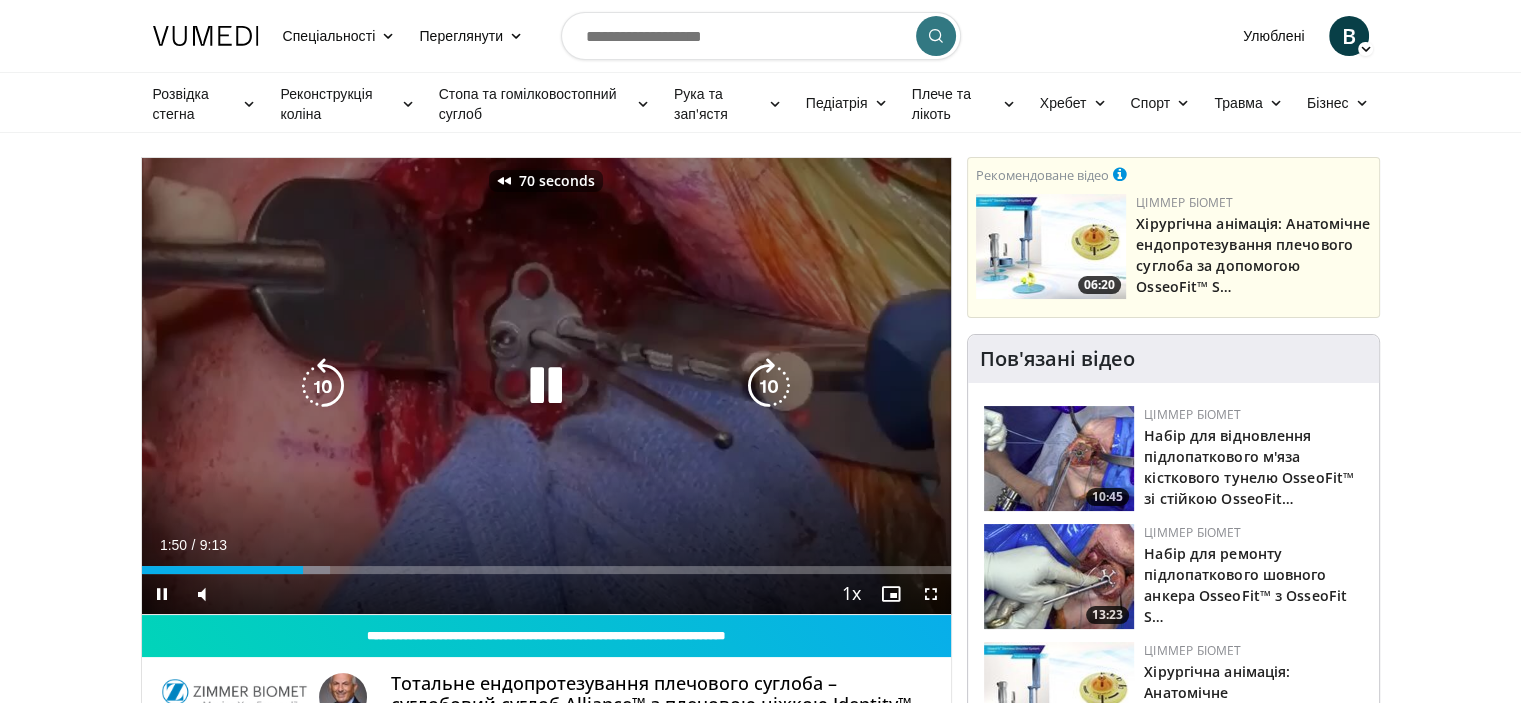 click at bounding box center [323, 386] 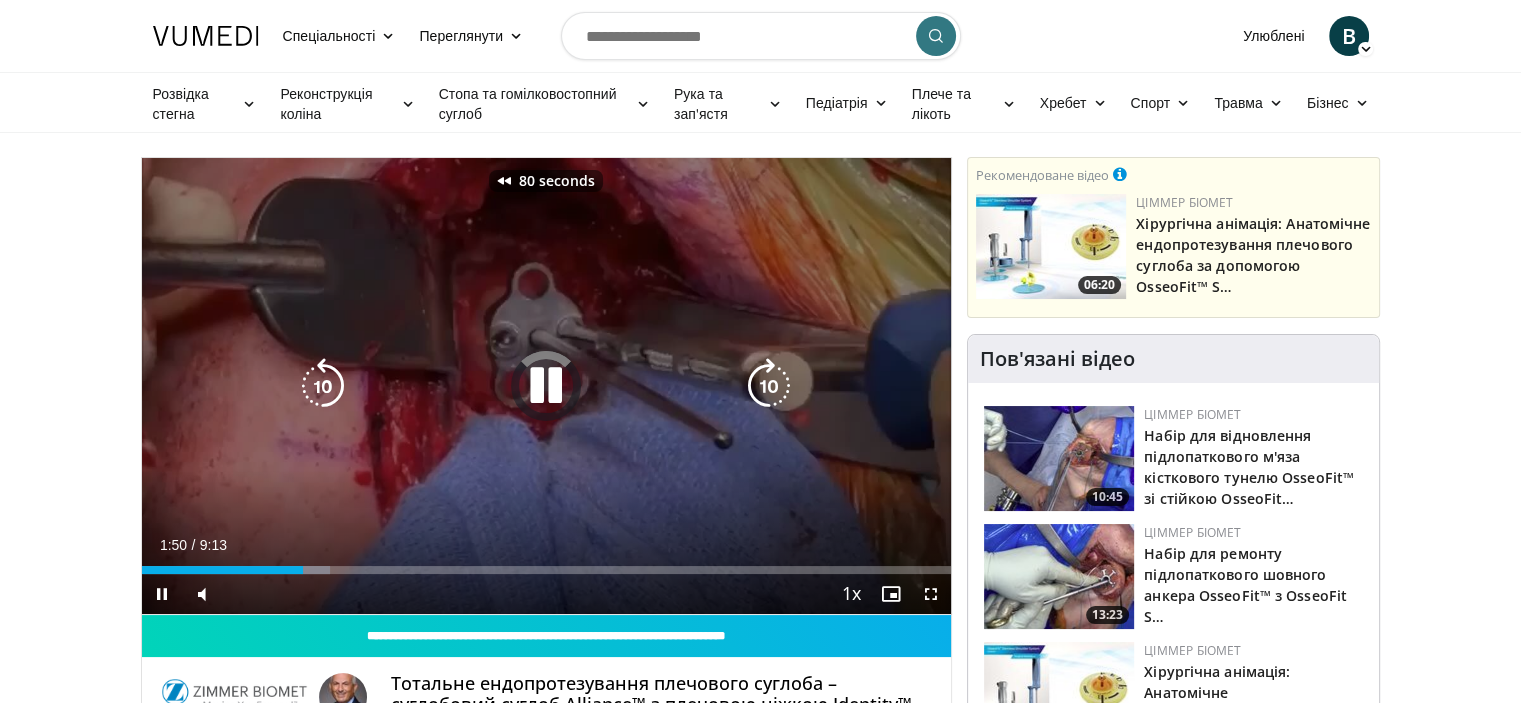 click at bounding box center (323, 386) 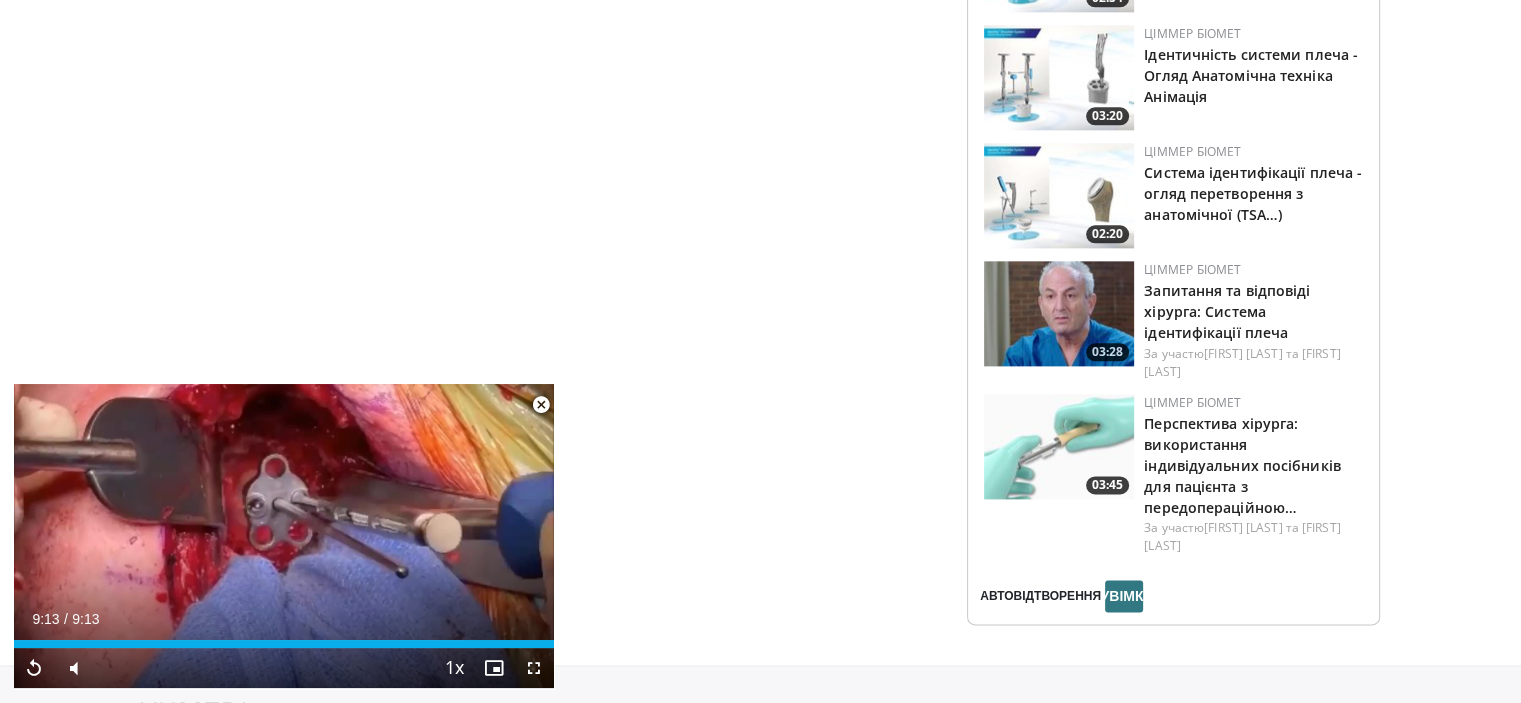 scroll, scrollTop: 2480, scrollLeft: 0, axis: vertical 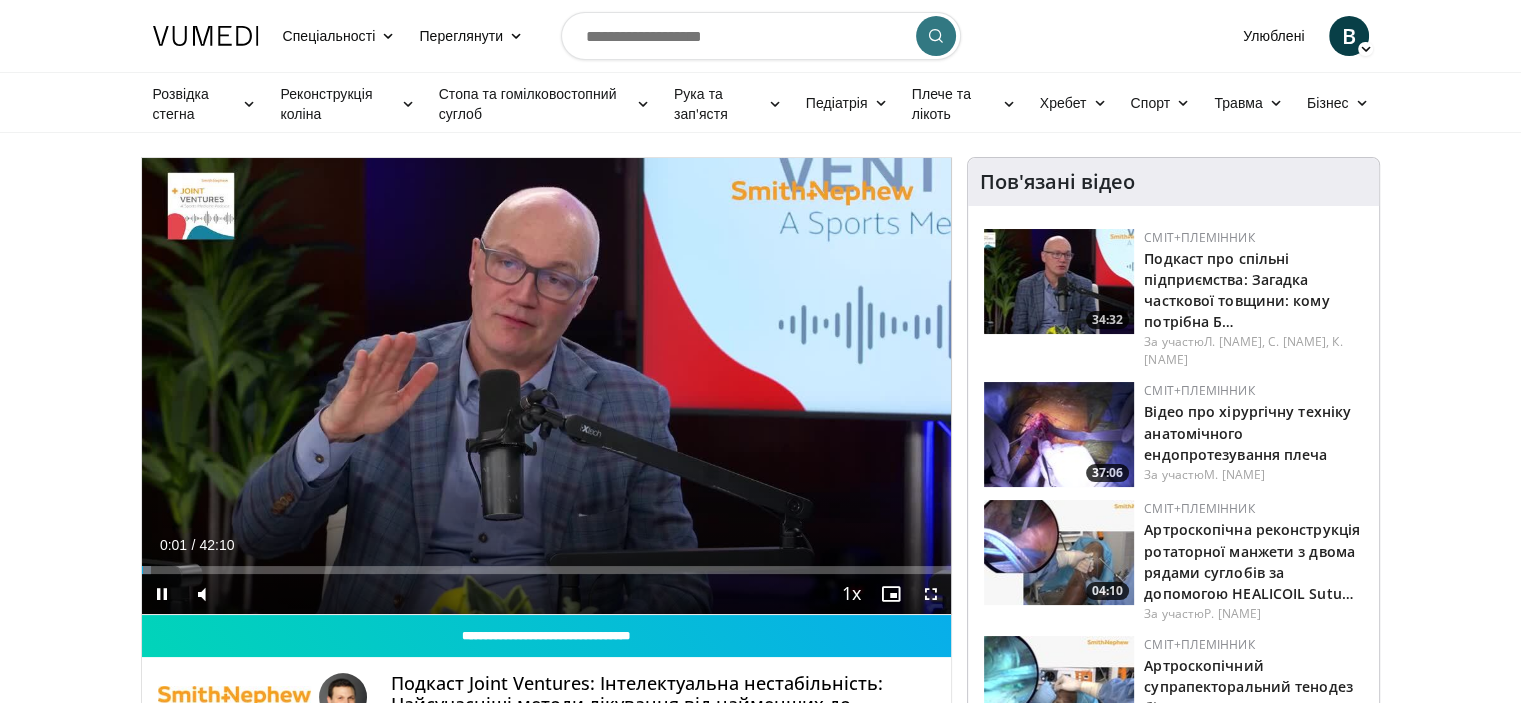 drag, startPoint x: 0, startPoint y: 0, endPoint x: 1432, endPoint y: 472, distance: 1507.7825 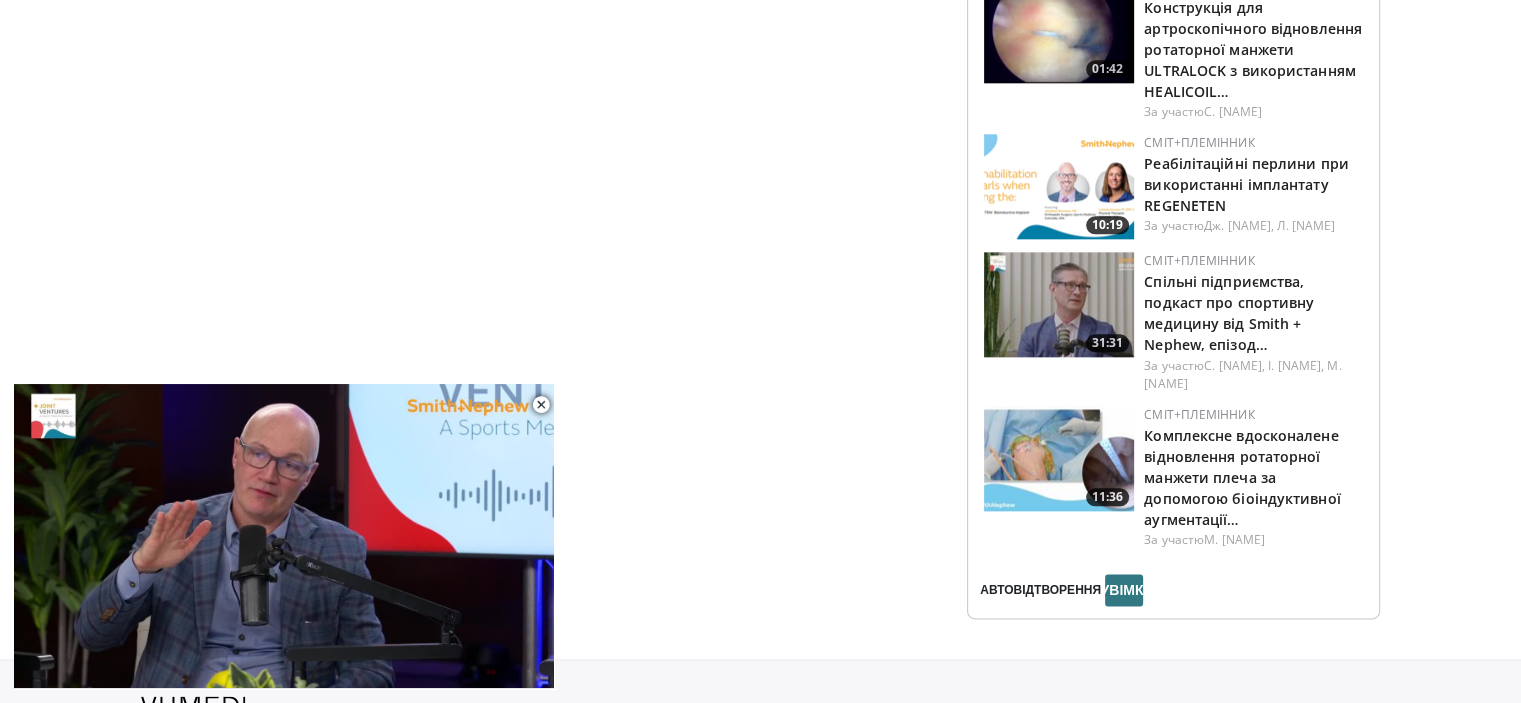 scroll, scrollTop: 2391, scrollLeft: 0, axis: vertical 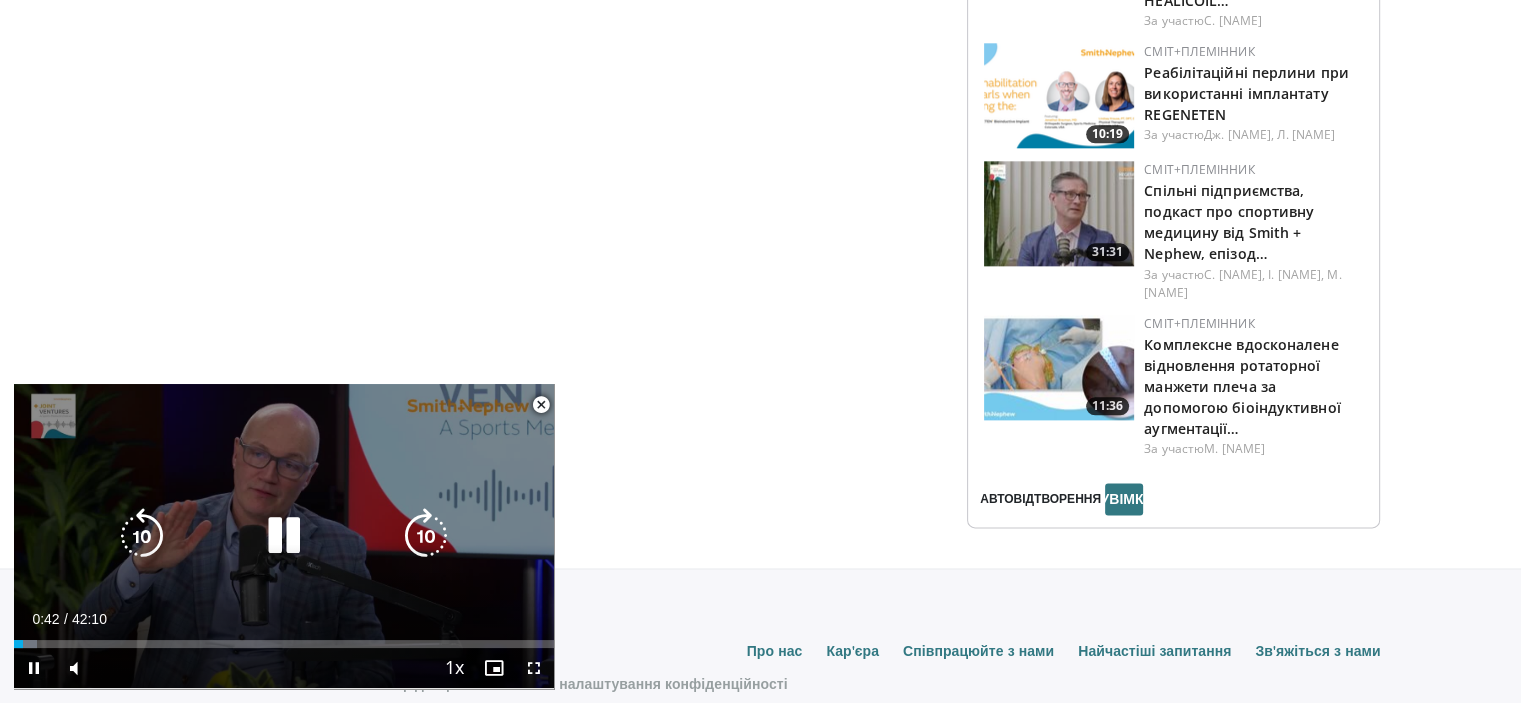 click on "10 seconds
Tap to unmute" at bounding box center (284, 536) 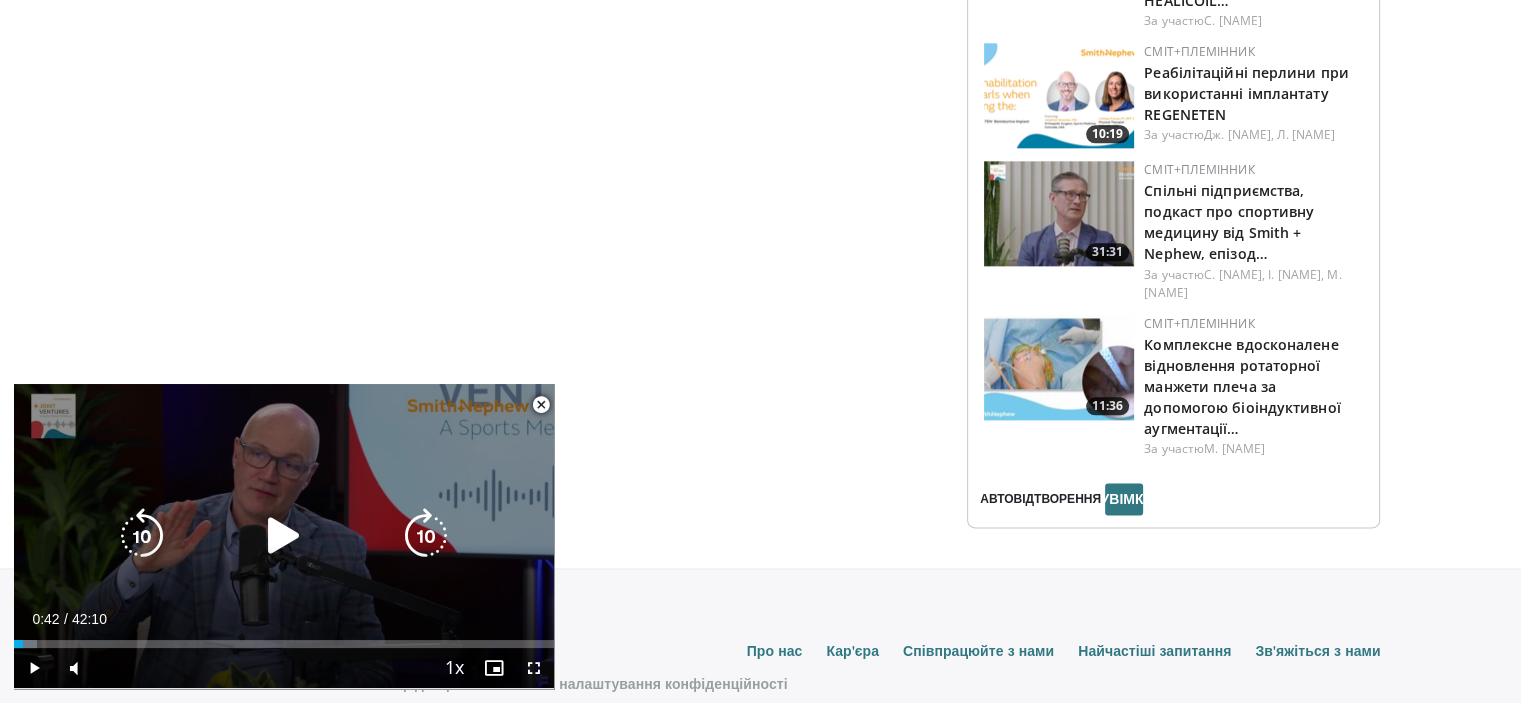 click on "10 seconds
Tap to unmute" at bounding box center (284, 536) 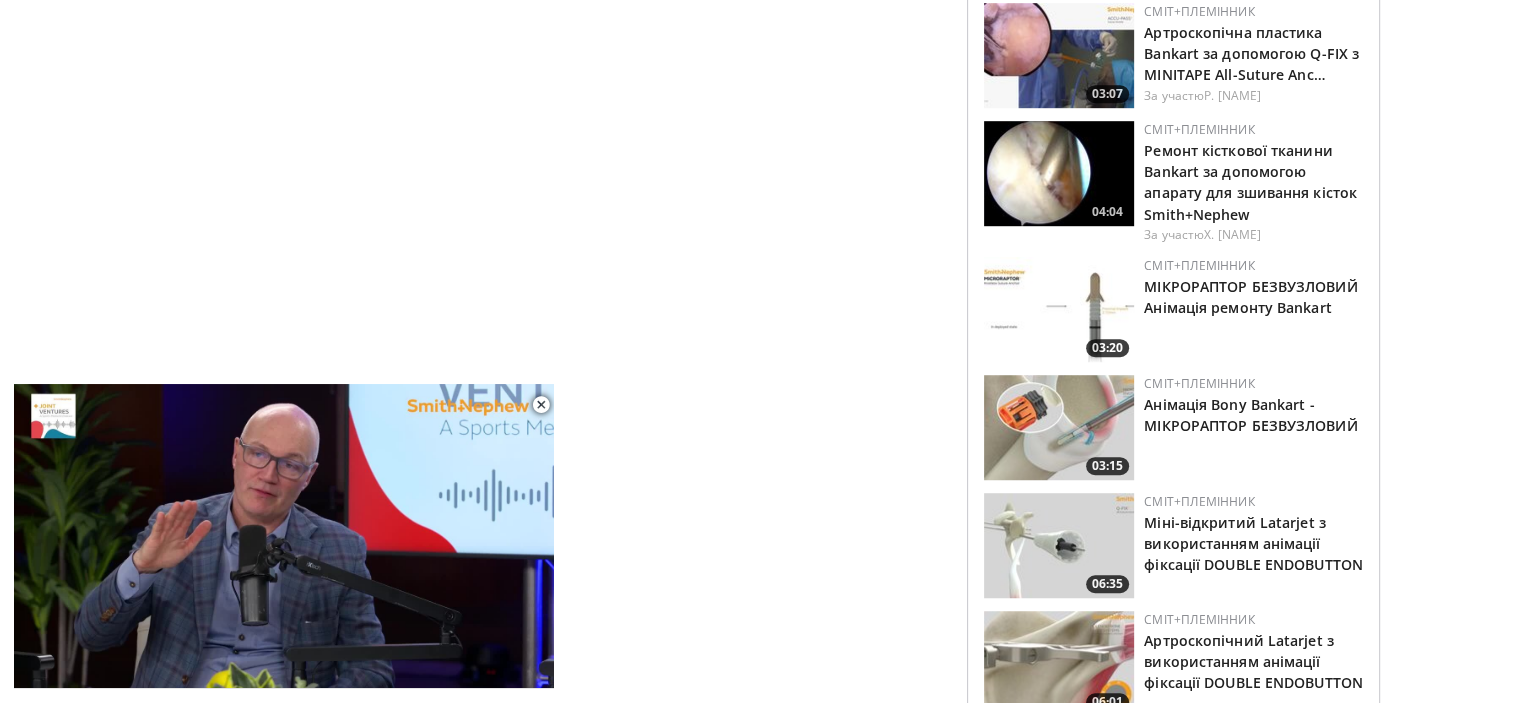 scroll, scrollTop: 1274, scrollLeft: 0, axis: vertical 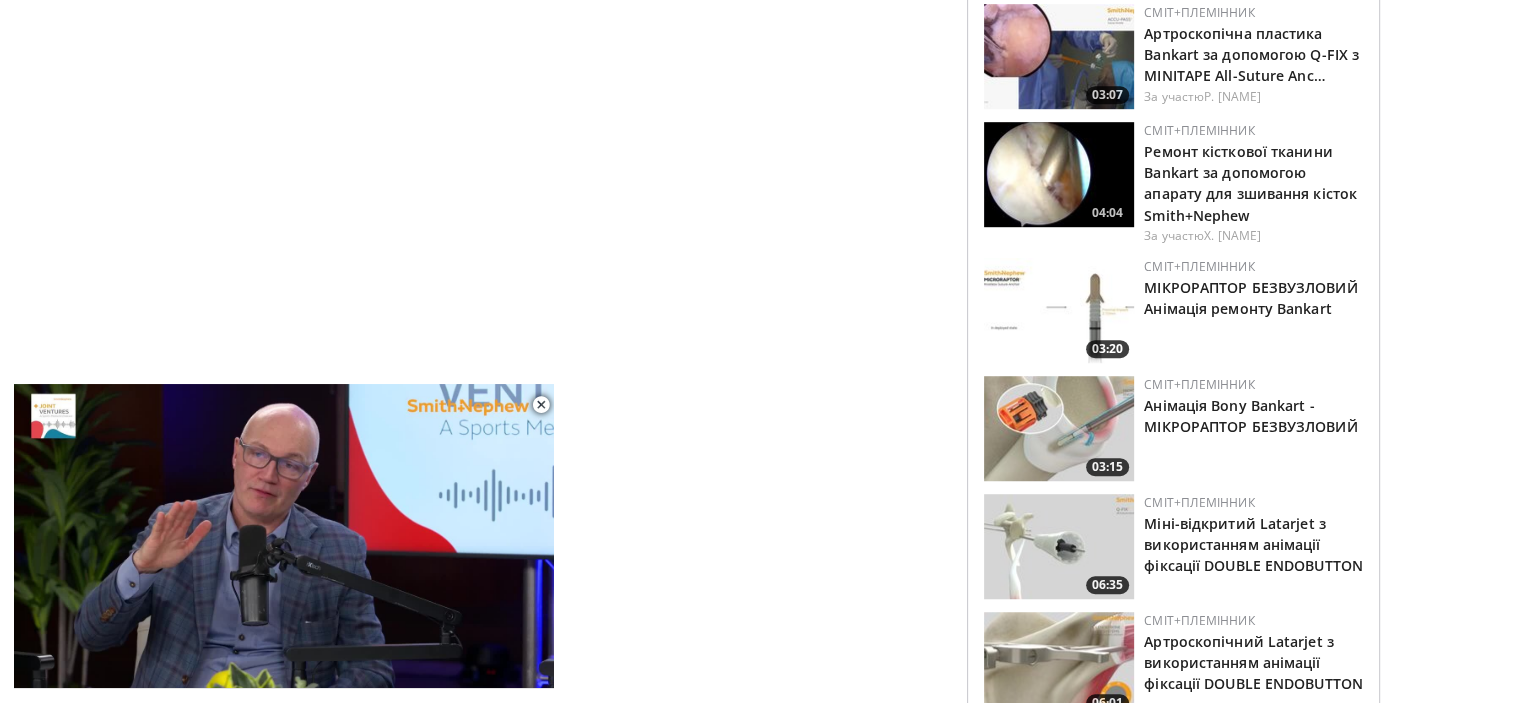click at bounding box center (1059, 546) 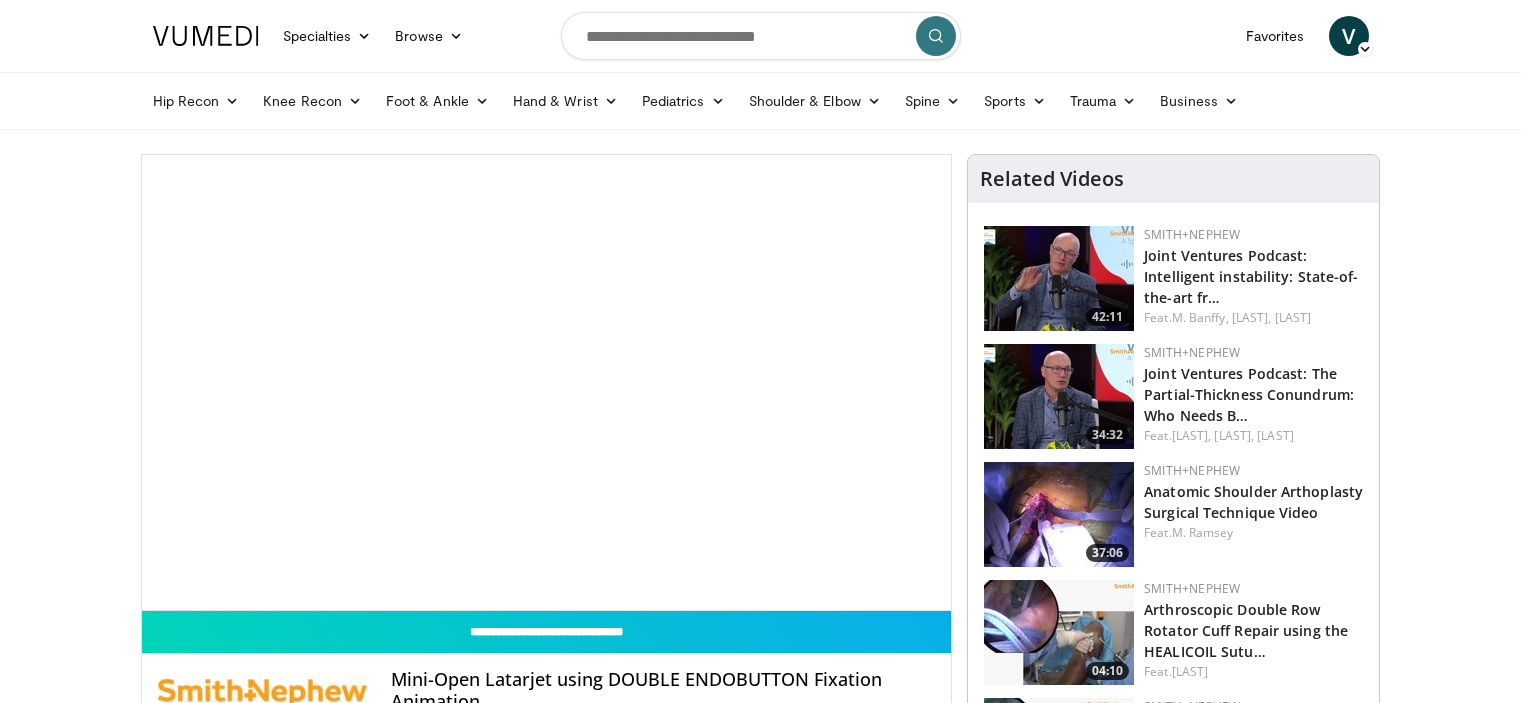 scroll, scrollTop: 0, scrollLeft: 0, axis: both 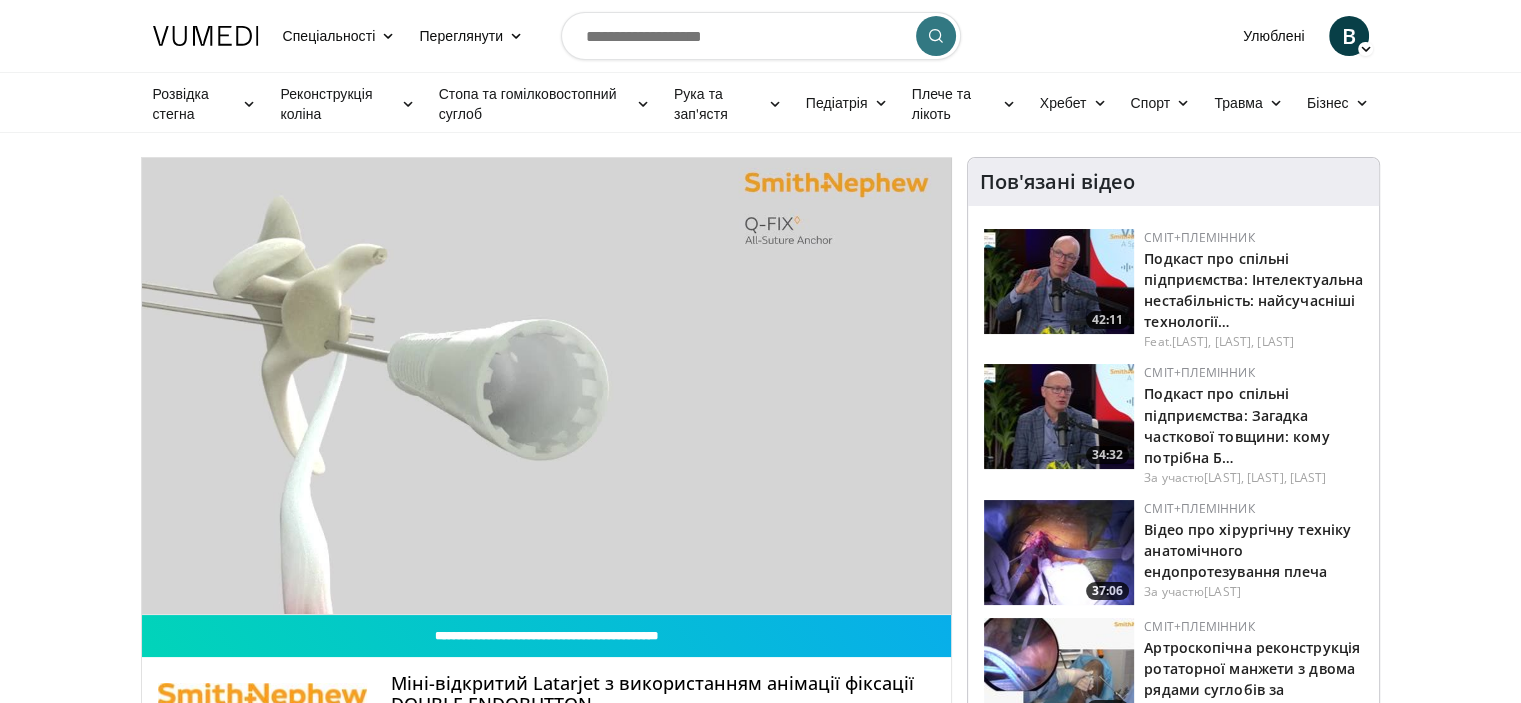click at bounding box center (1059, 552) 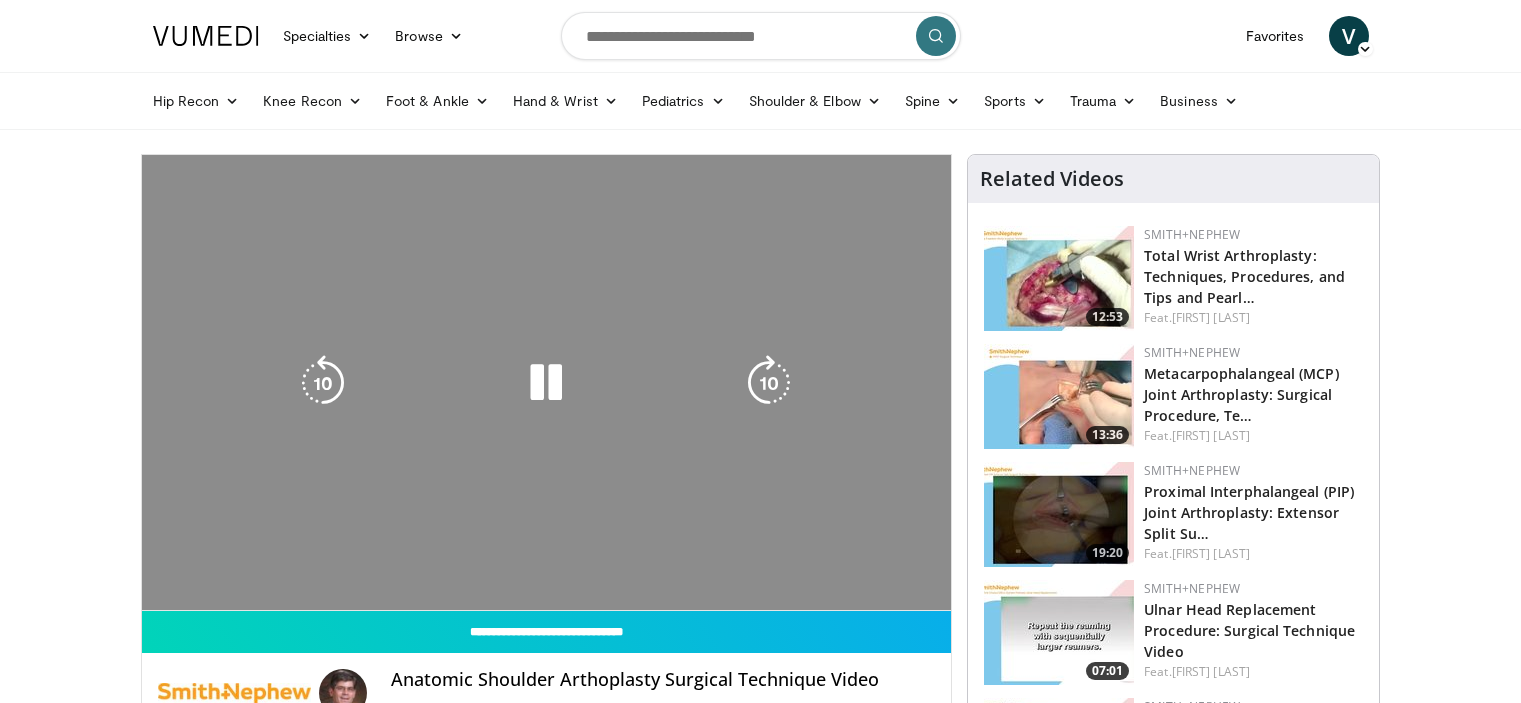 scroll, scrollTop: 0, scrollLeft: 0, axis: both 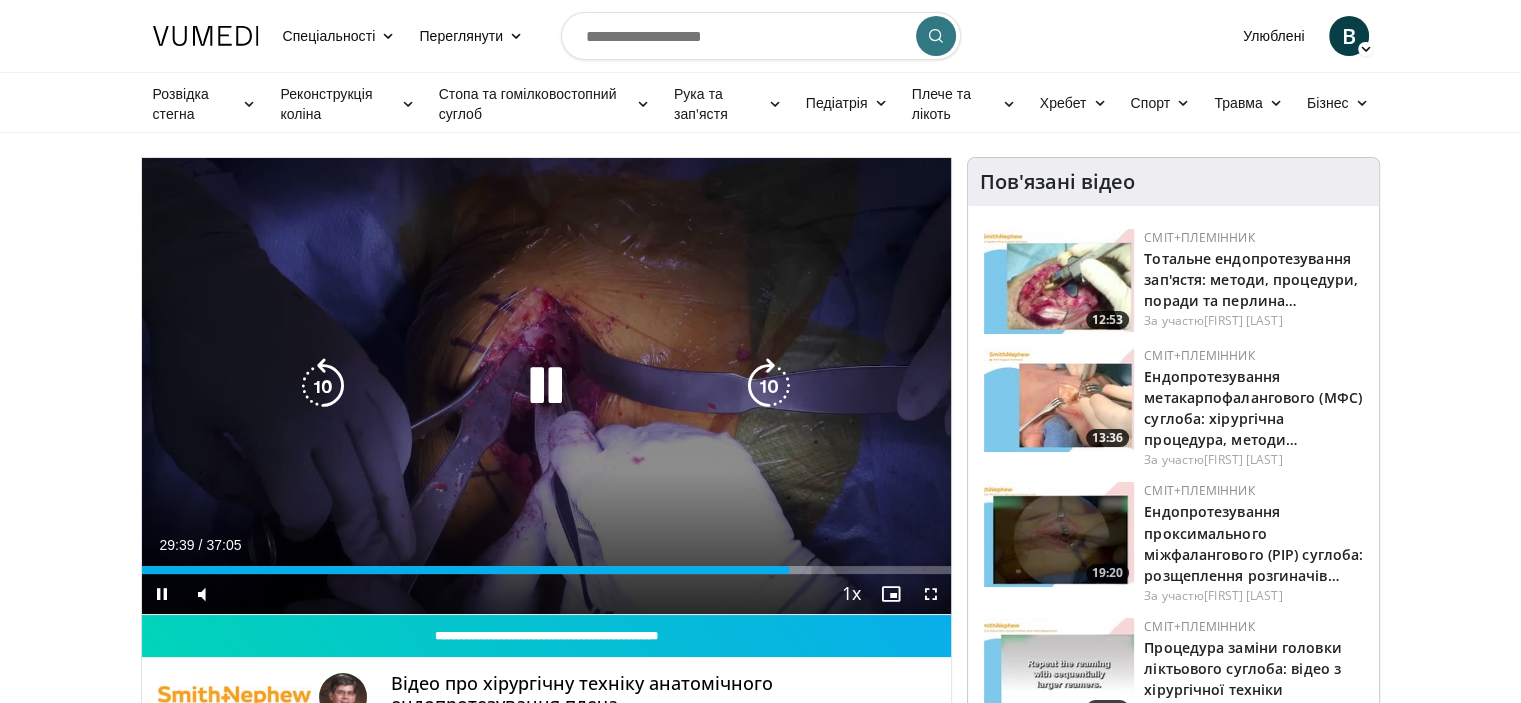 click at bounding box center (323, 386) 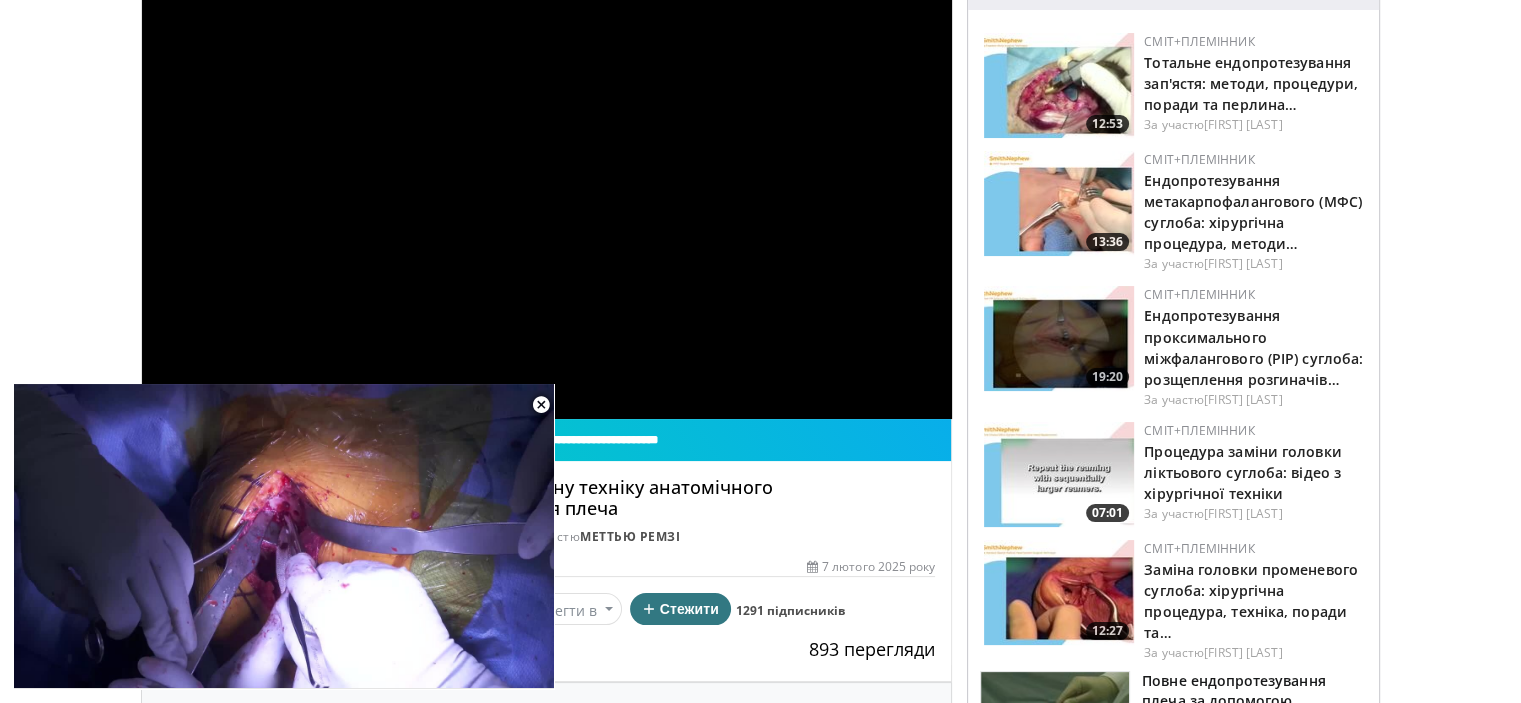 scroll, scrollTop: 356, scrollLeft: 0, axis: vertical 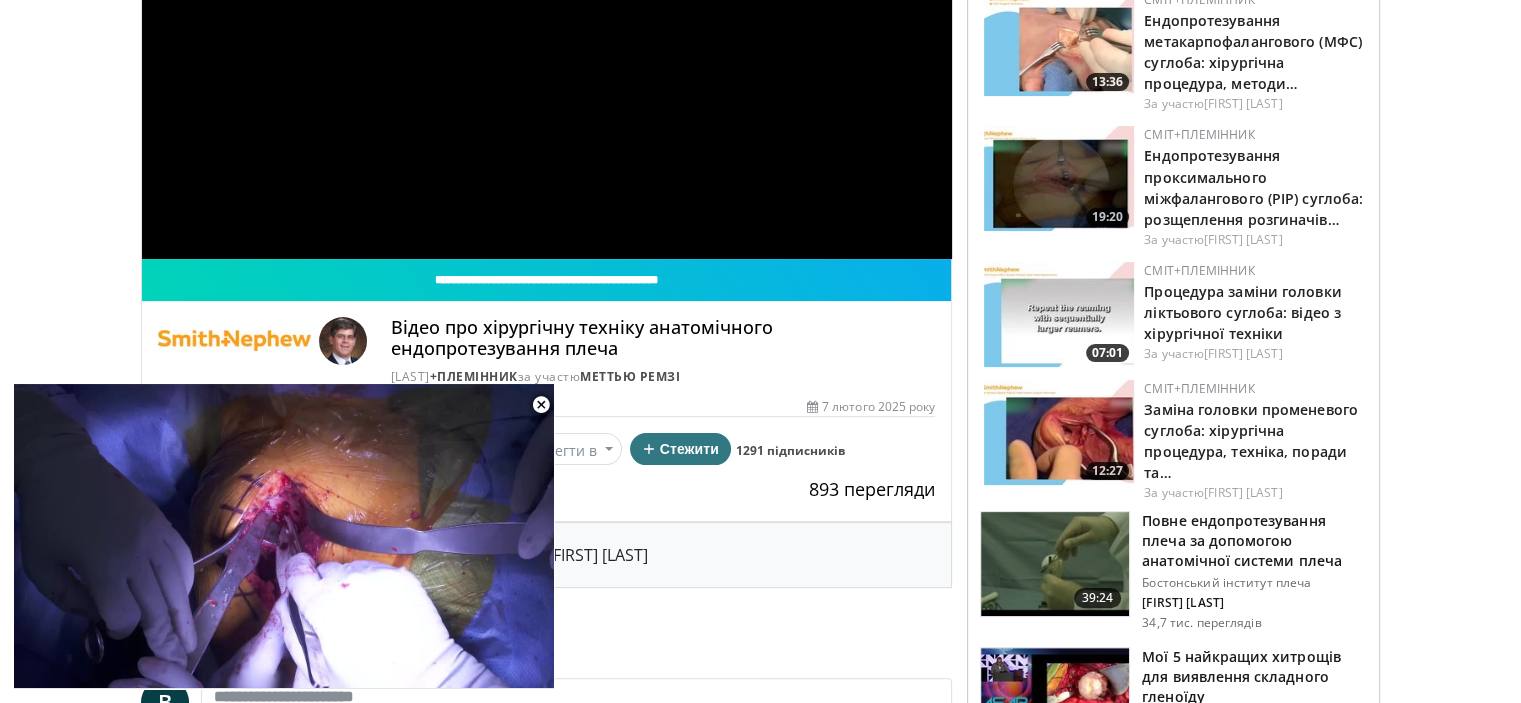 click at bounding box center (1055, 564) 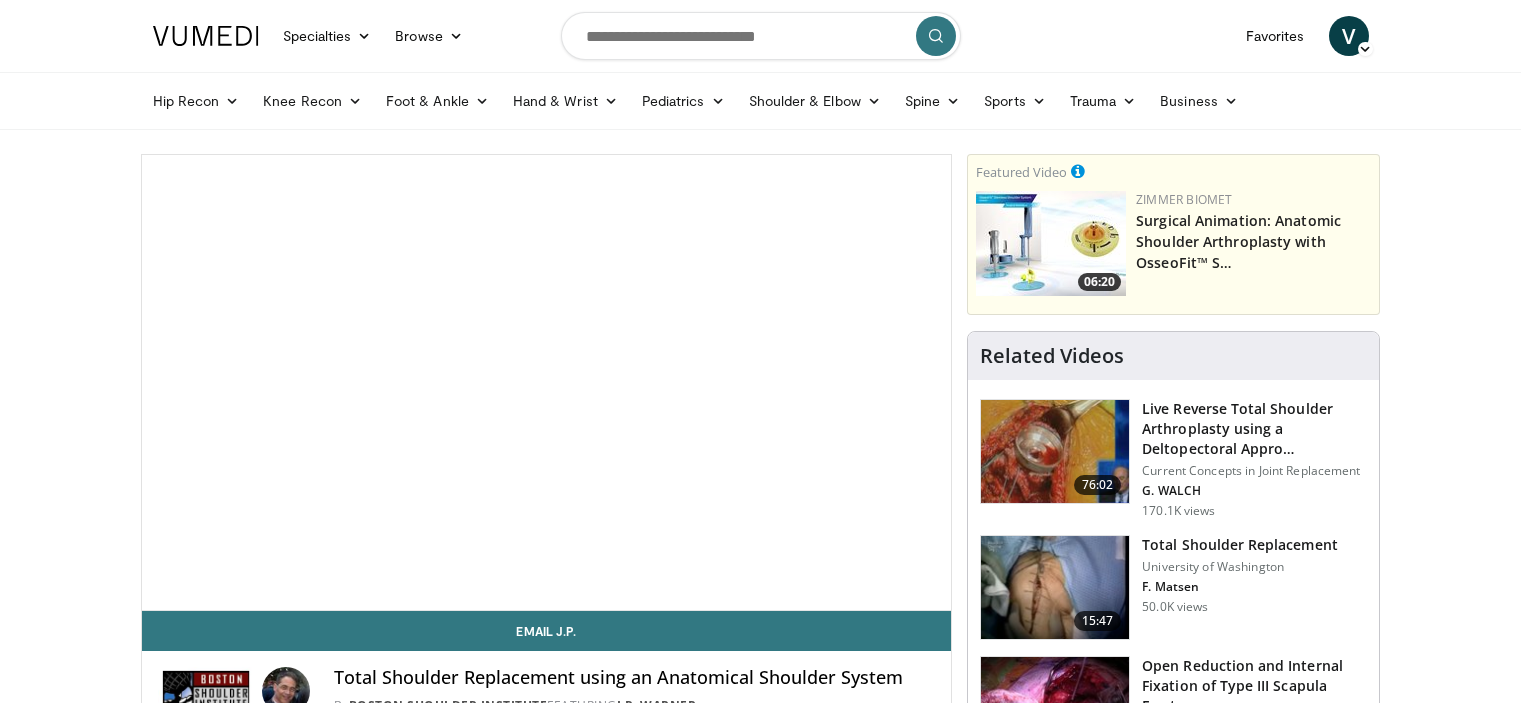 scroll, scrollTop: 0, scrollLeft: 0, axis: both 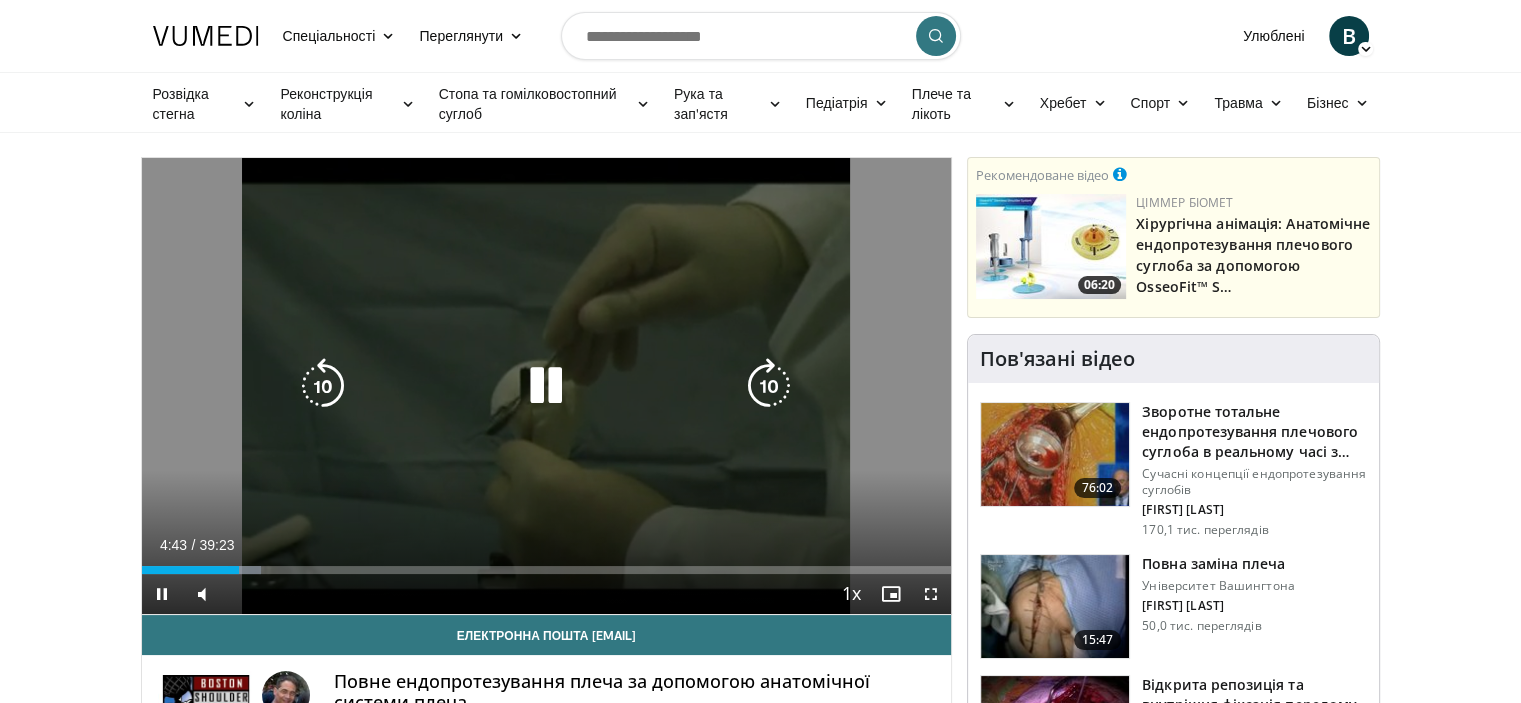 click at bounding box center (323, 386) 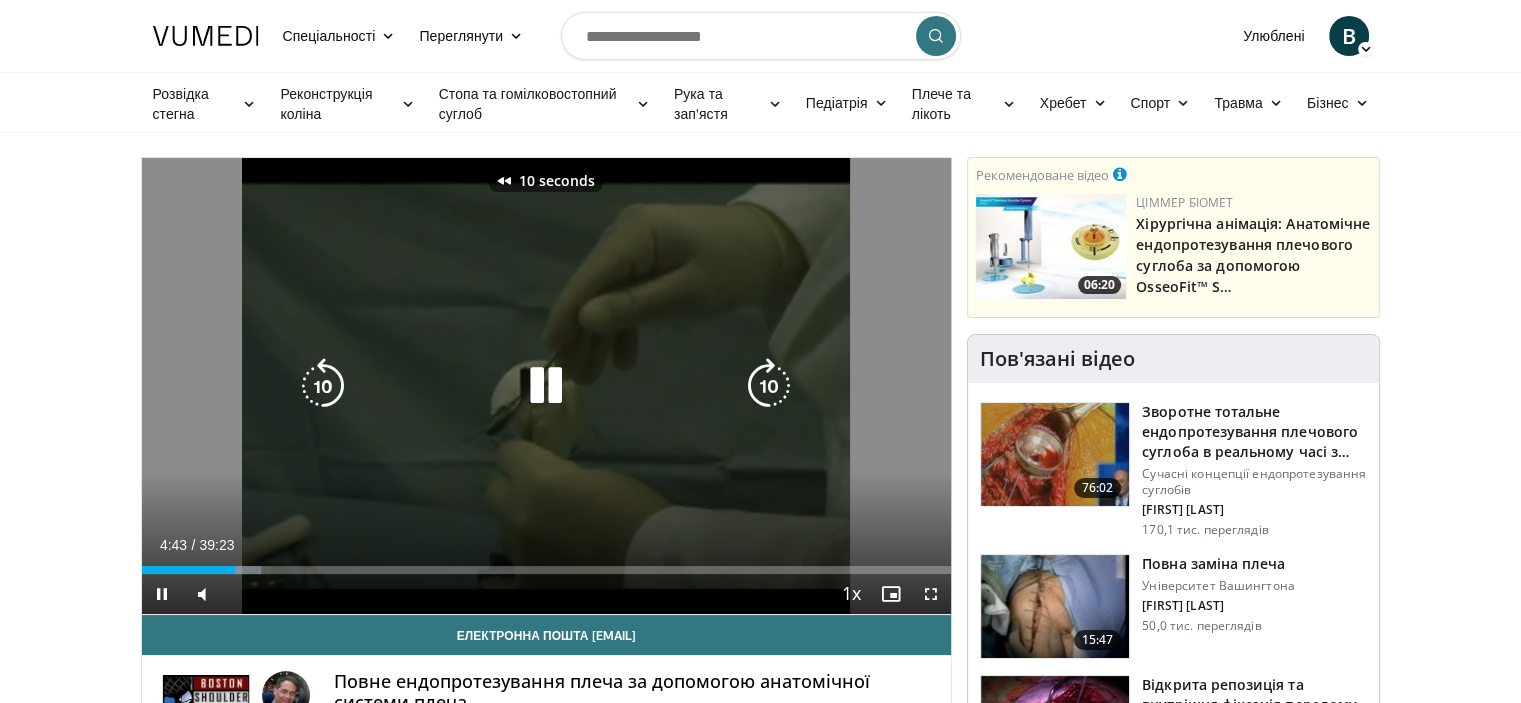 click at bounding box center (323, 386) 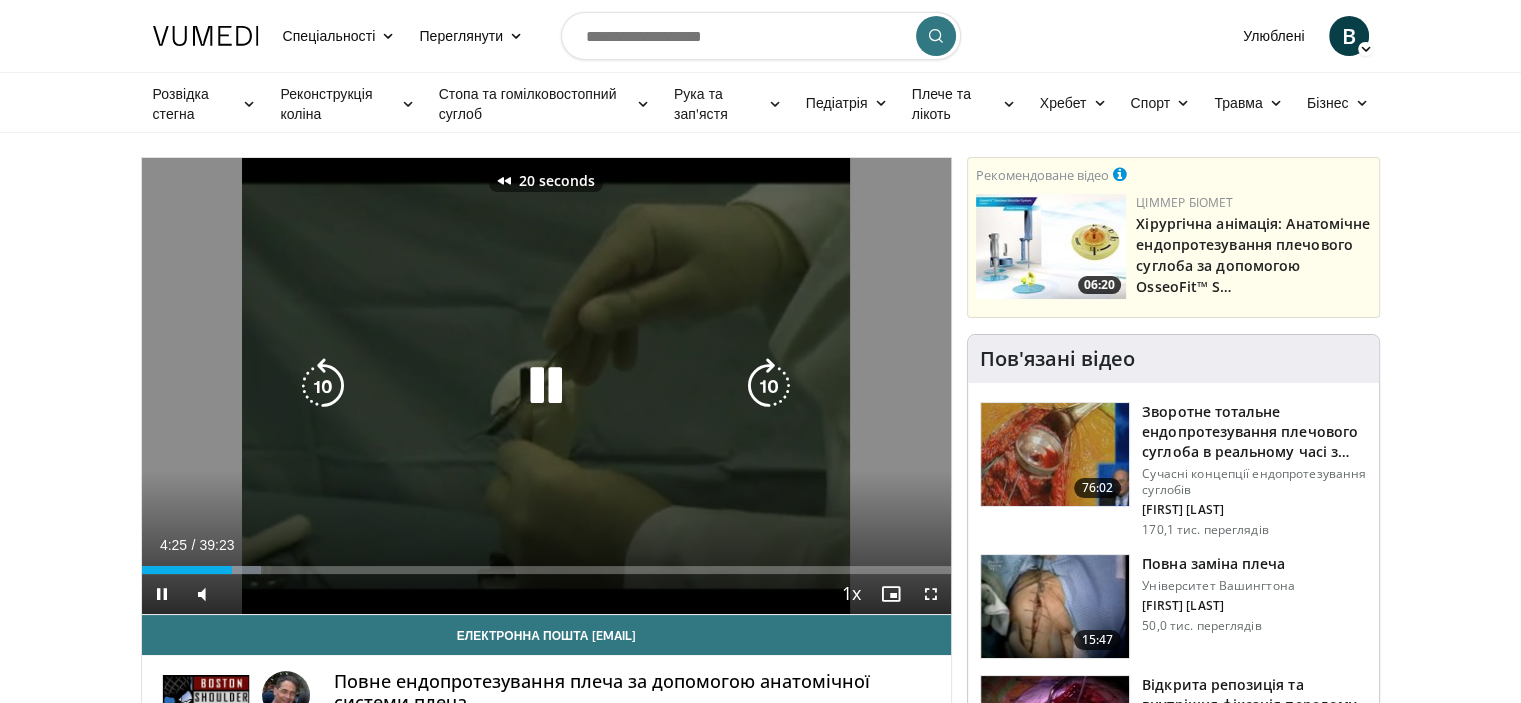 click at bounding box center [323, 386] 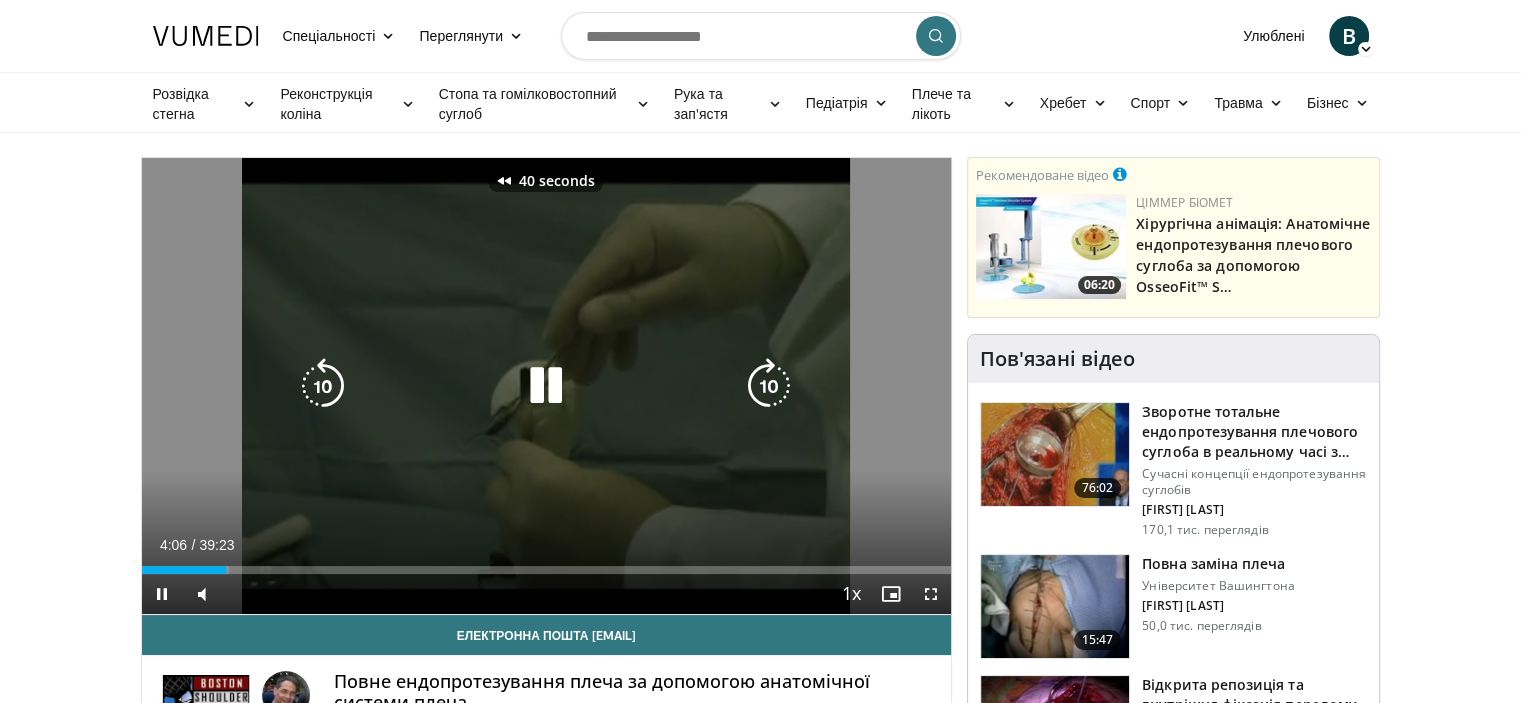 click at bounding box center [323, 386] 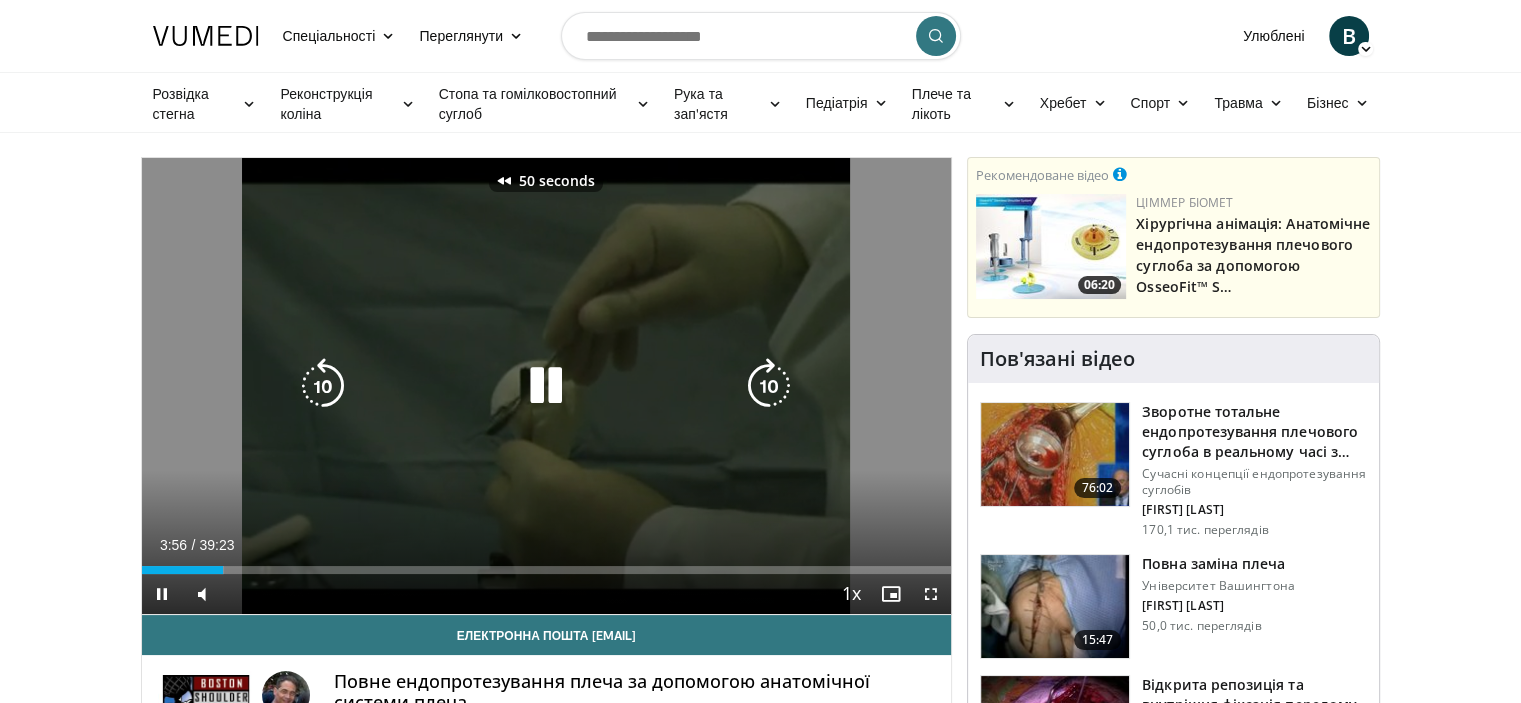 click at bounding box center (323, 386) 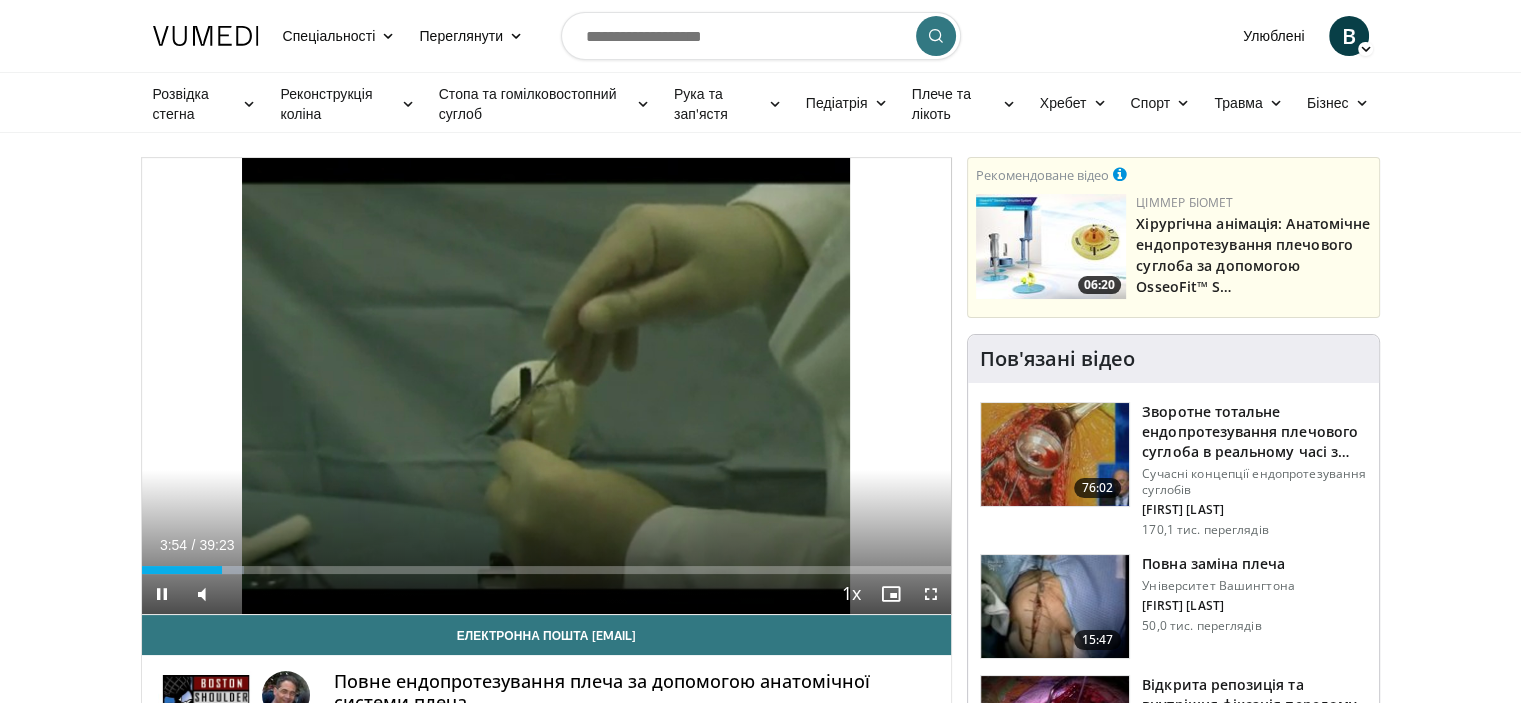 click on "60 seconds
Tap to unmute" at bounding box center (547, 386) 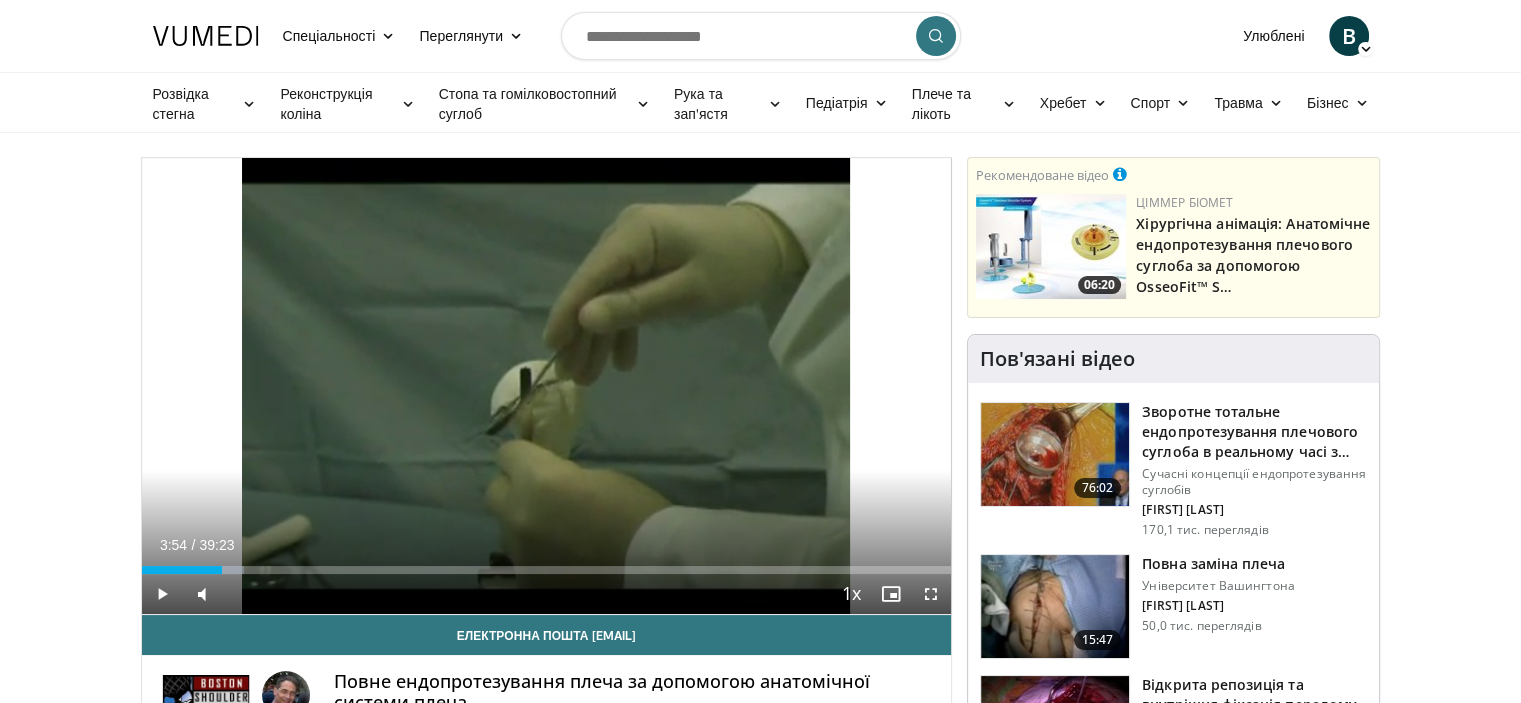 click on "60 seconds
Tap to unmute" at bounding box center [547, 386] 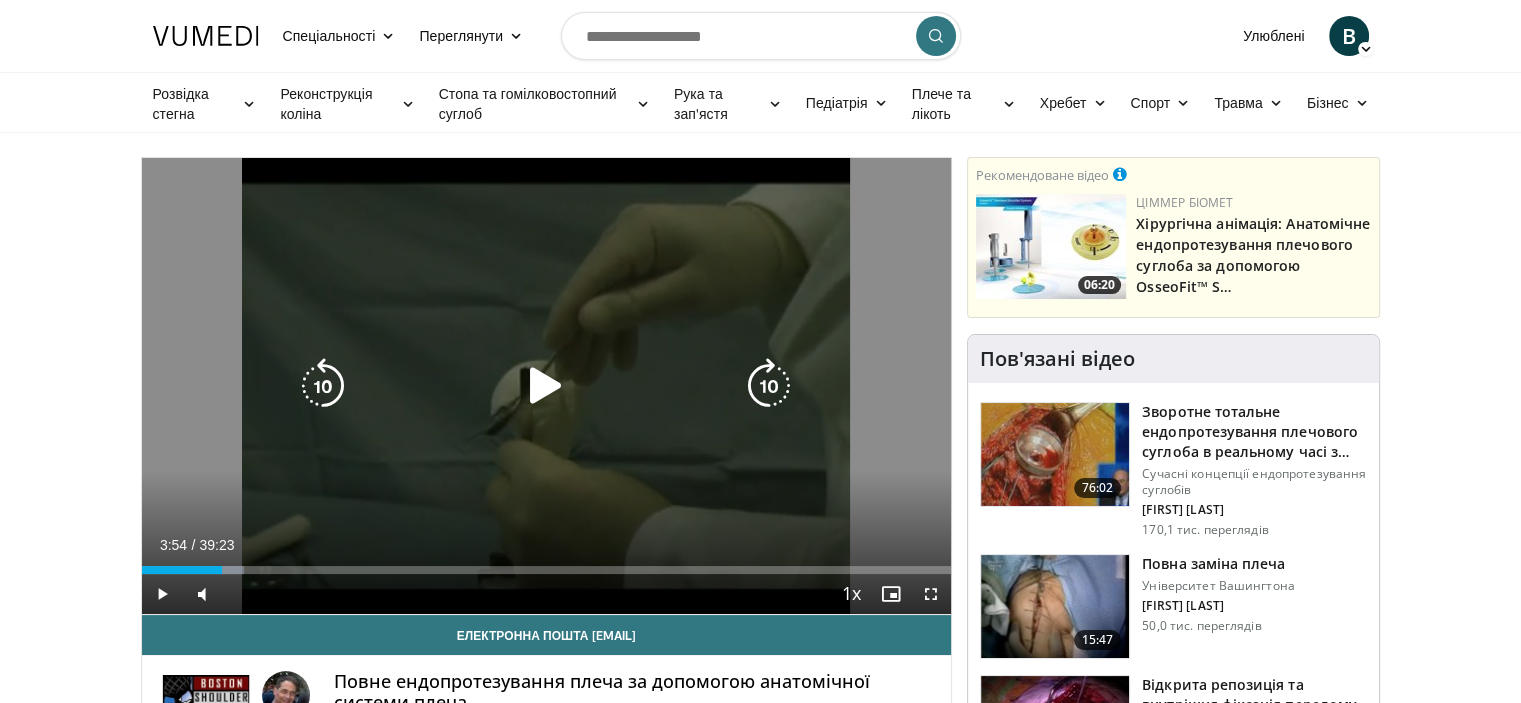 click at bounding box center (323, 386) 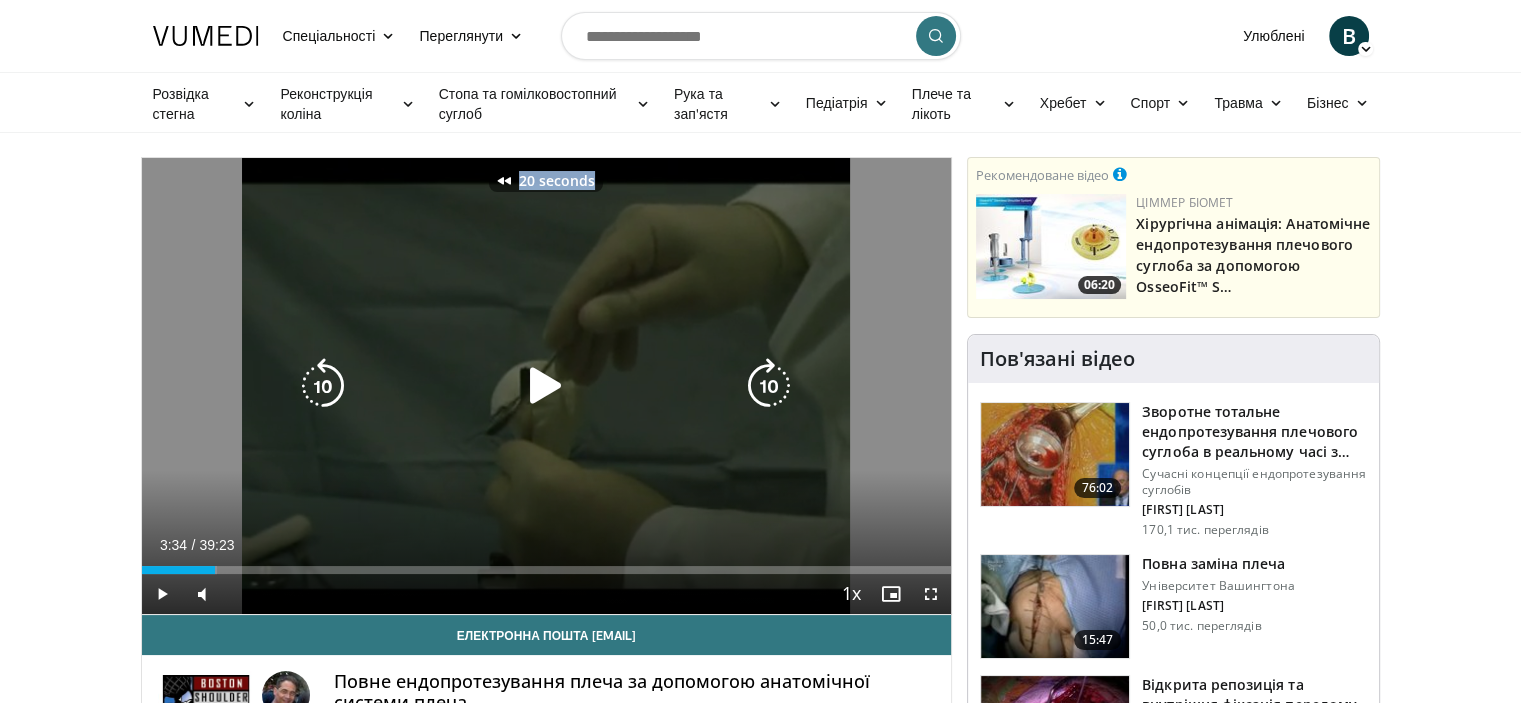 click at bounding box center (323, 386) 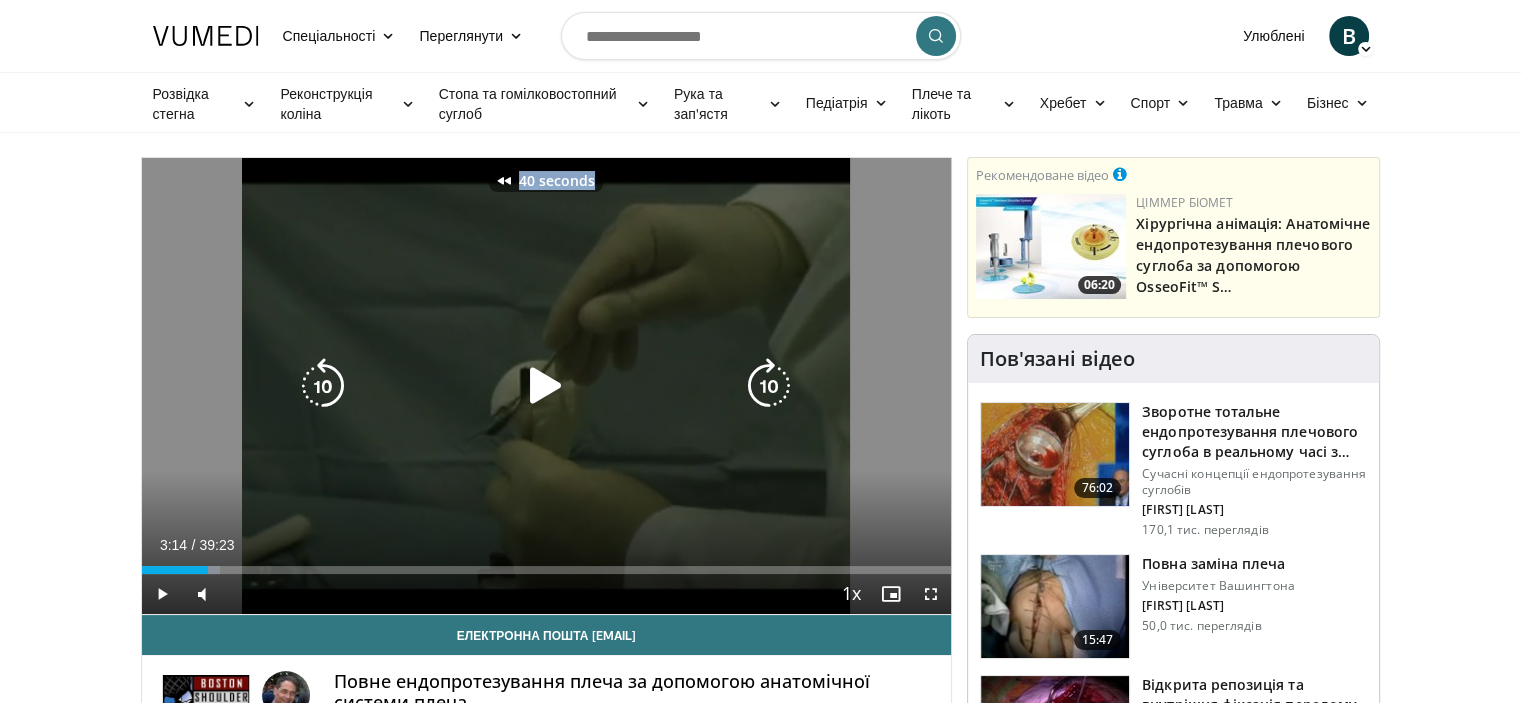 click at bounding box center (323, 386) 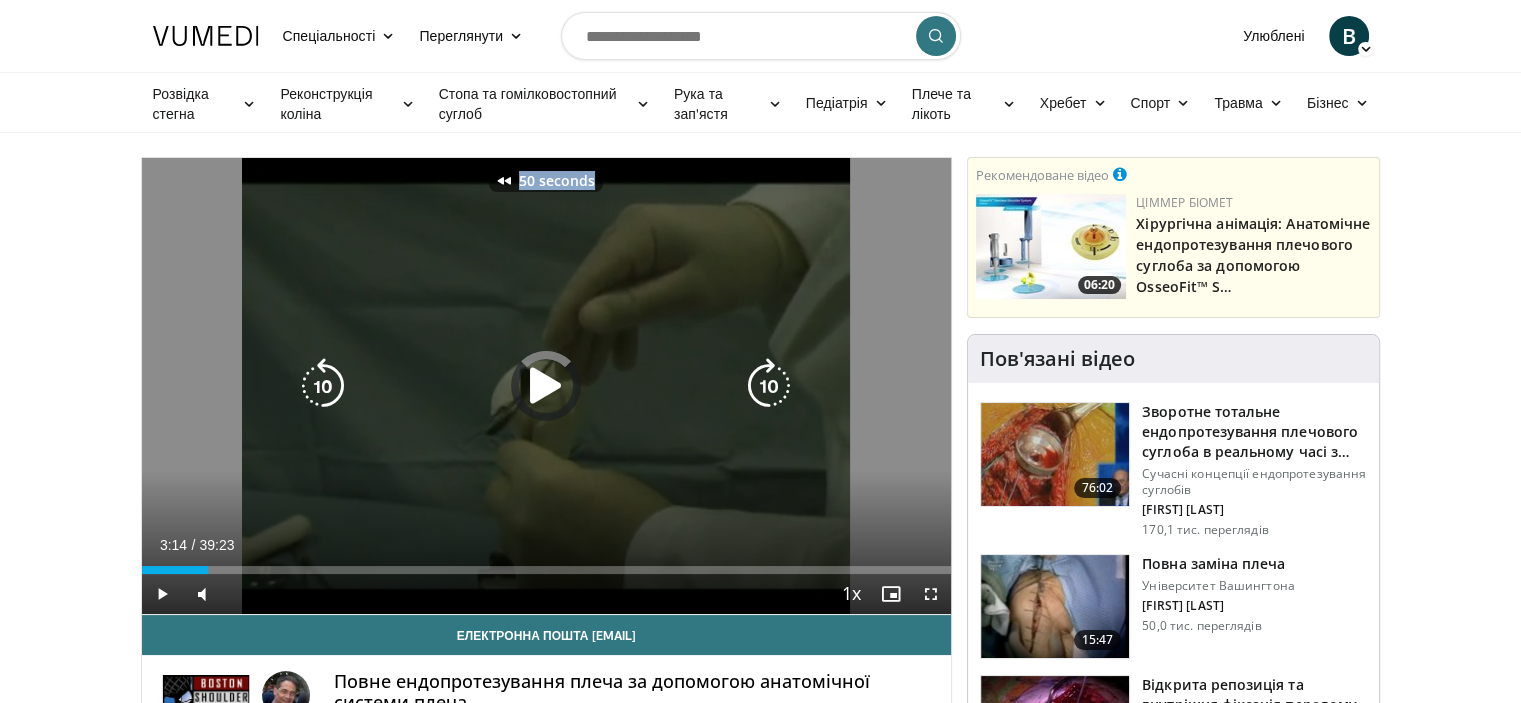 click at bounding box center [323, 386] 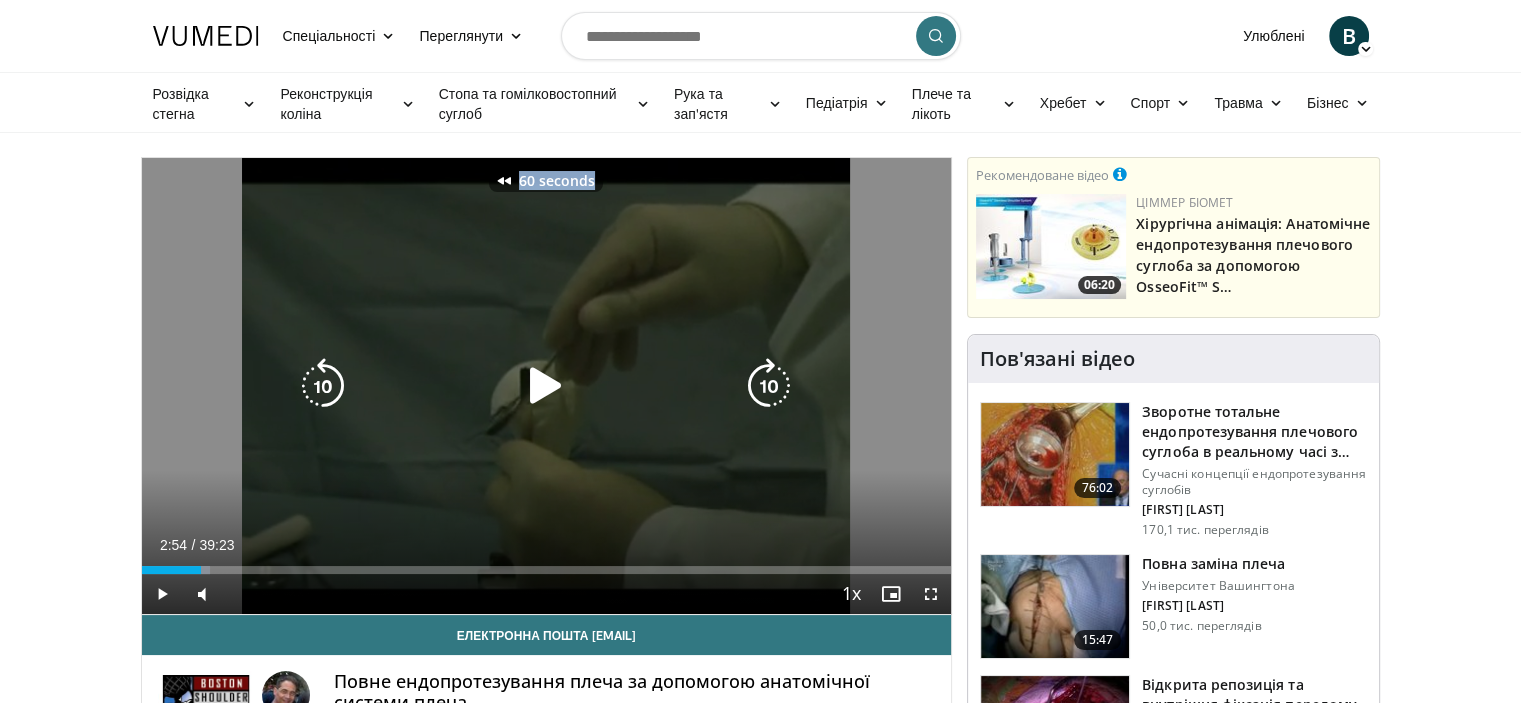 click at bounding box center [323, 386] 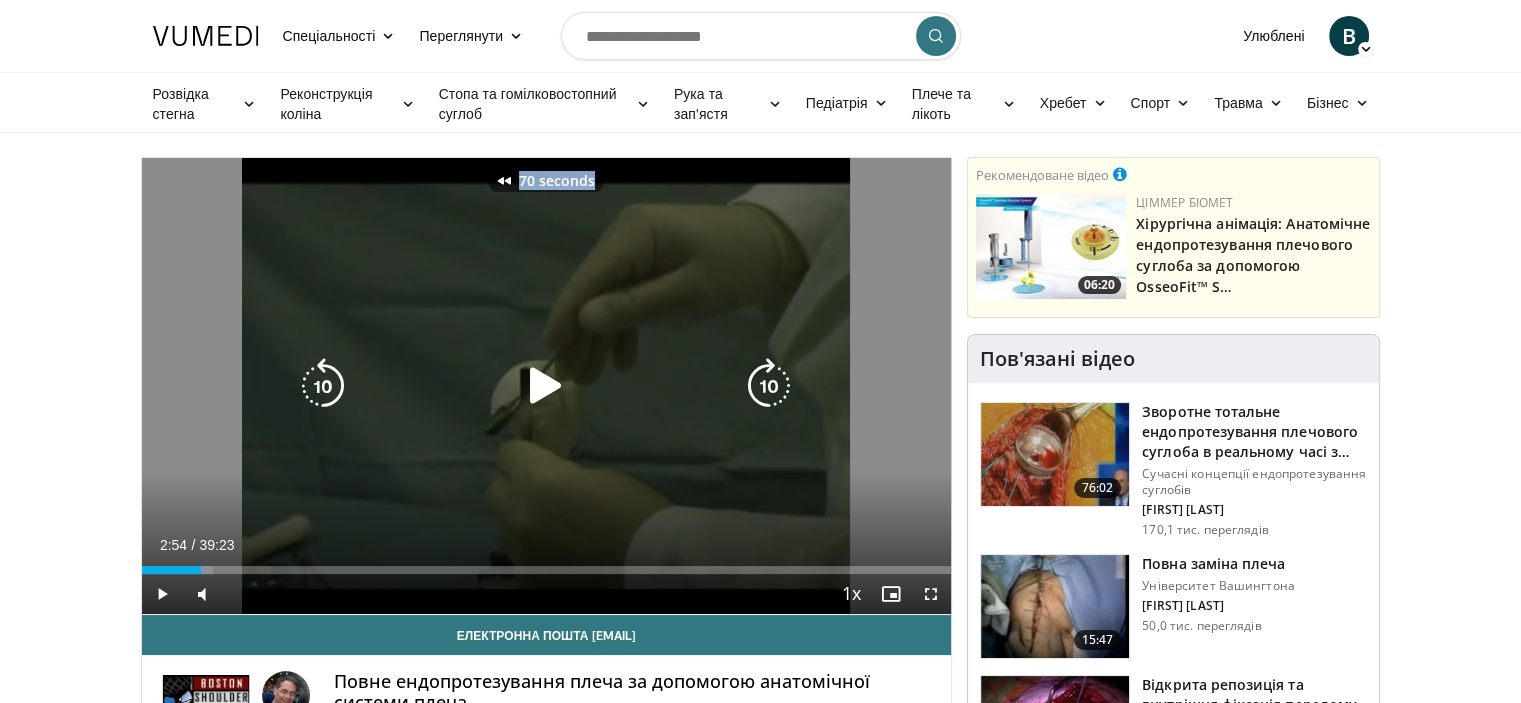 click at bounding box center (323, 386) 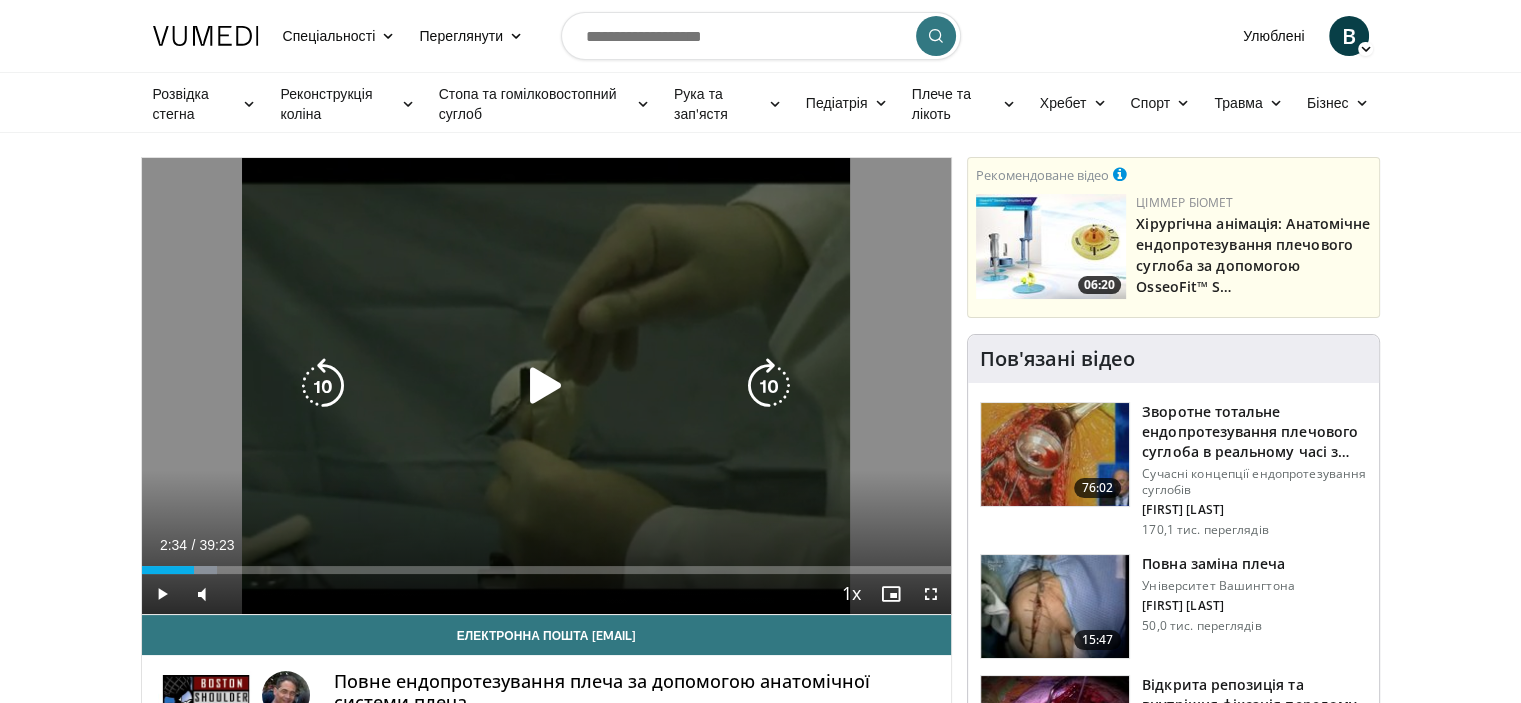 click at bounding box center [769, 386] 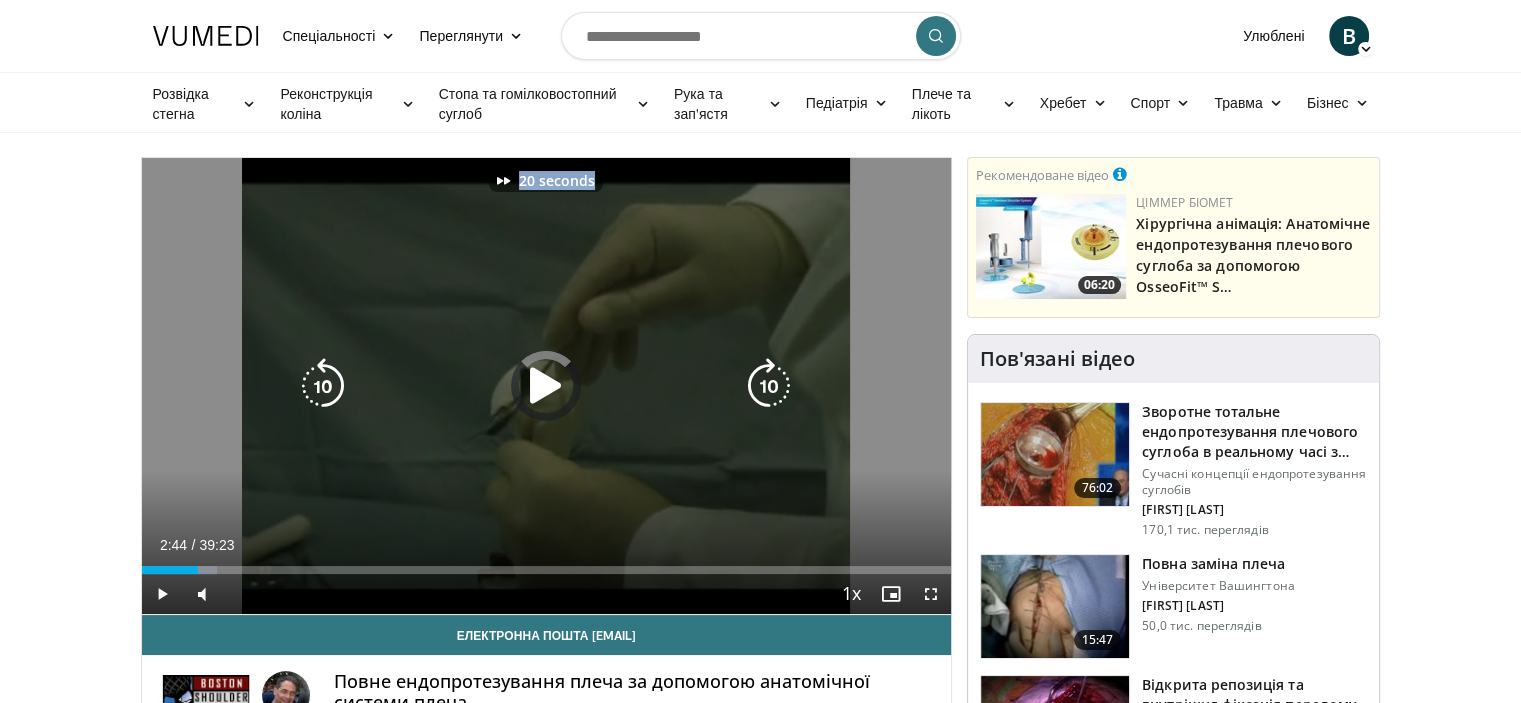 click at bounding box center [769, 386] 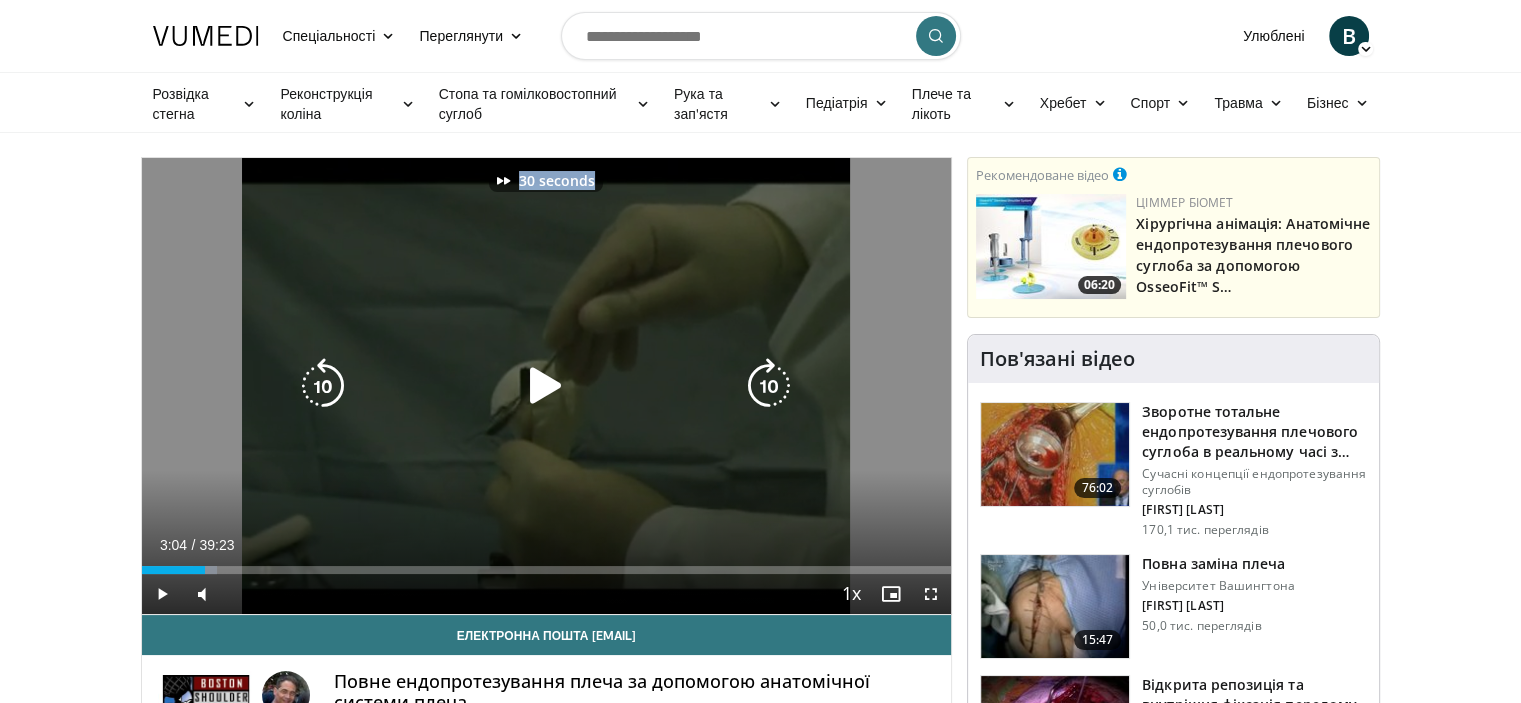 click at bounding box center (769, 386) 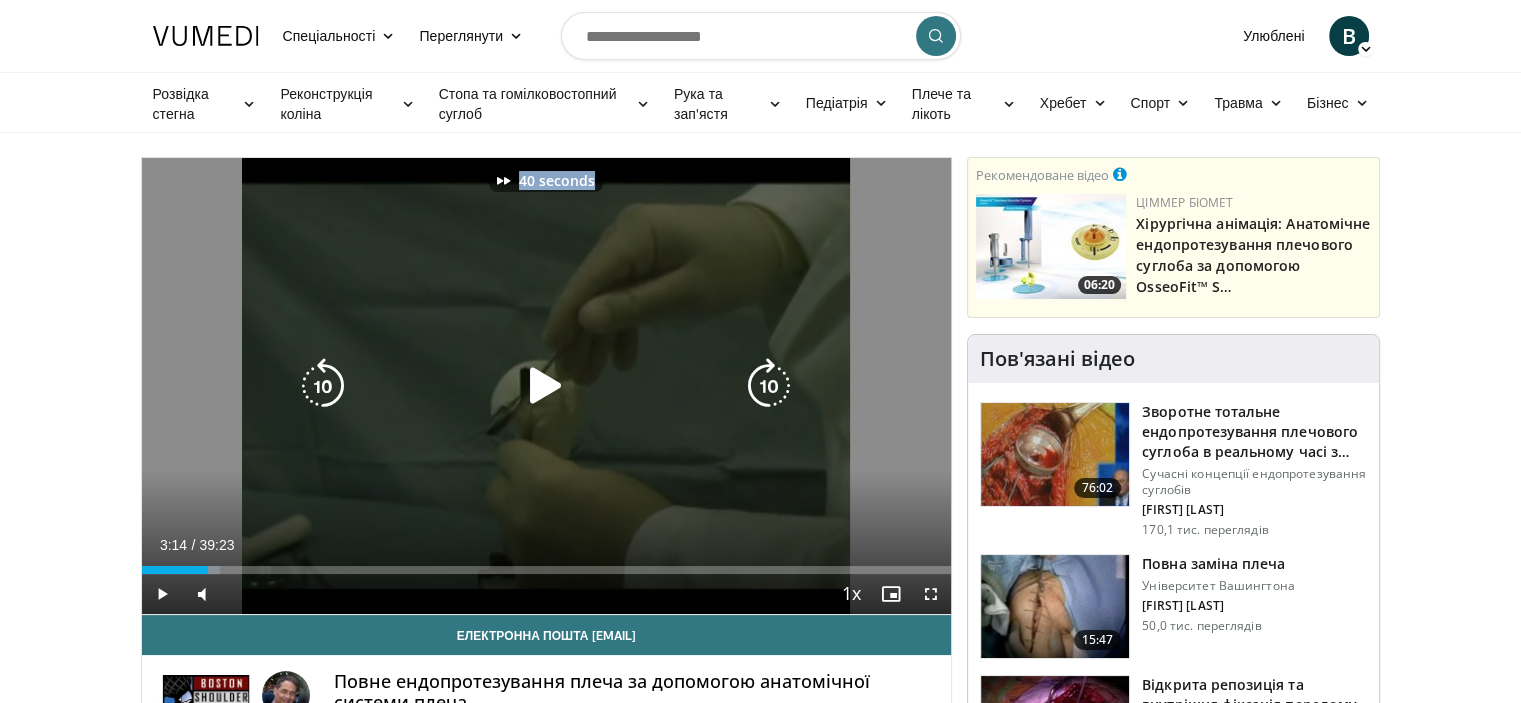 click at bounding box center [769, 386] 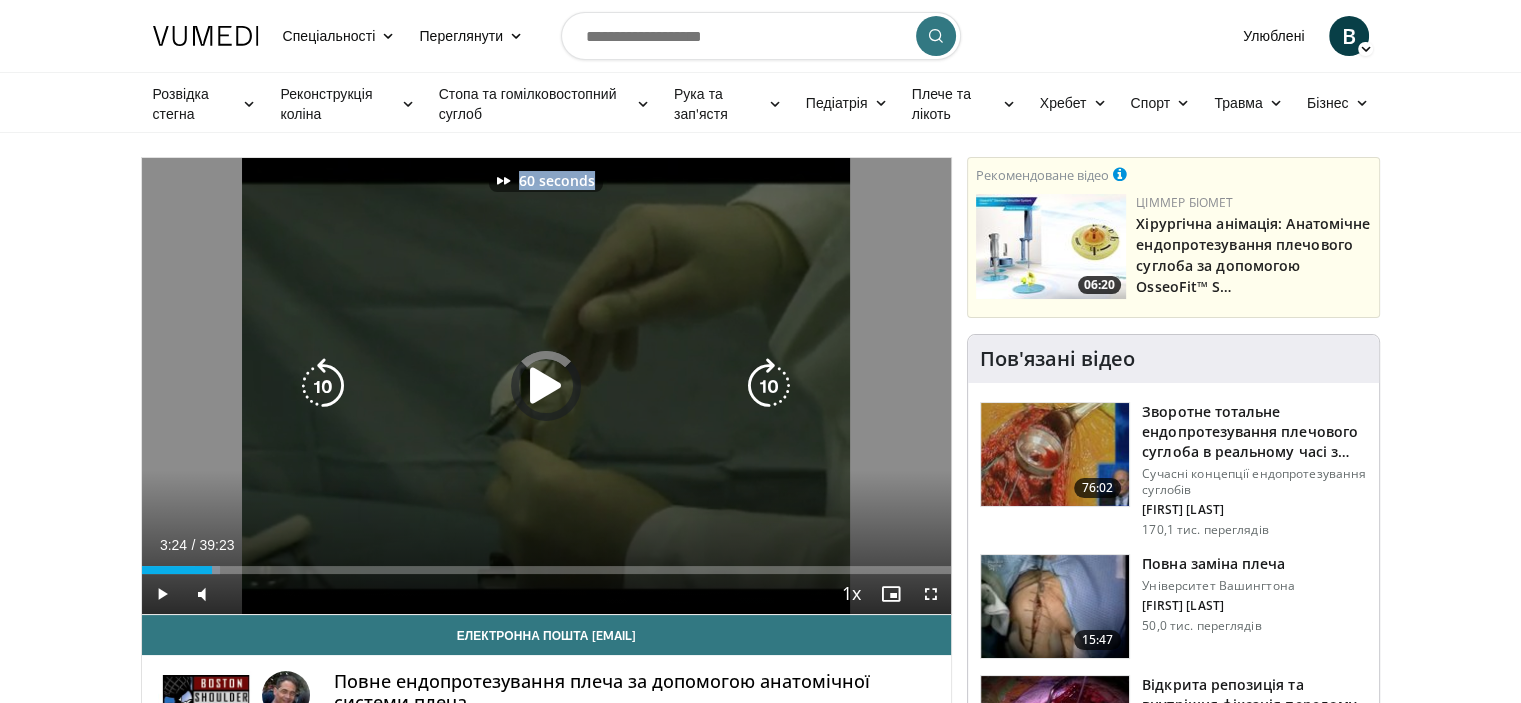 click at bounding box center (769, 386) 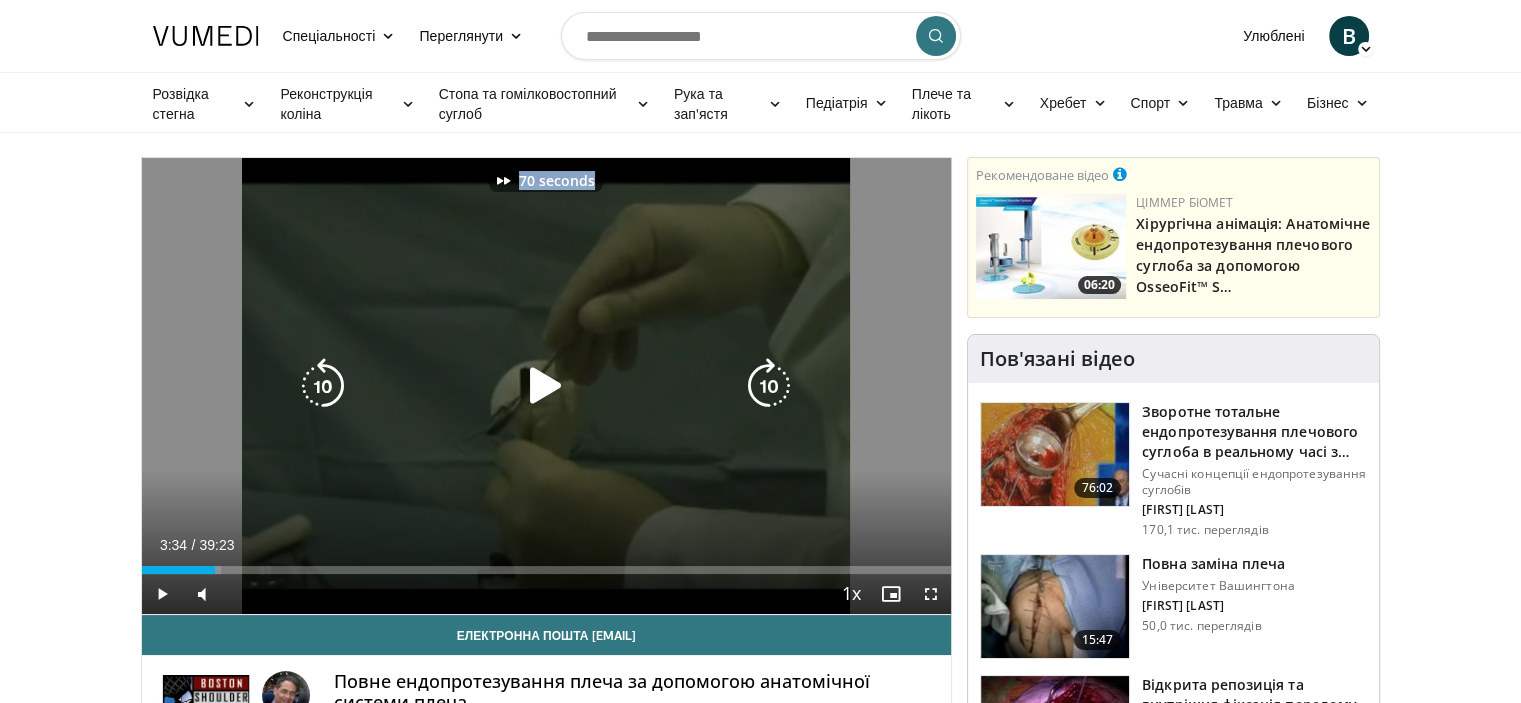 click at bounding box center (769, 386) 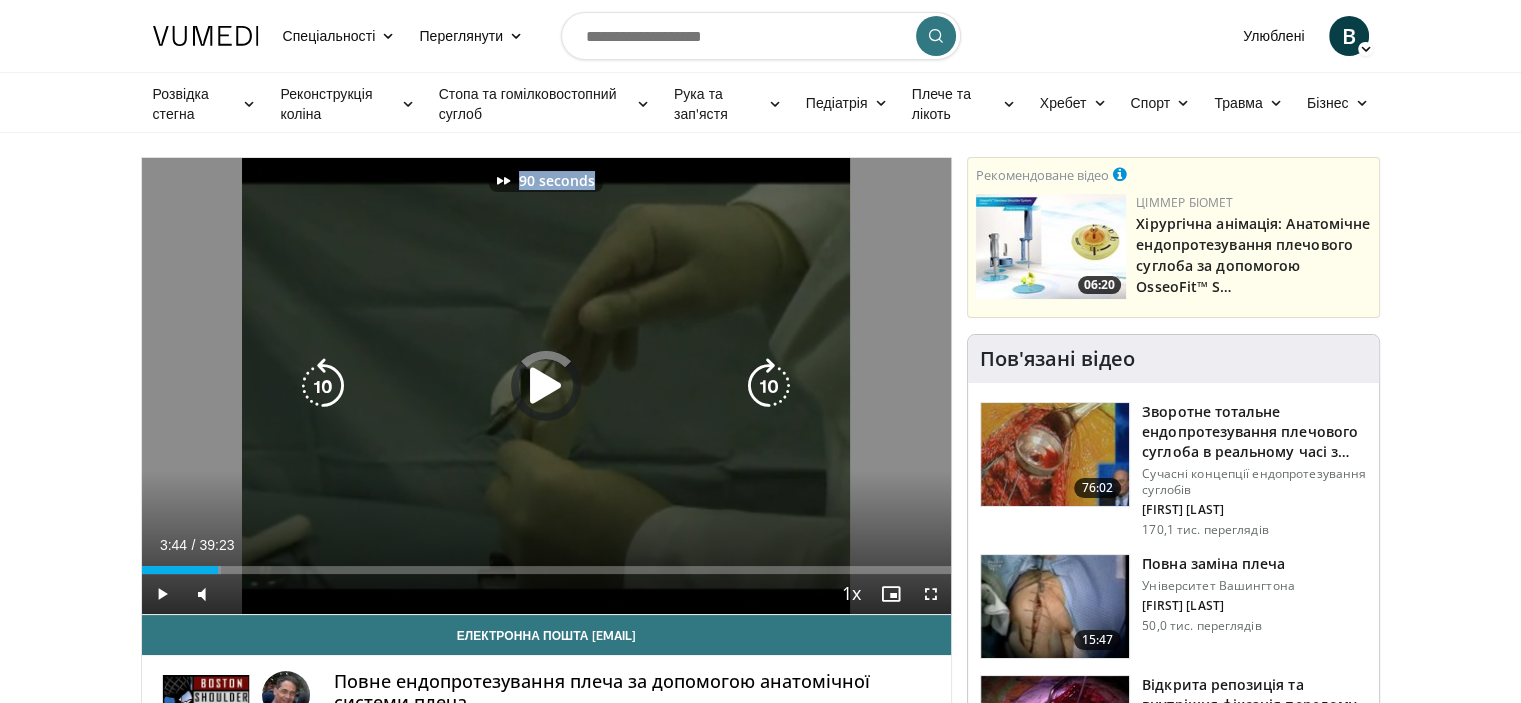 click at bounding box center [769, 386] 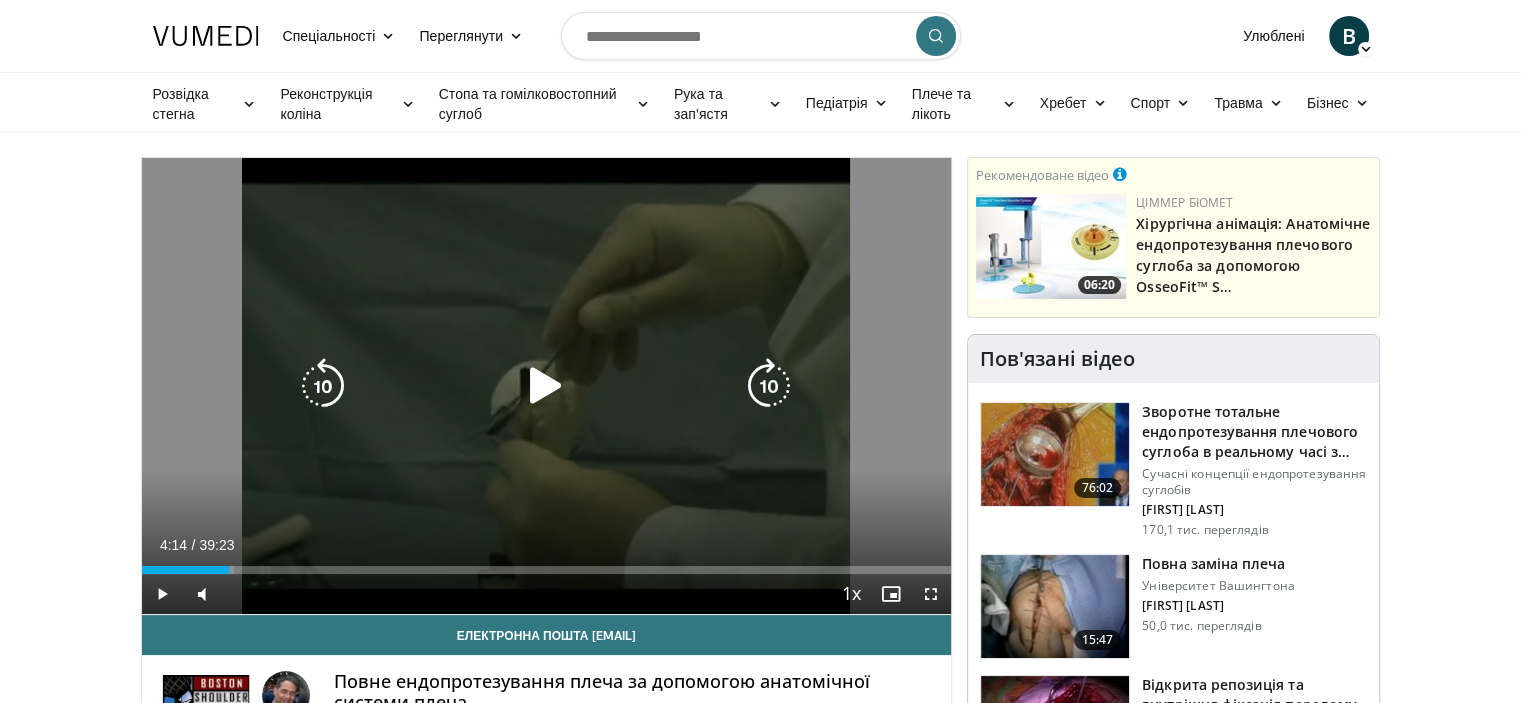 click at bounding box center [546, 386] 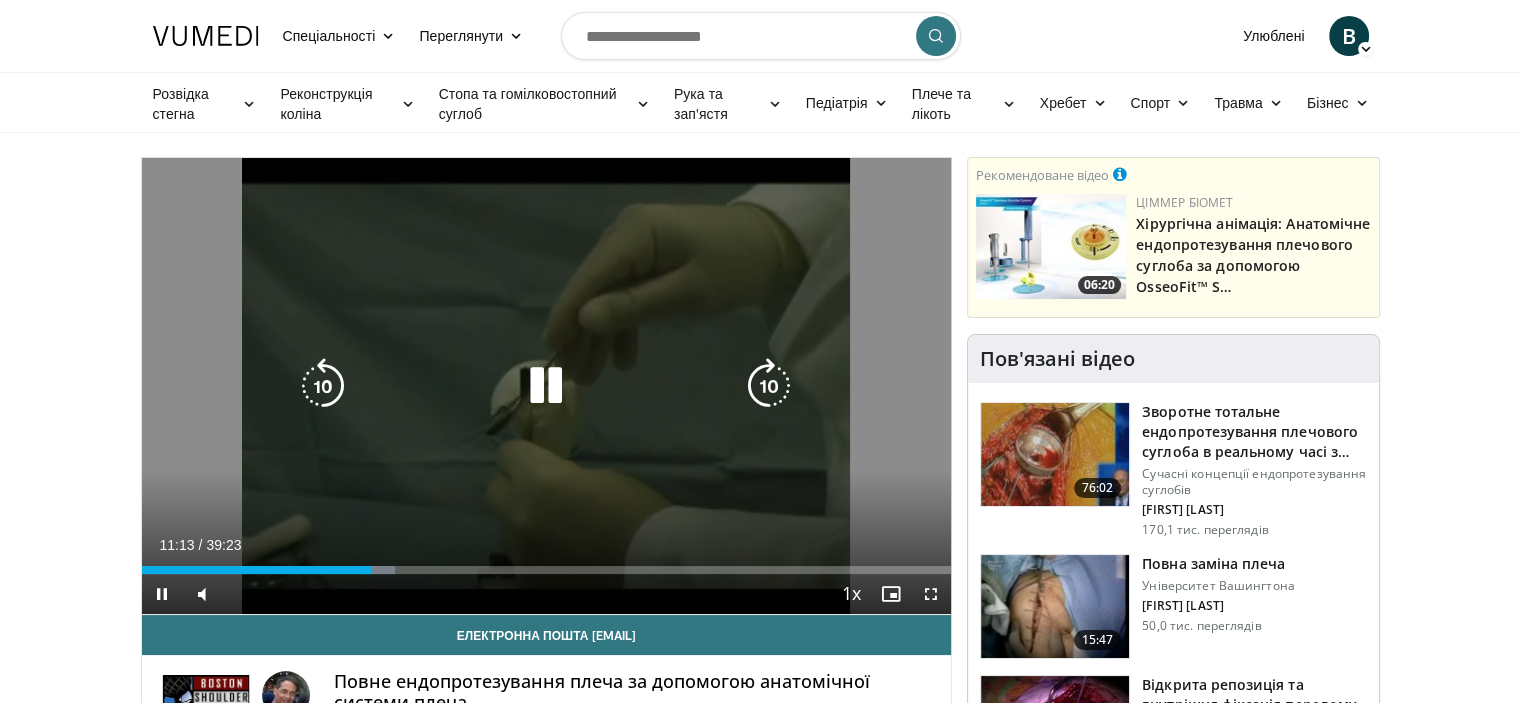 click at bounding box center [323, 386] 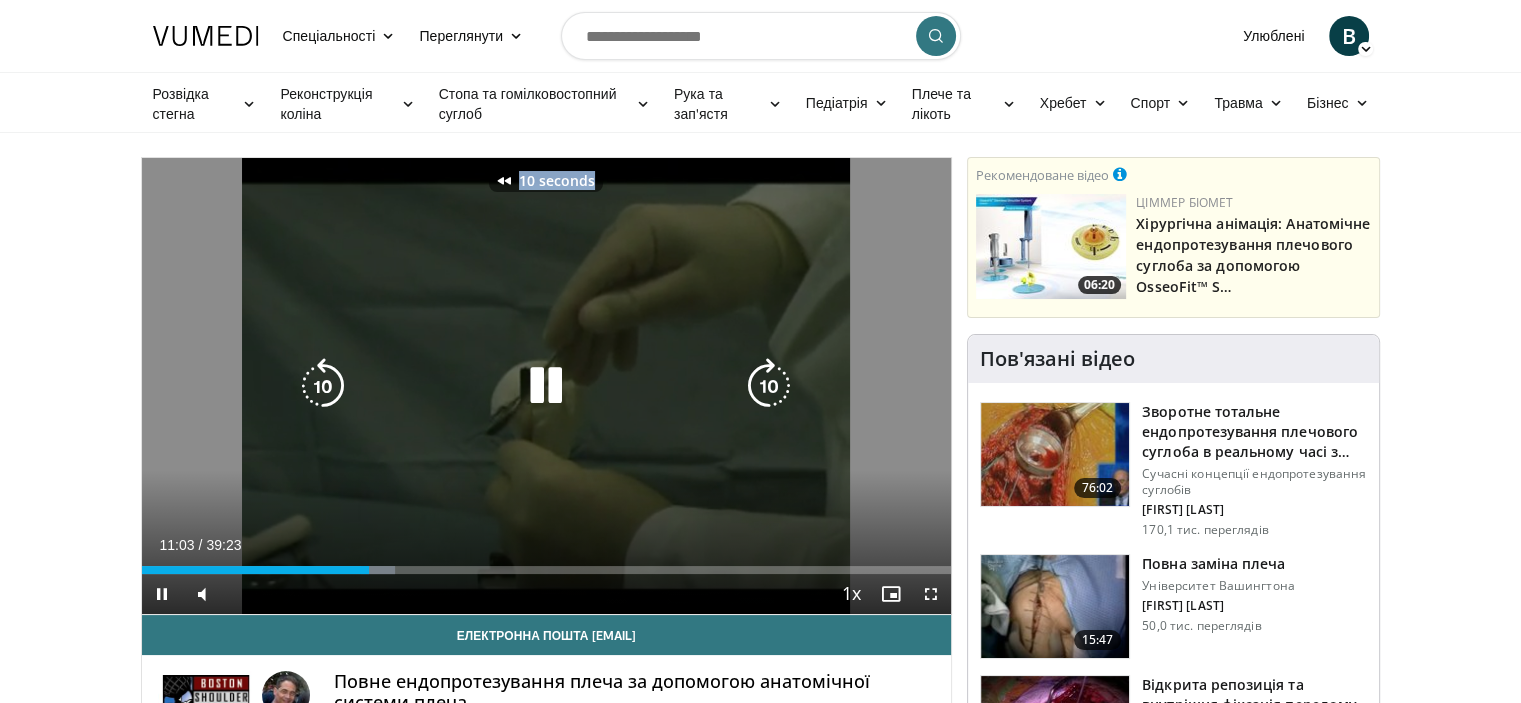 click at bounding box center (323, 386) 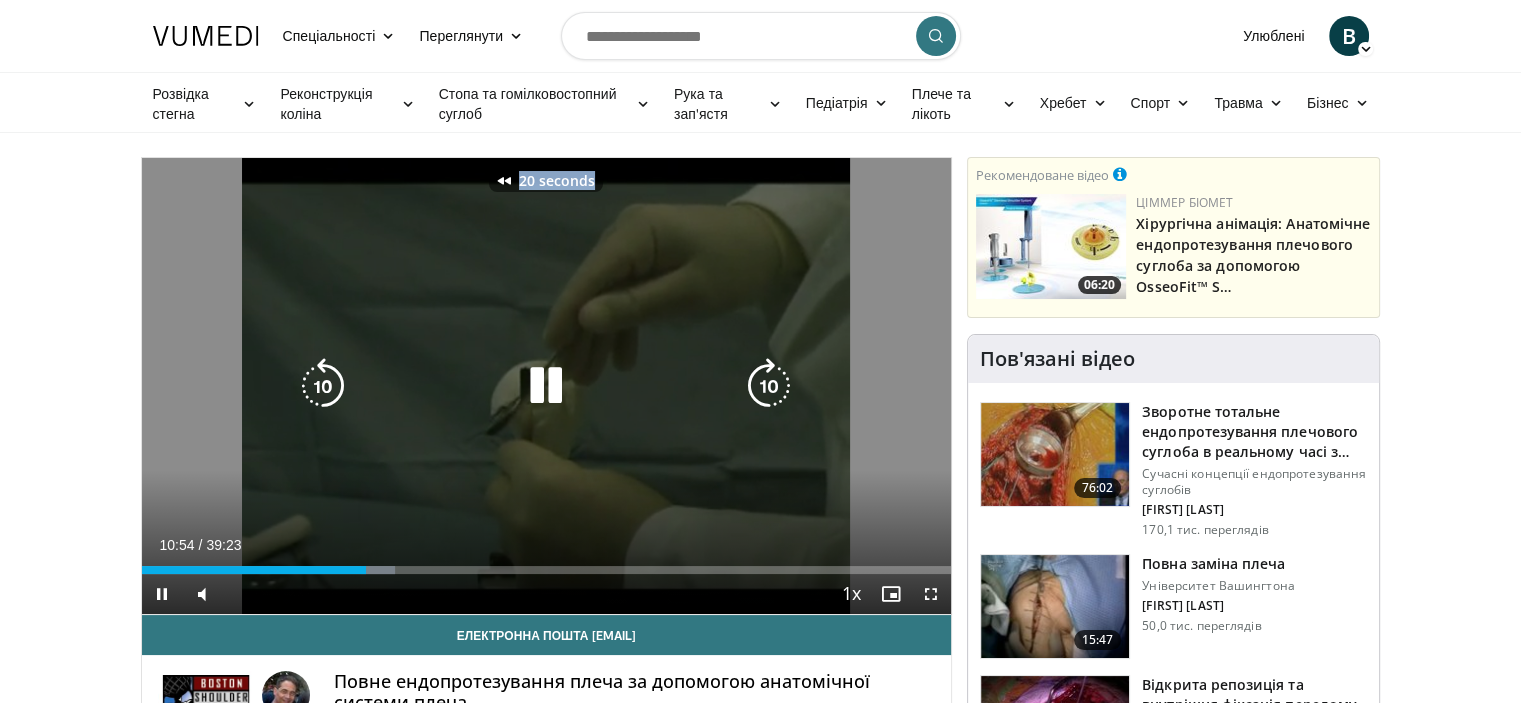 click at bounding box center [323, 386] 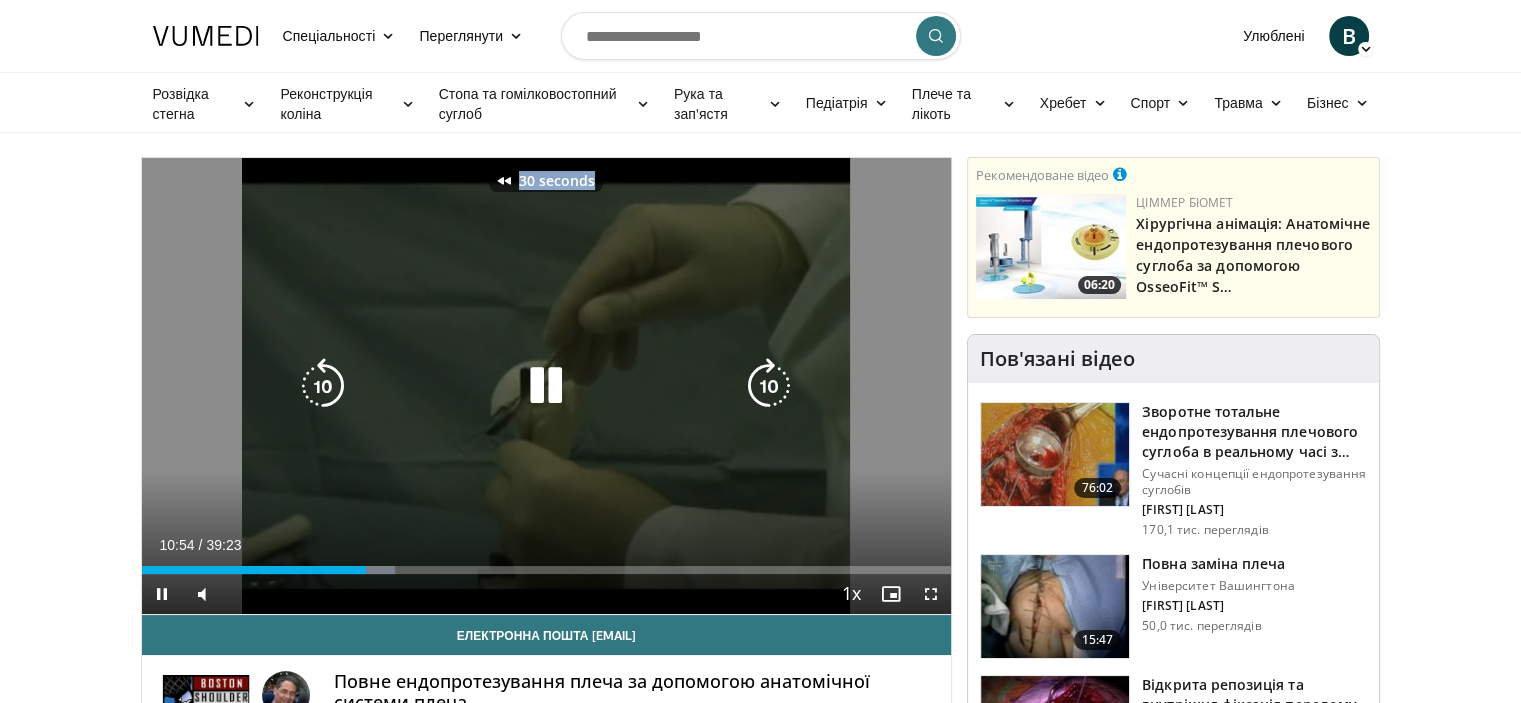 click at bounding box center [323, 386] 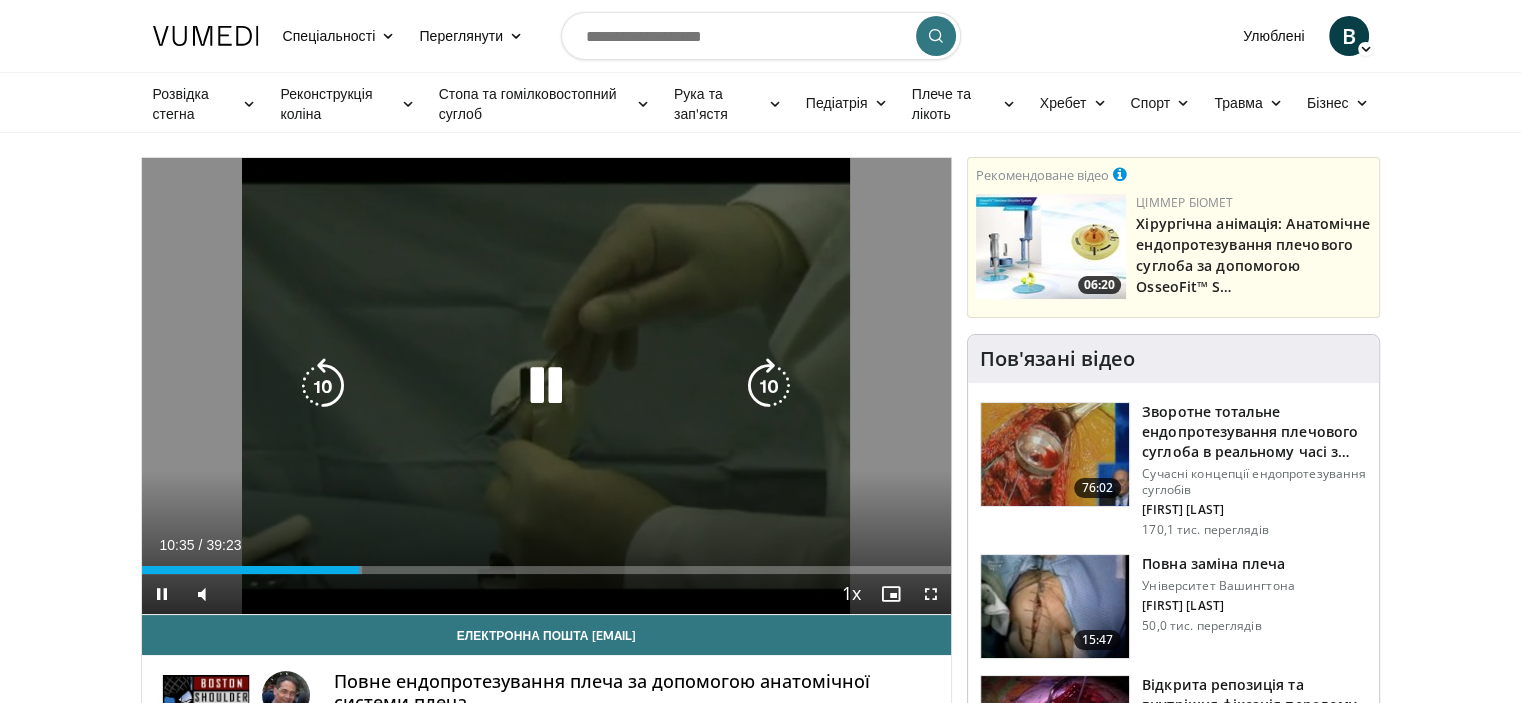 click at bounding box center [546, 386] 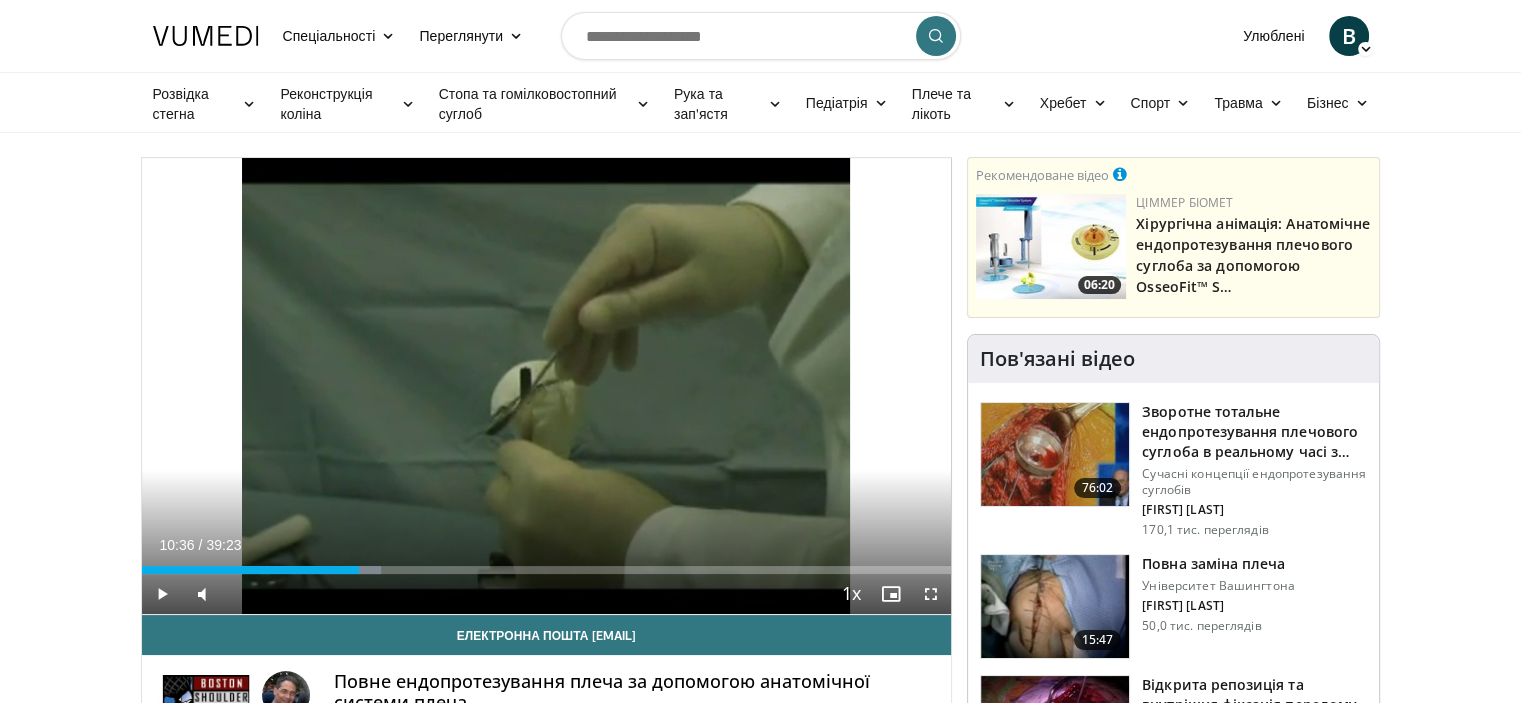 click on "40 seconds
Tap to unmute" at bounding box center (547, 386) 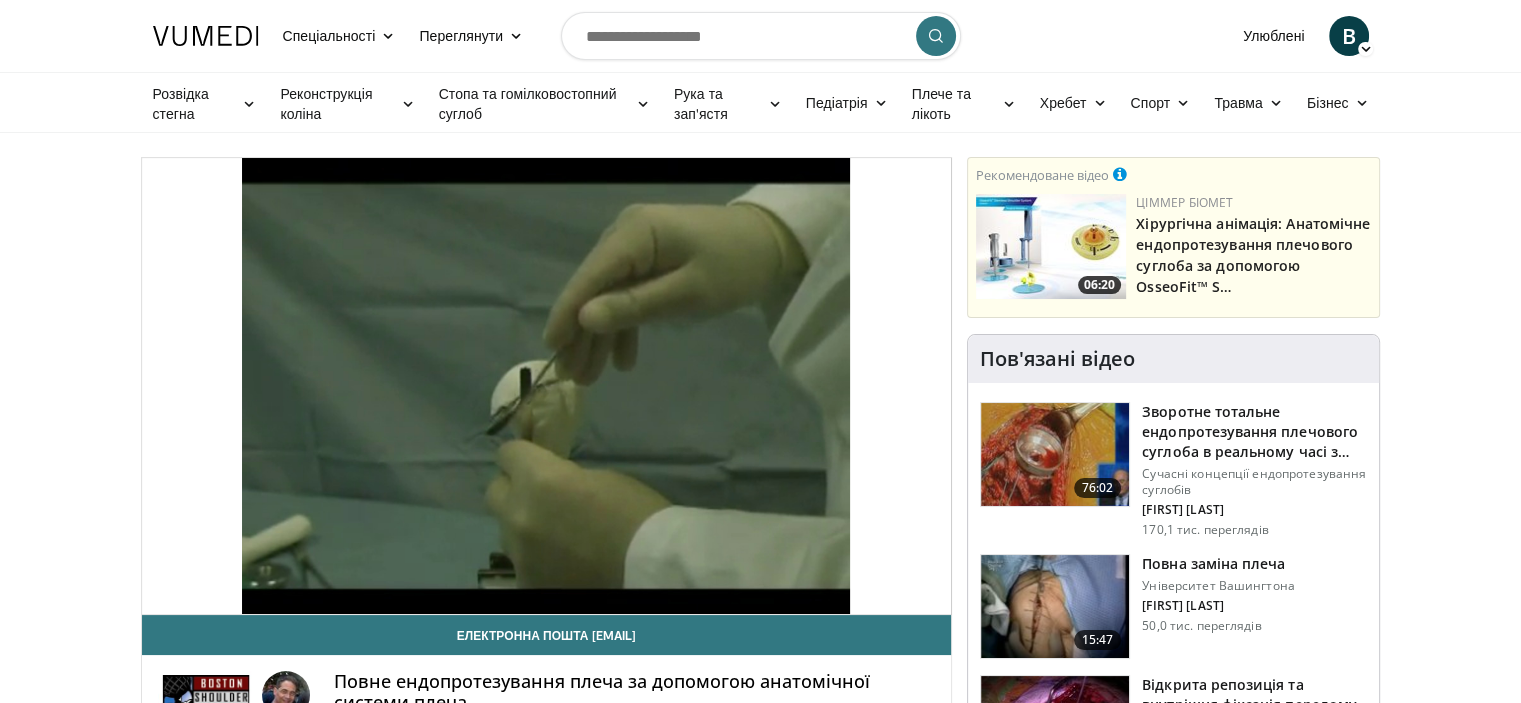 click at bounding box center (1055, 607) 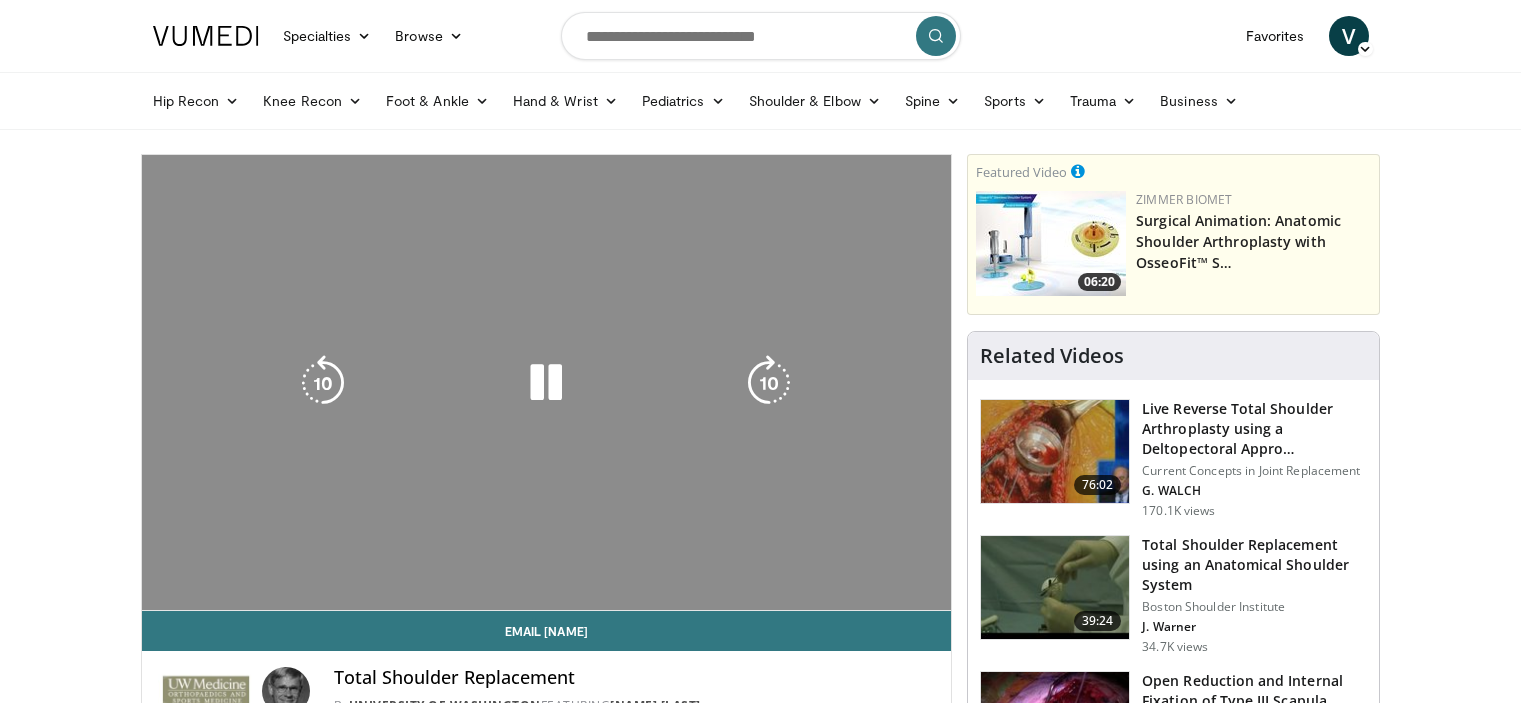 scroll, scrollTop: 0, scrollLeft: 0, axis: both 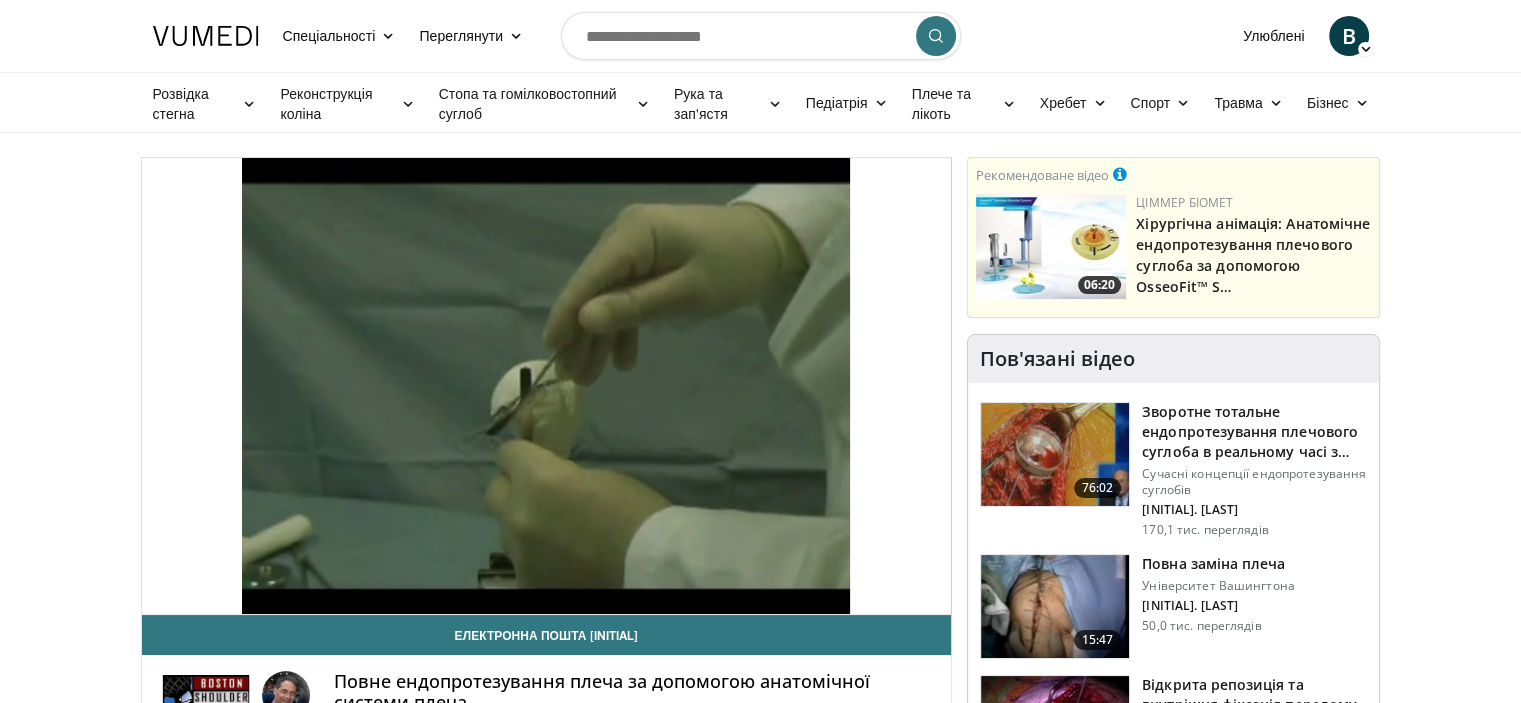 click at bounding box center (1055, 607) 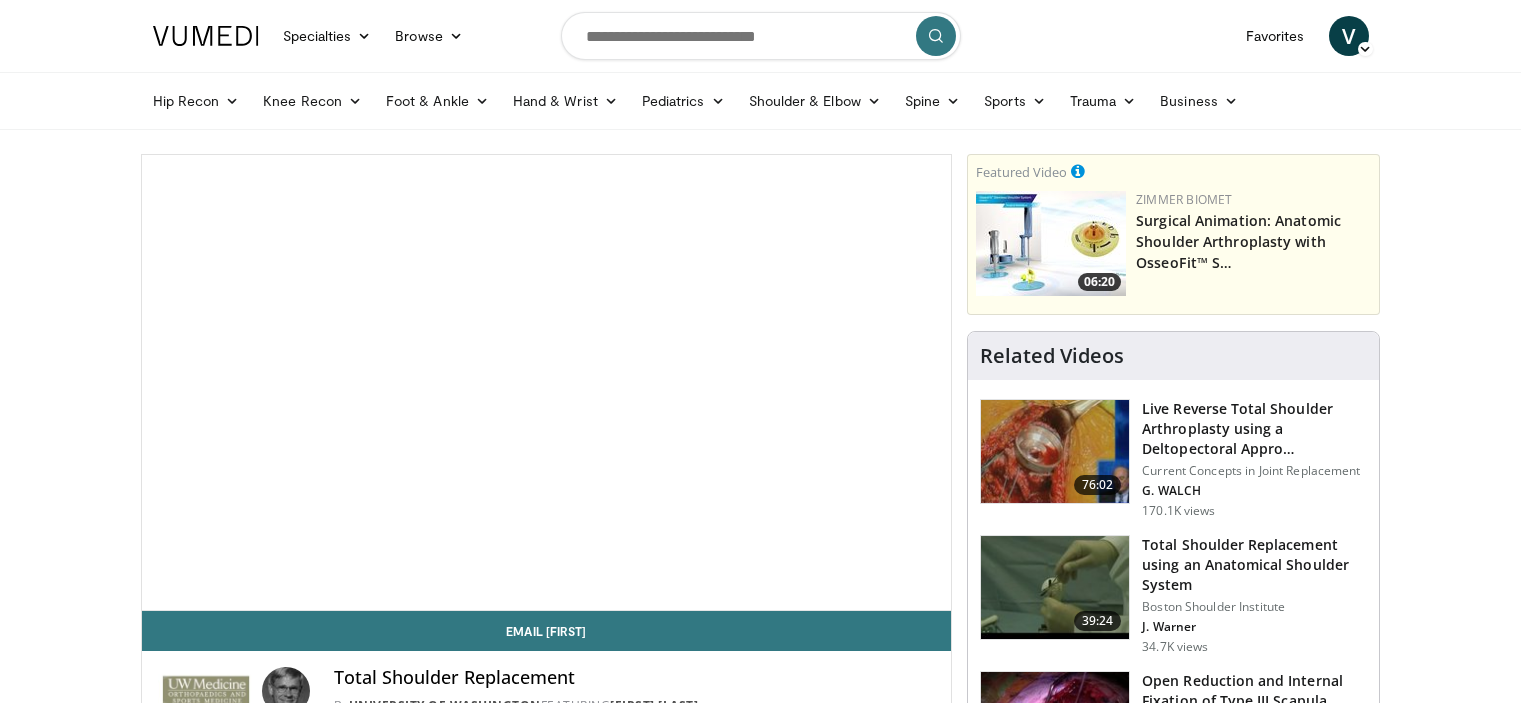 scroll, scrollTop: 0, scrollLeft: 0, axis: both 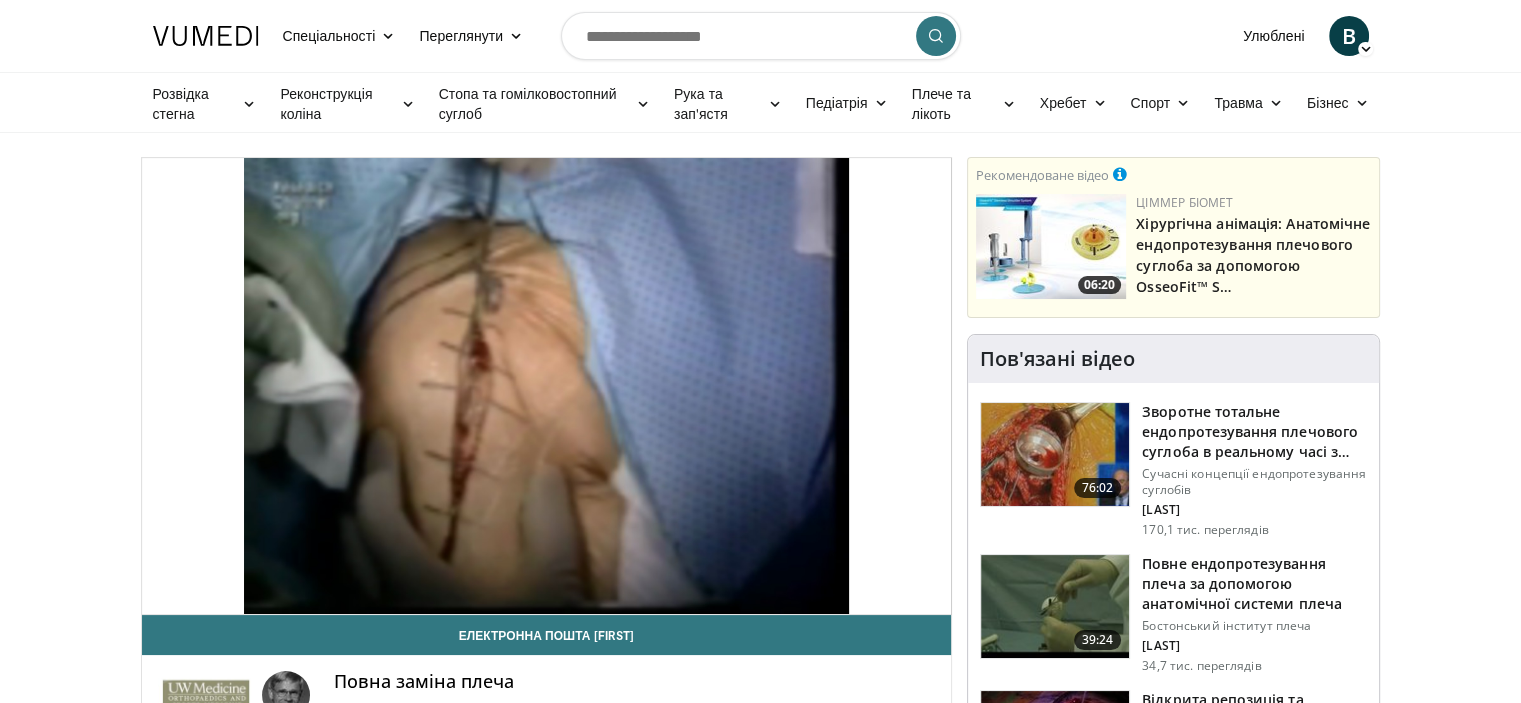 click on "Спеціальності
Дорослі та сімейна медицина
Алергія, астма, імунологія
Анестезіологія
Кардіологія
Стоматологія
Дерматологія
Ендокринологія
Гастроентерологія та гепатологія
Загальна хірургія
Гематологія та онкологія
Інфекційне захворювання
Нефрологія
Неврологія
Нейрохірургія
Акушерство та гінекологія
Офтальмологія
Щелепно-лицьовий" at bounding box center [760, 2284] 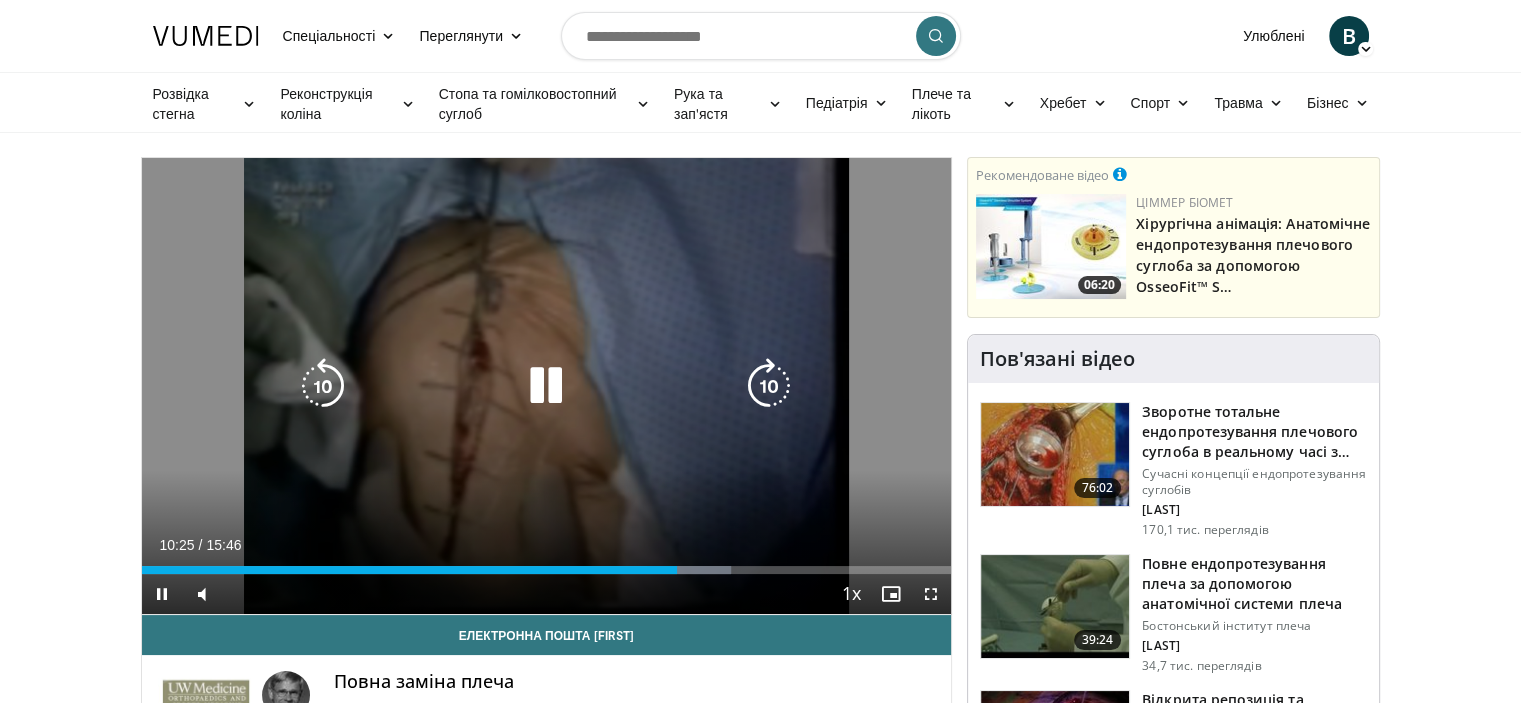 click at bounding box center (546, 386) 